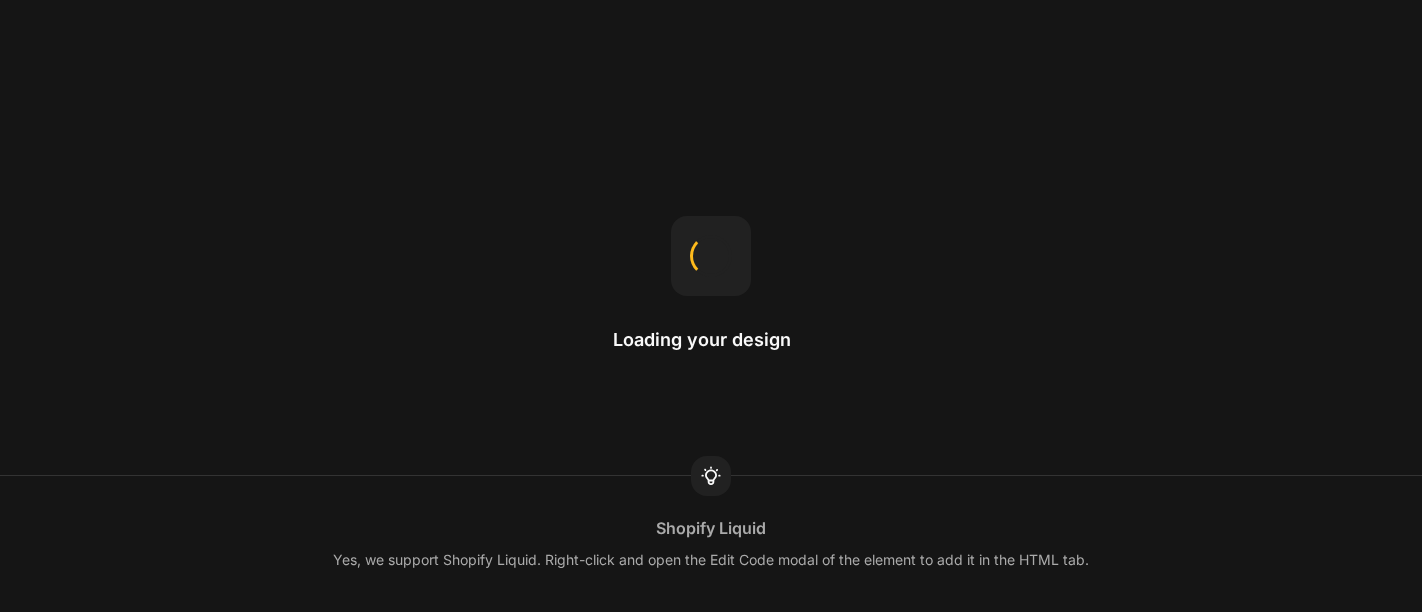 scroll, scrollTop: 0, scrollLeft: 0, axis: both 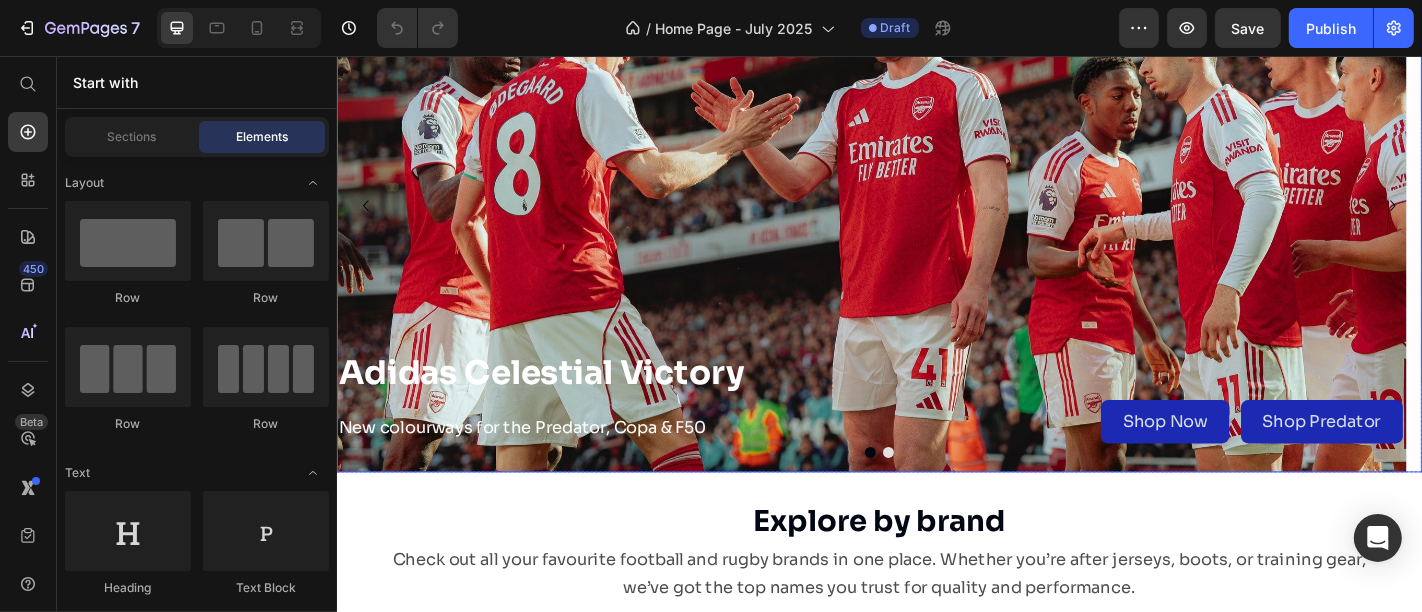 click at bounding box center (946, 494) 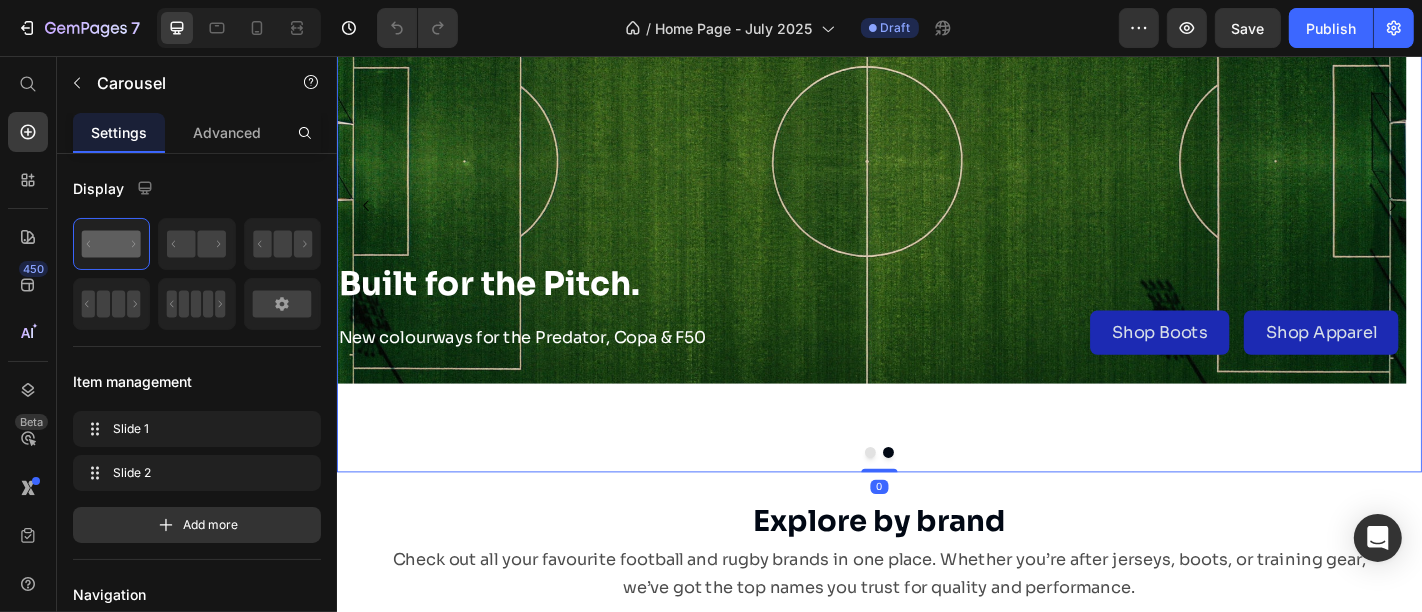 scroll, scrollTop: 90, scrollLeft: 0, axis: vertical 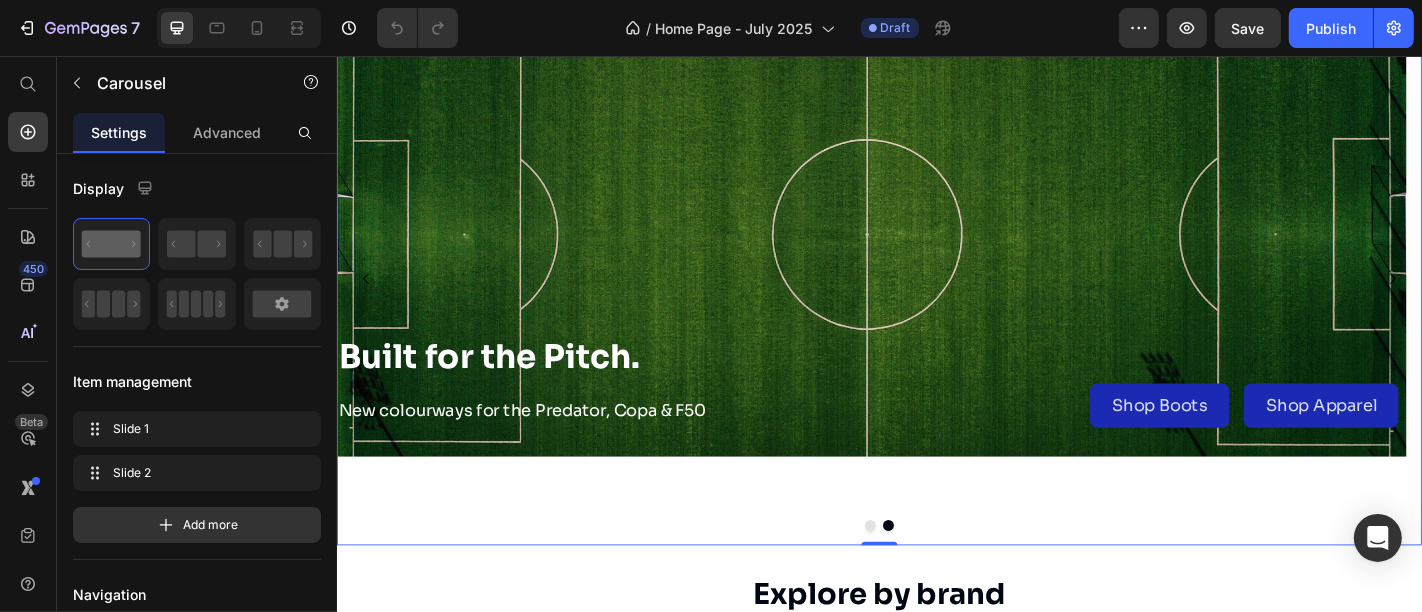click at bounding box center [936, 575] 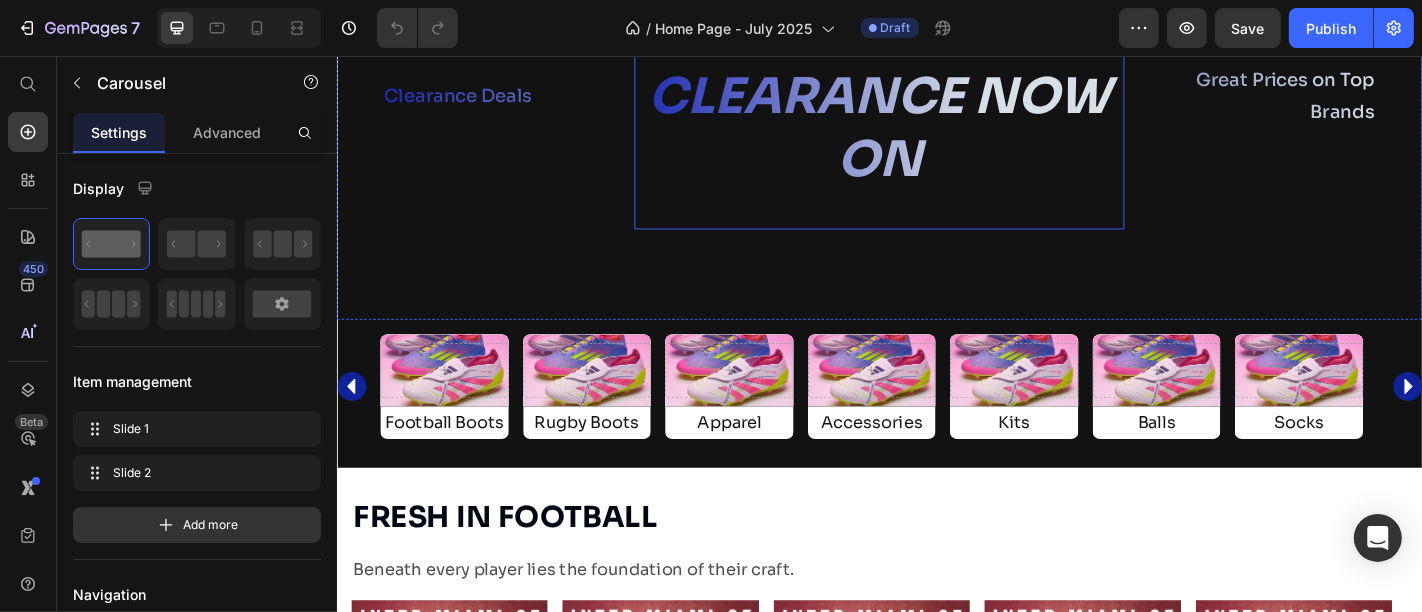 scroll, scrollTop: 1555, scrollLeft: 0, axis: vertical 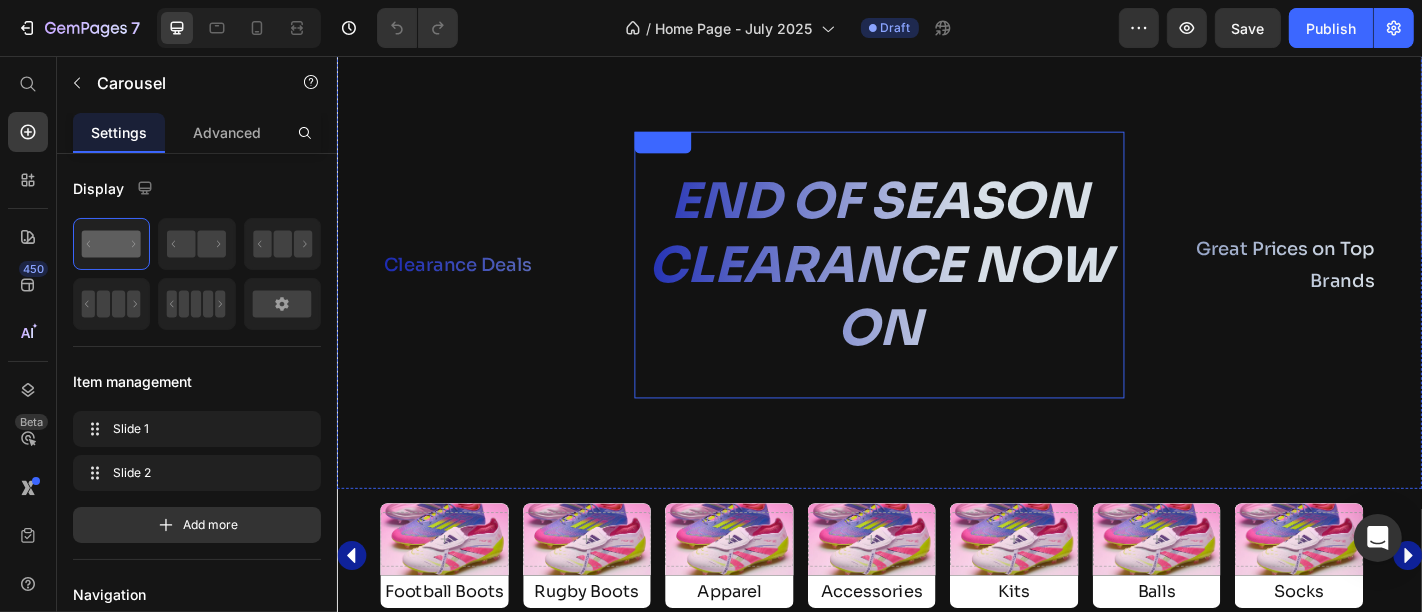 click on "END OF SEASON CLEARANCE NOW ON" at bounding box center (936, 286) 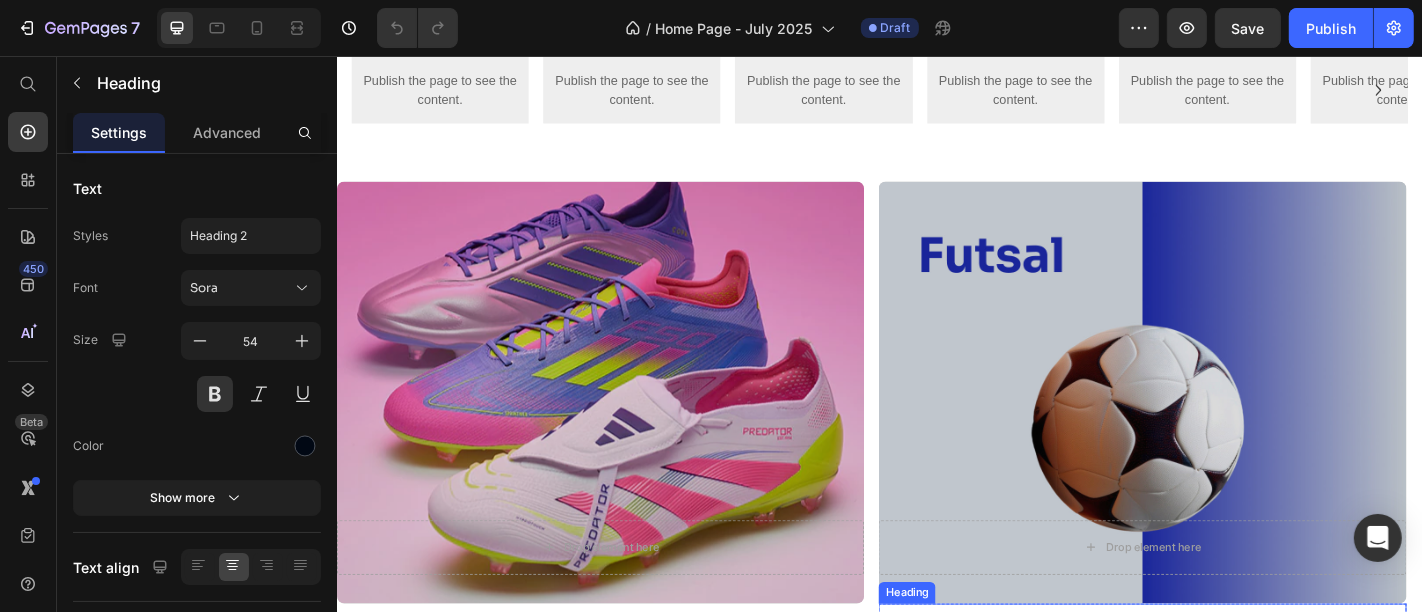 scroll, scrollTop: 1125, scrollLeft: 0, axis: vertical 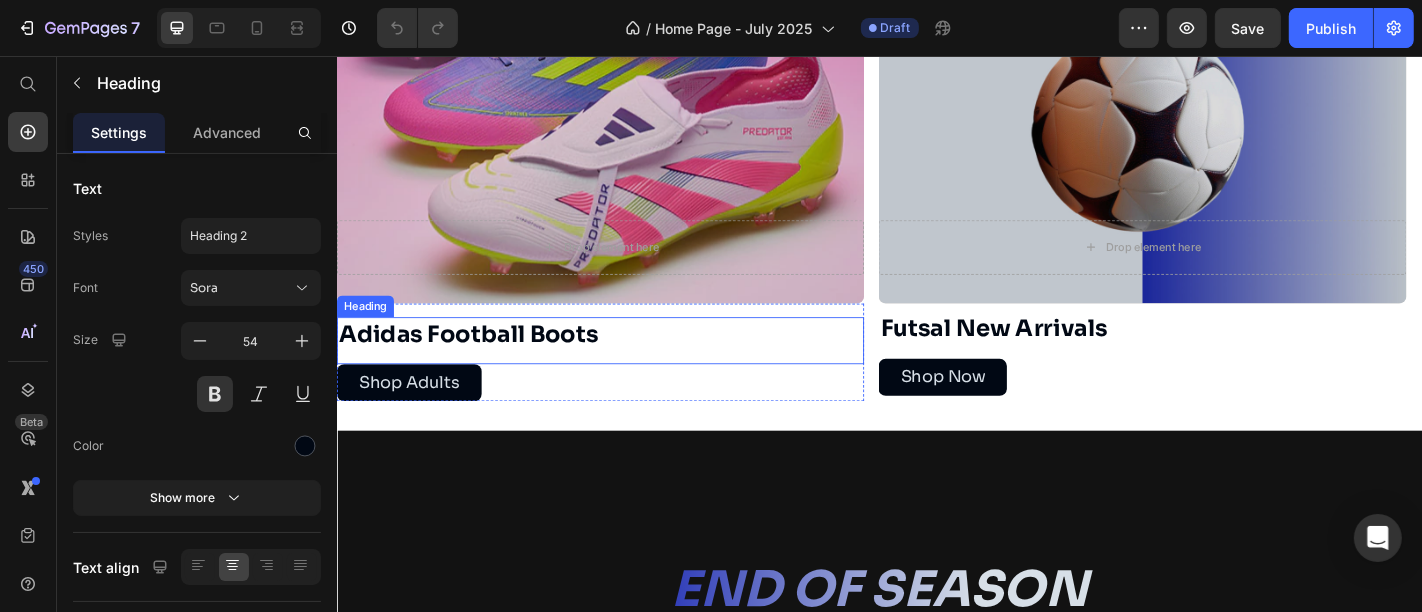 click on "Adidas Football Boots" at bounding box center [627, 364] 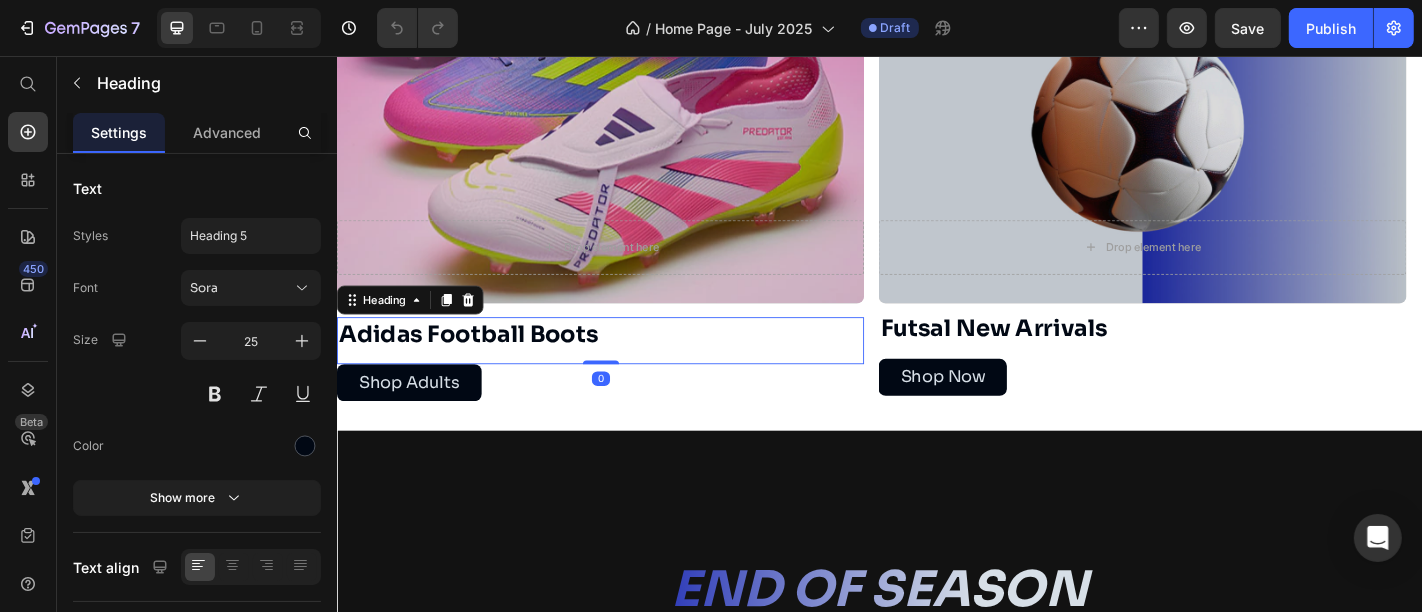 click on "Adidas Football Boots" at bounding box center (627, 364) 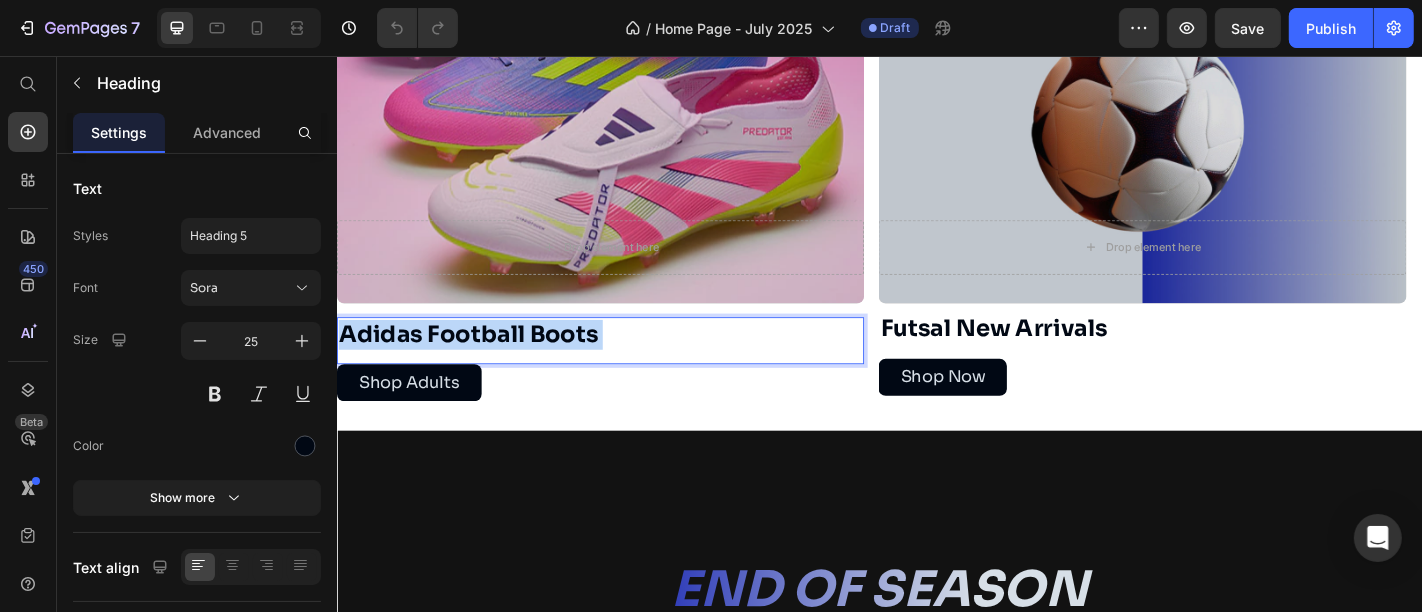 drag, startPoint x: 647, startPoint y: 373, endPoint x: 341, endPoint y: 375, distance: 306.00653 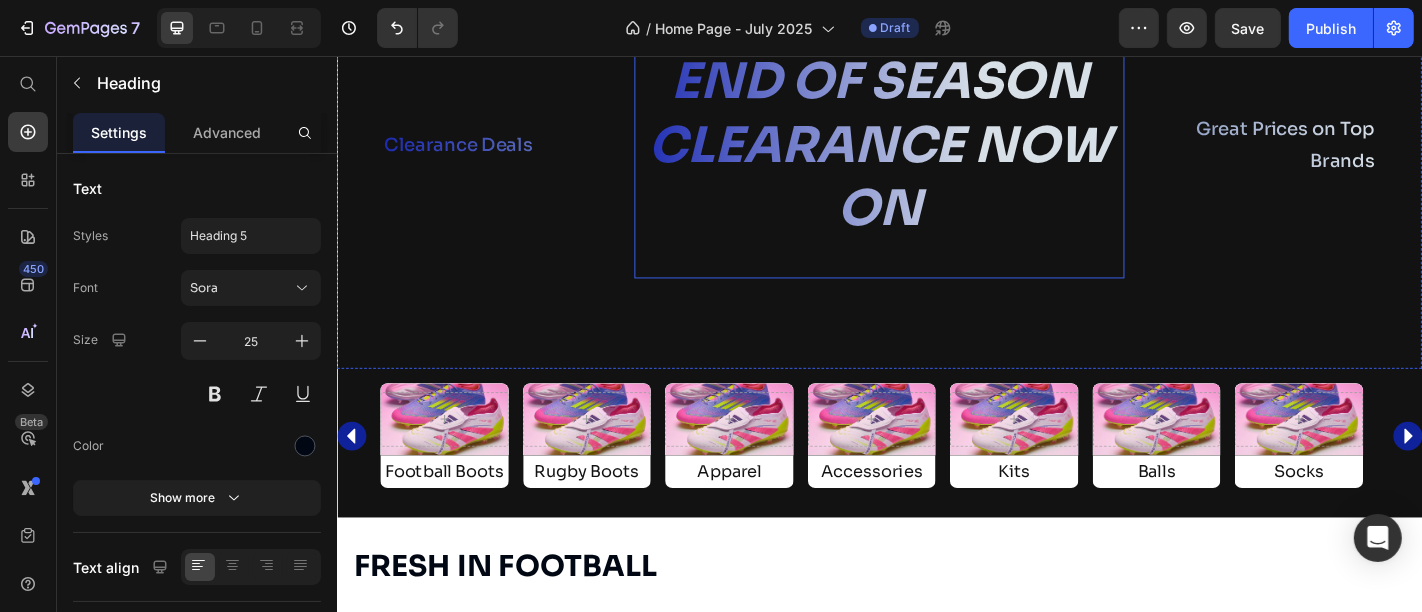 scroll, scrollTop: 1581, scrollLeft: 0, axis: vertical 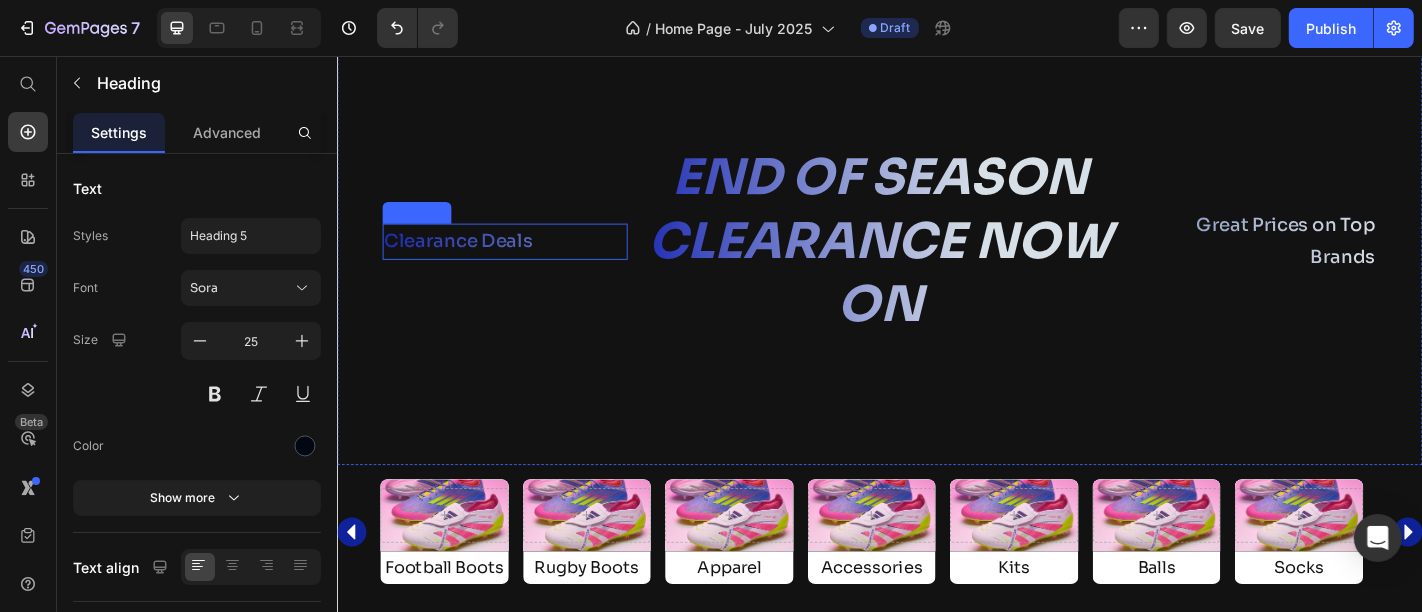 click on "Clearance Deals" at bounding box center (521, 261) 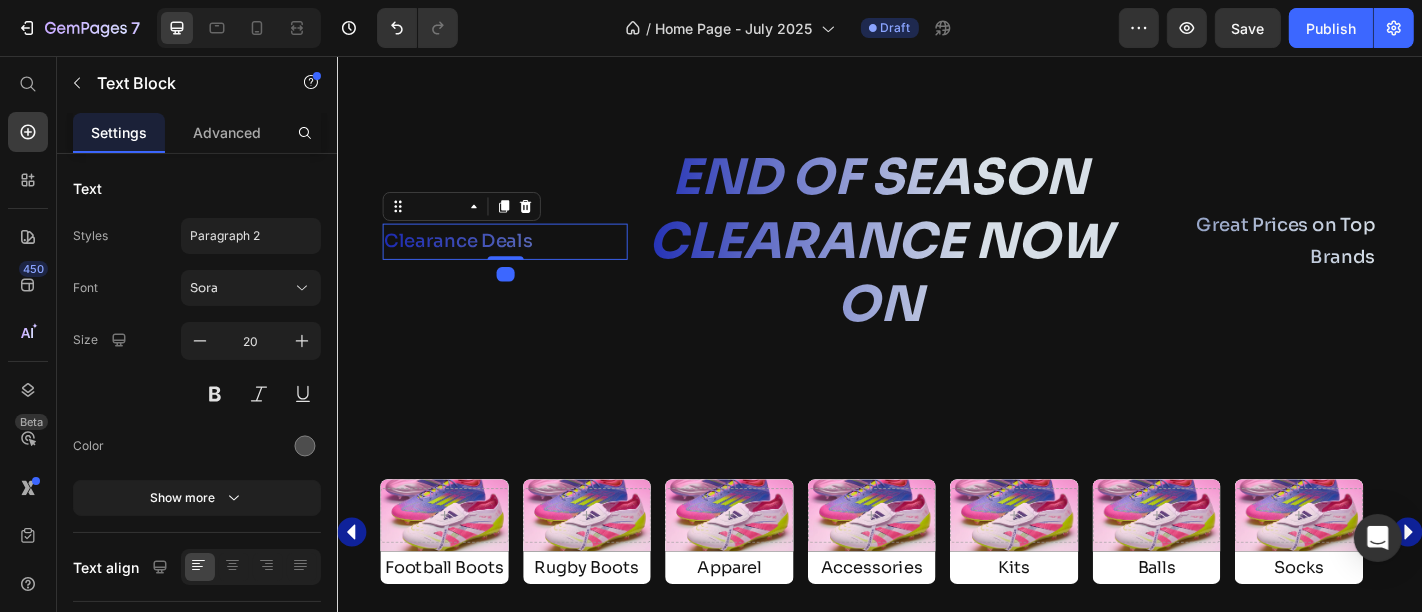 click on "Clearance Deals" at bounding box center (521, 261) 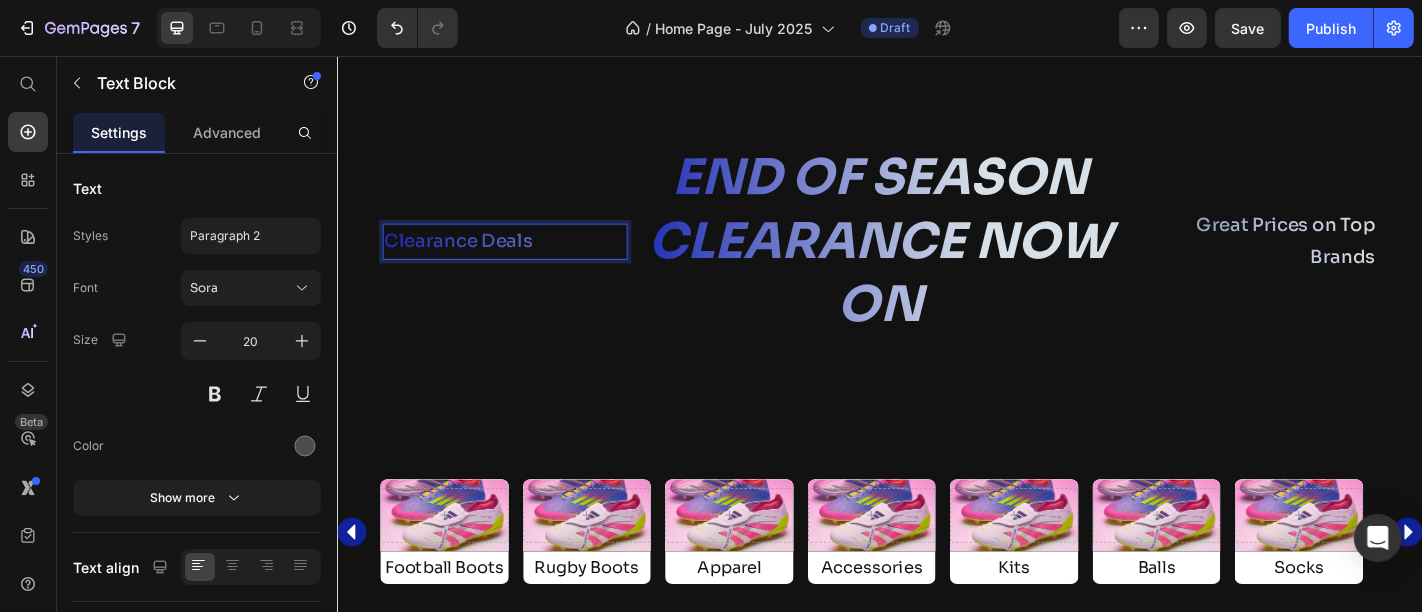 click on "Clearance Deals" at bounding box center [521, 261] 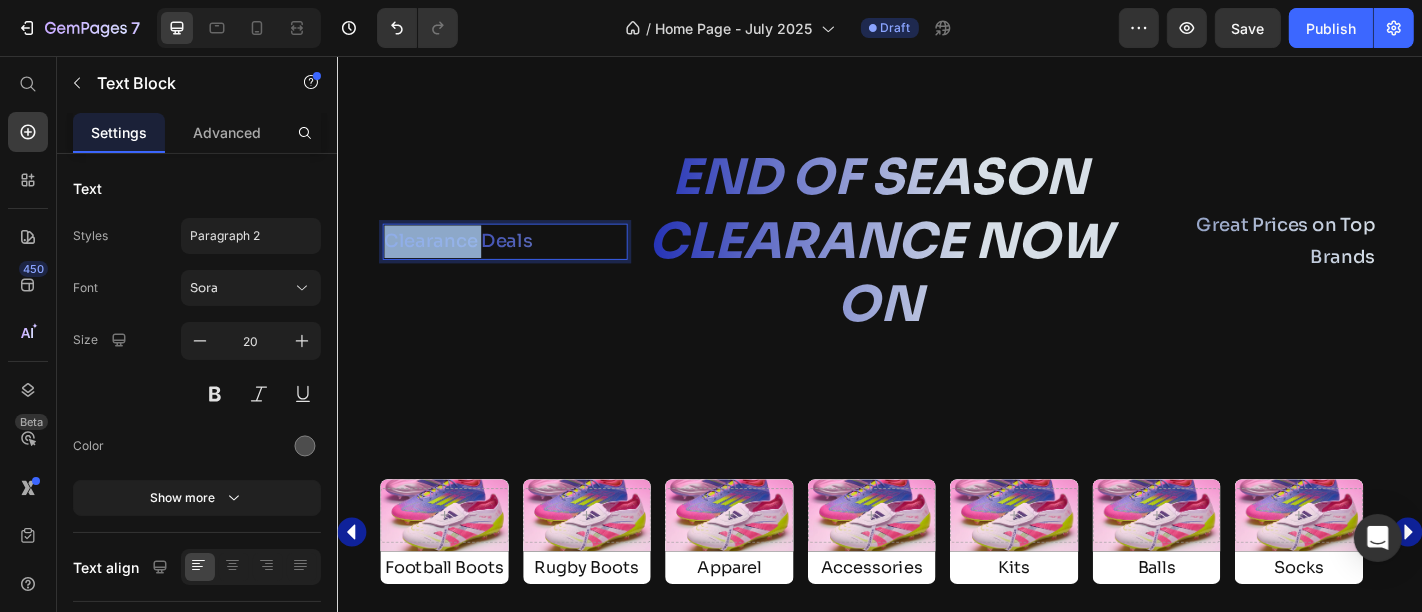 click on "Clearance Deals" at bounding box center (521, 261) 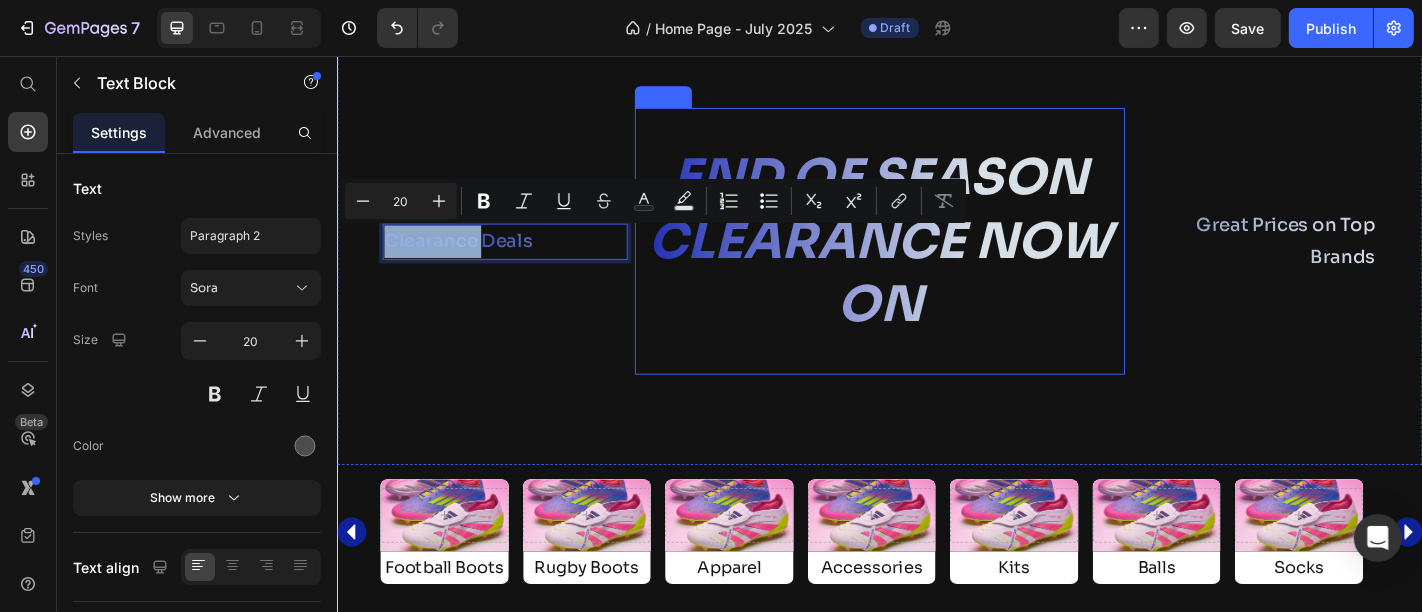 click on "END OF SEASON CLEARANCE NOW ON" at bounding box center (936, 260) 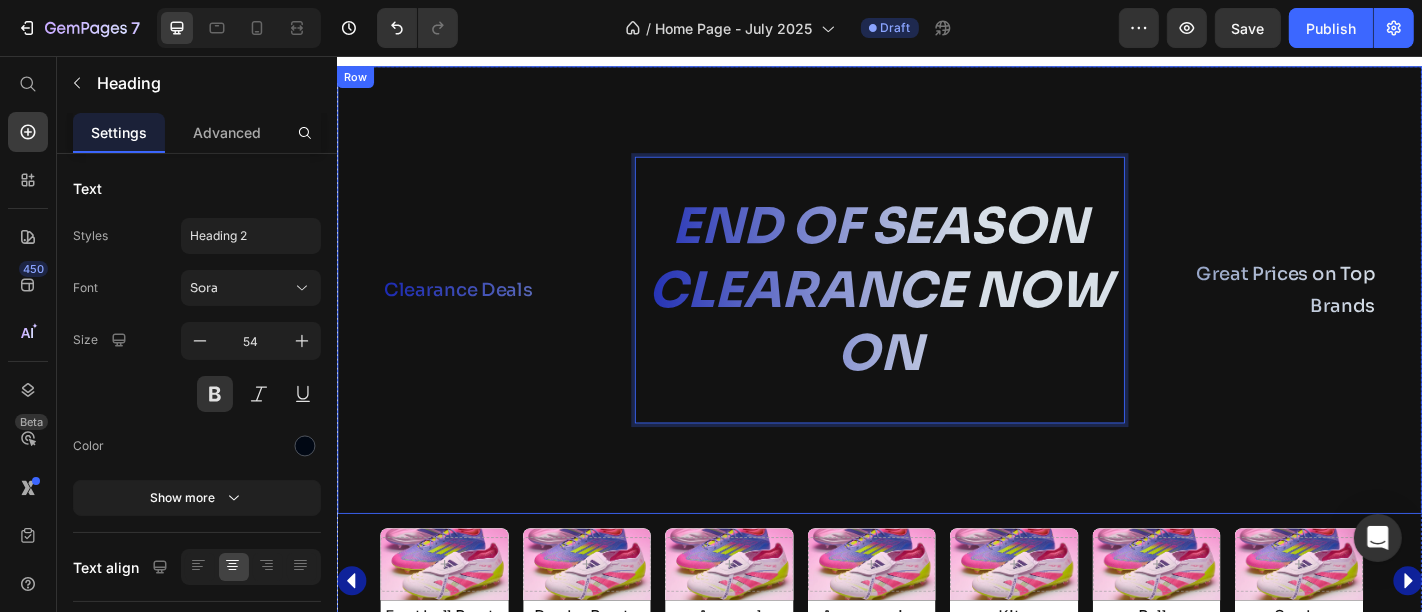 scroll, scrollTop: 1525, scrollLeft: 0, axis: vertical 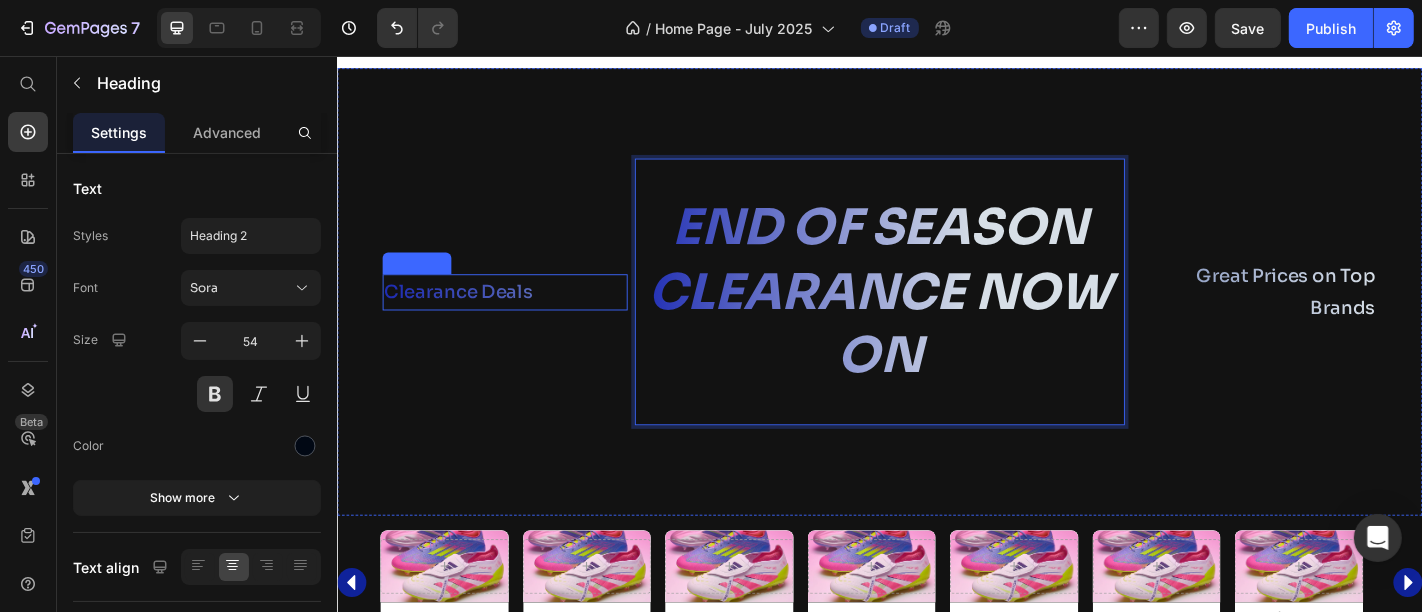 click on "Clearance Deals" at bounding box center (521, 317) 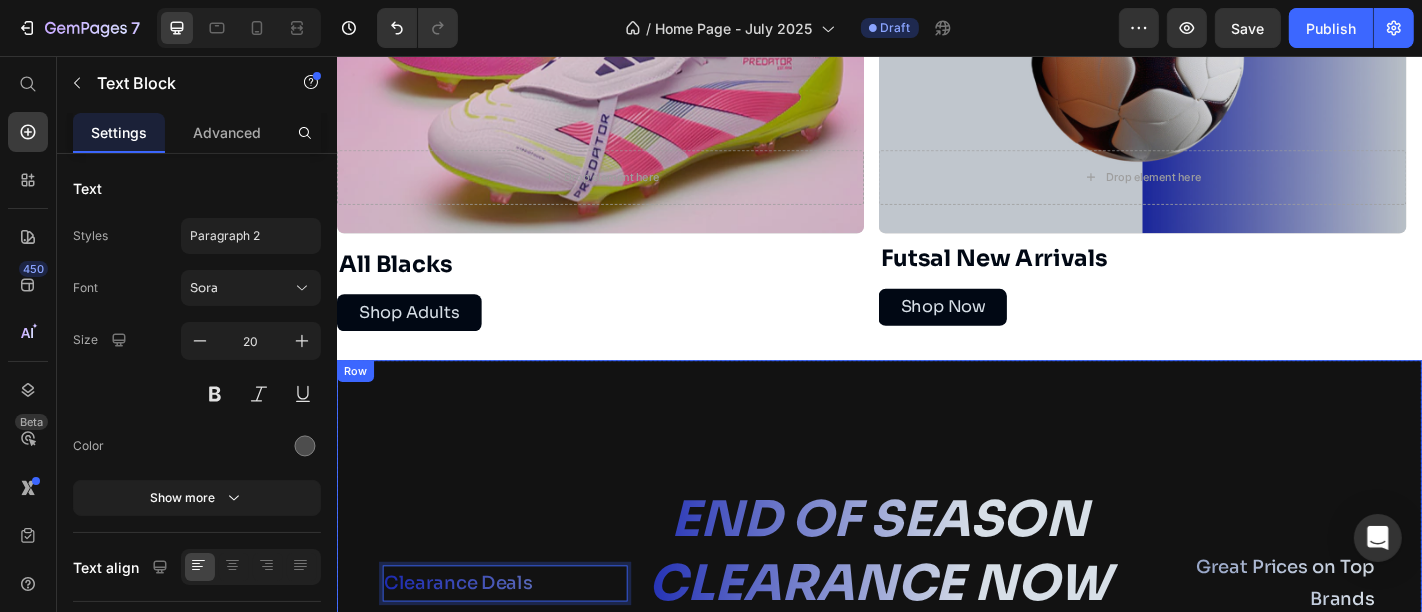 scroll, scrollTop: 1069, scrollLeft: 0, axis: vertical 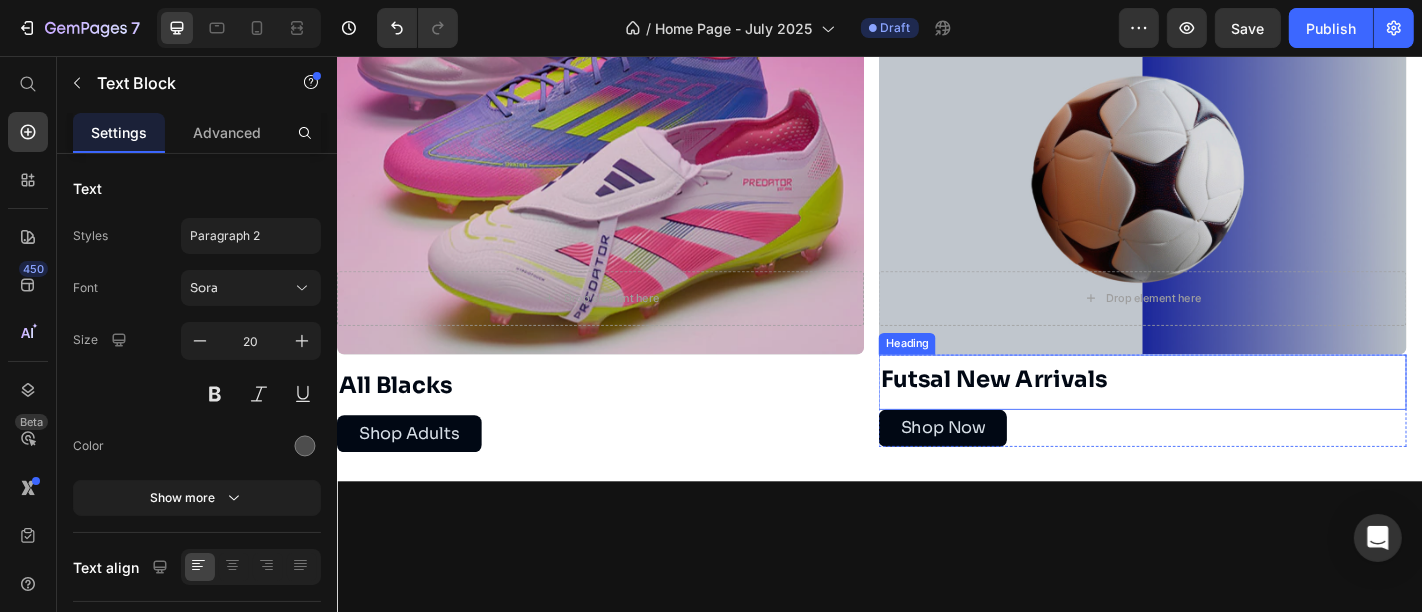 click on "Futsal New Arrivals" at bounding box center [1062, 413] 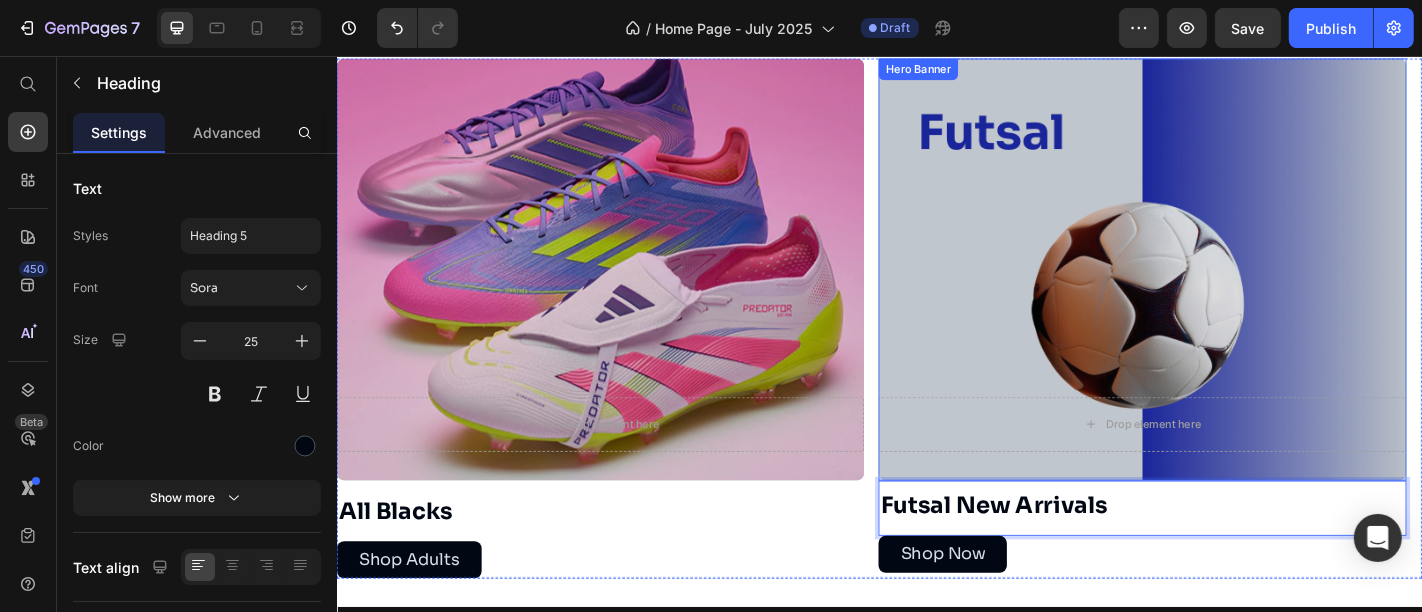 scroll, scrollTop: 961, scrollLeft: 0, axis: vertical 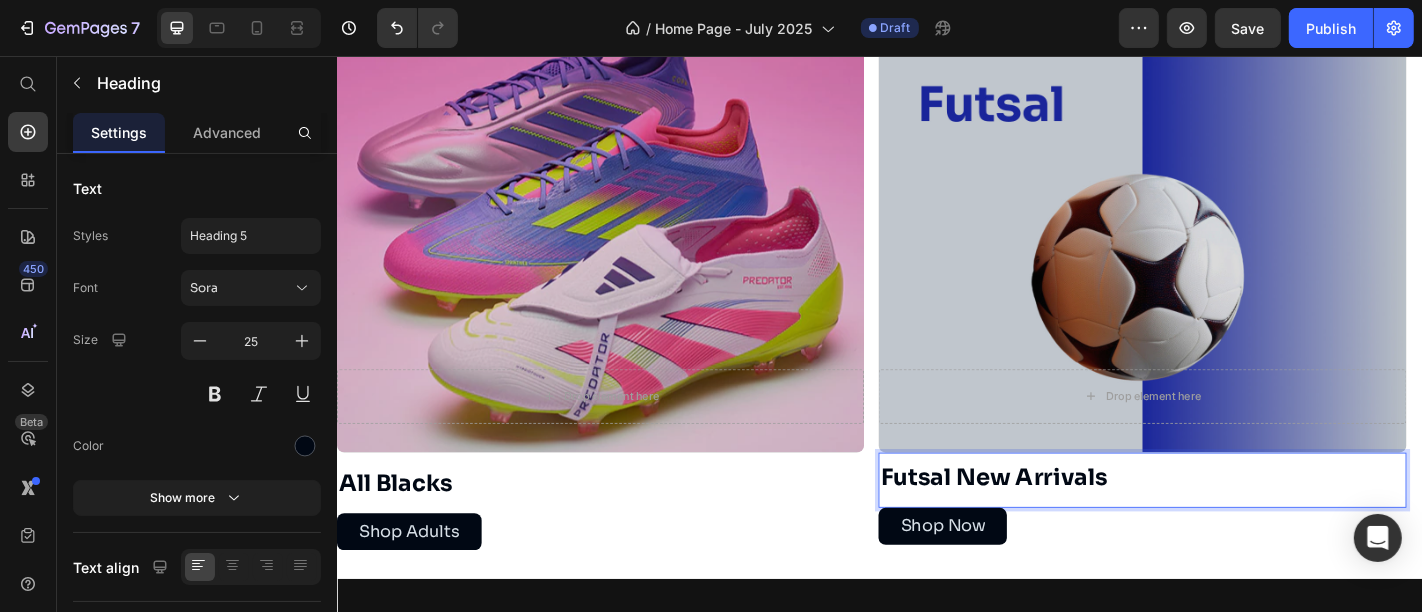 click on "Futsal New Arrivals" at bounding box center [1062, 521] 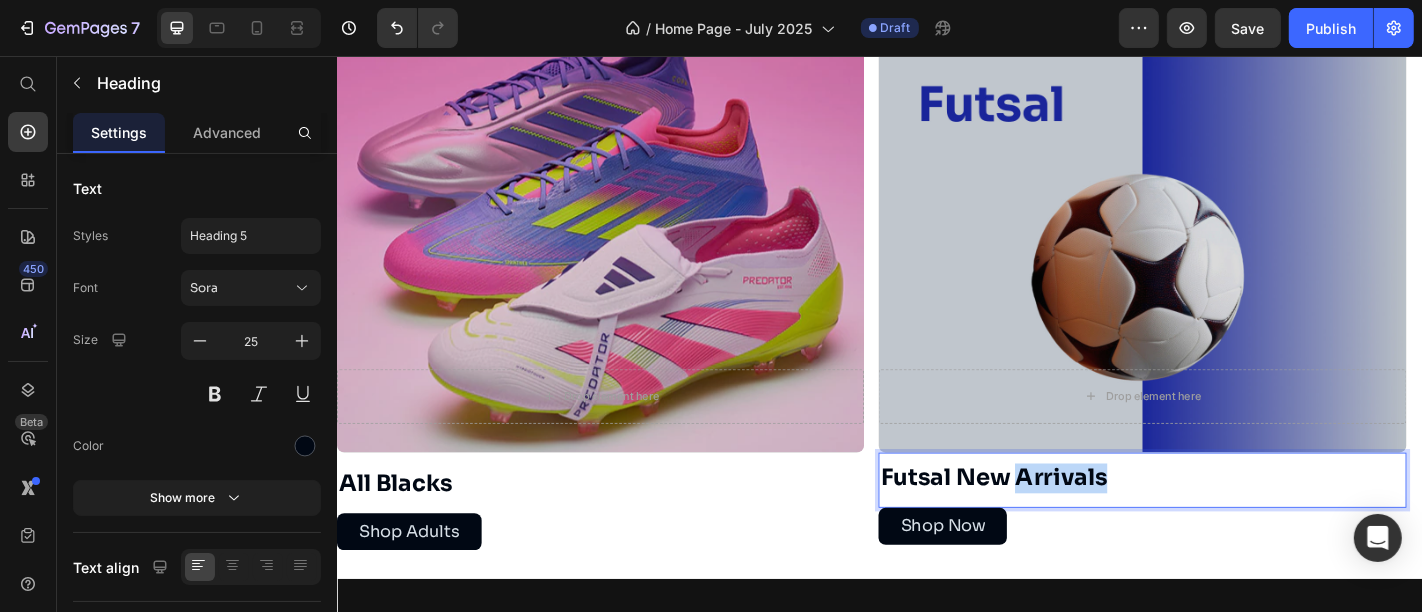 click on "Futsal New Arrivals" at bounding box center (1062, 521) 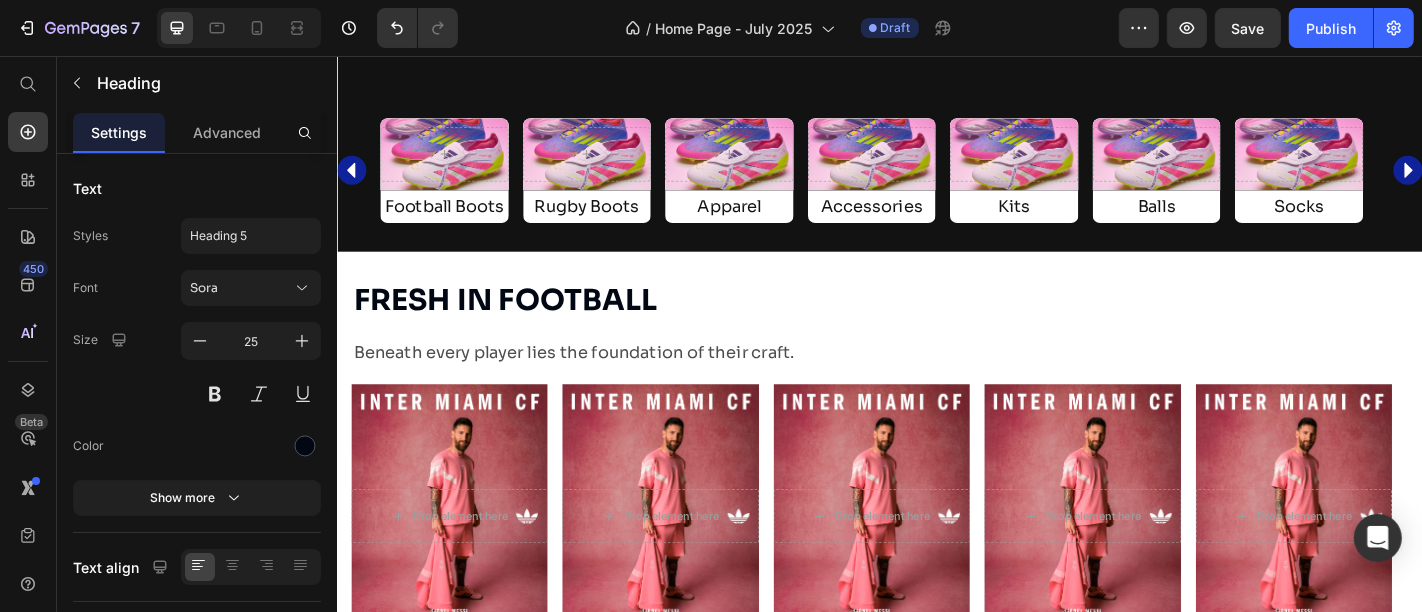 scroll, scrollTop: 1982, scrollLeft: 0, axis: vertical 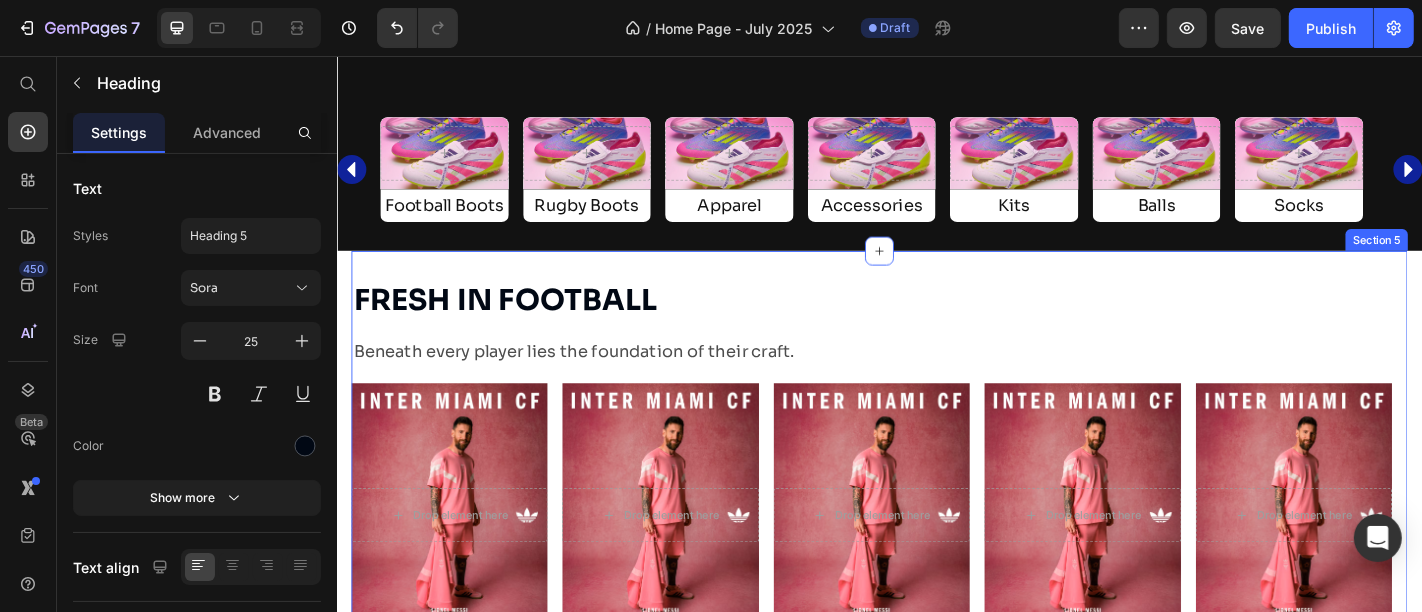 click on "FRESH IN FOOTBALL Heading Beneath every player lies the foundation of their craft. Text Block Row Drop element here Hero Banner INTER MIAMI FC Text Block Celebrate the [YEAR] with Inter Miami FC Text Block Shop Now Button Row Drop element here Hero Banner INTER MIAMI FC Text Block Celebrate the [YEAR] with Inter Miami FC Text Block Shop Now Button Row Drop element here Hero Banner INTER MIAMI FC Text Block Celebrate the [YEAR] with Inter Miami FC Text Block Shop Now Button Row Drop element here Hero Banner INTER MIAMI FC Text Block Celebrate the [YEAR] with Inter Miami FC Text Block Shop Now Button Row Drop element here Hero Banner INTER MIAMI FC Text Block Celebrate the [YEAR] with Inter Miami FC Text Block Shop Now Button Row Carousel Row Section 5" at bounding box center (936, 583) 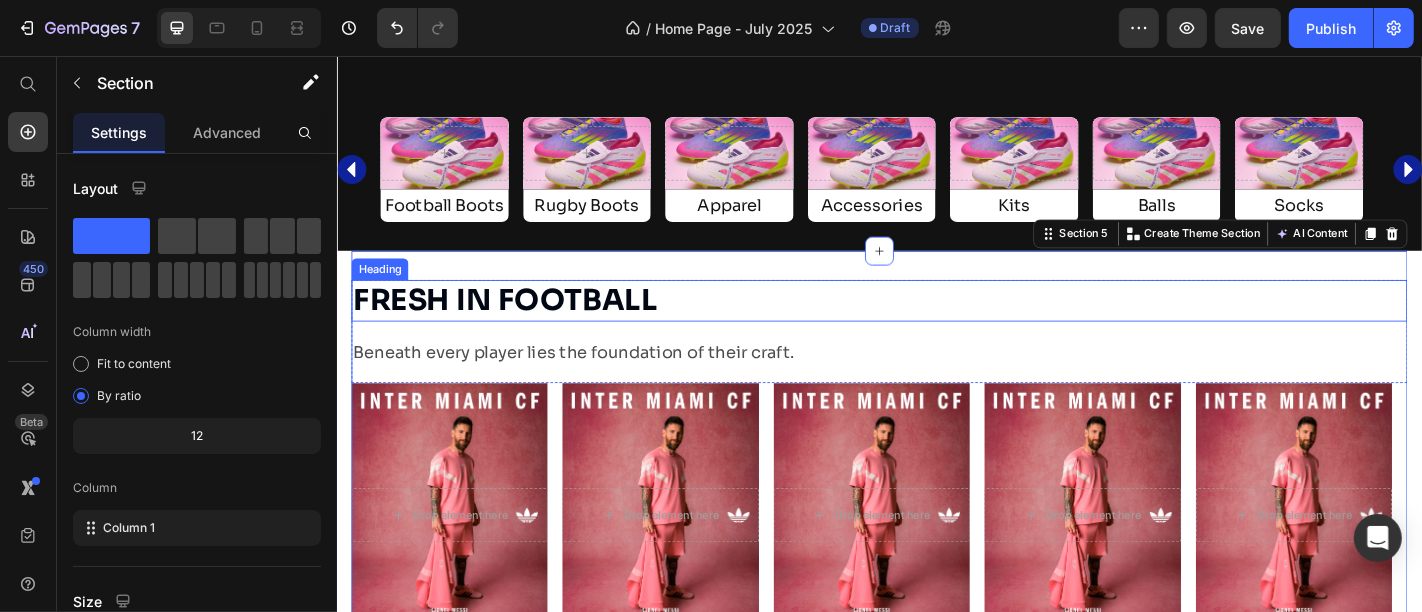 click on "FRESH IN FOOTBALL" at bounding box center (522, 325) 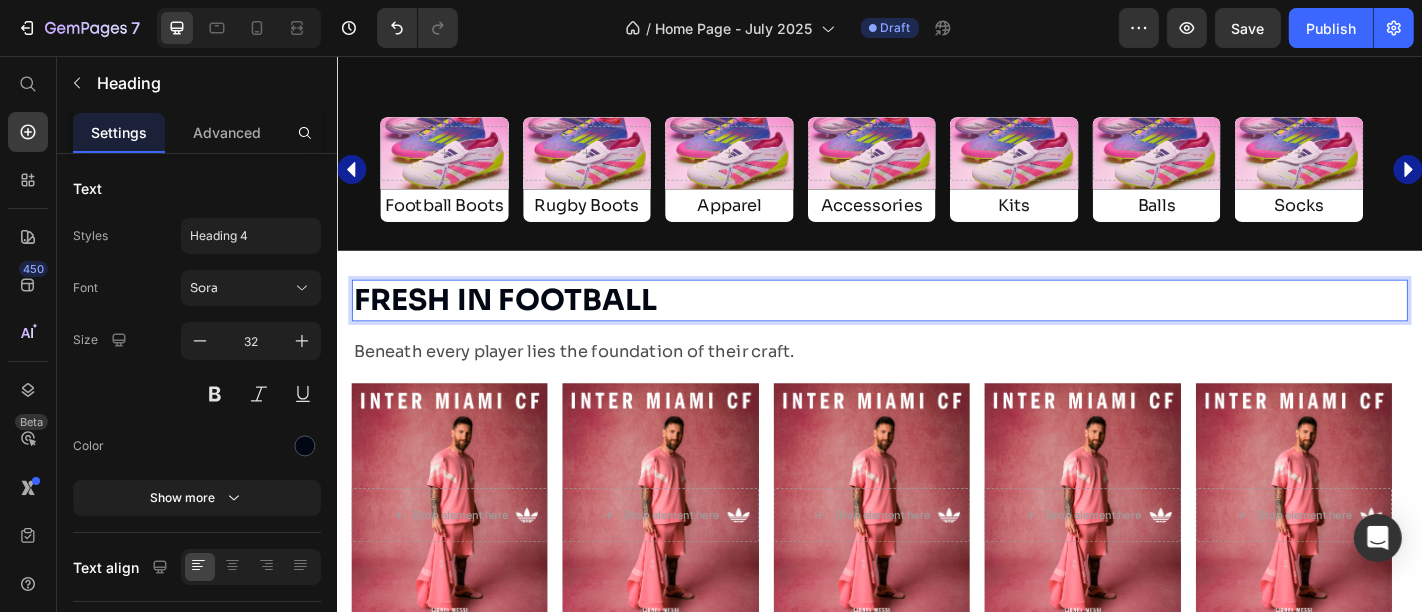 click on "FRESH IN FOOTBALL" at bounding box center (522, 325) 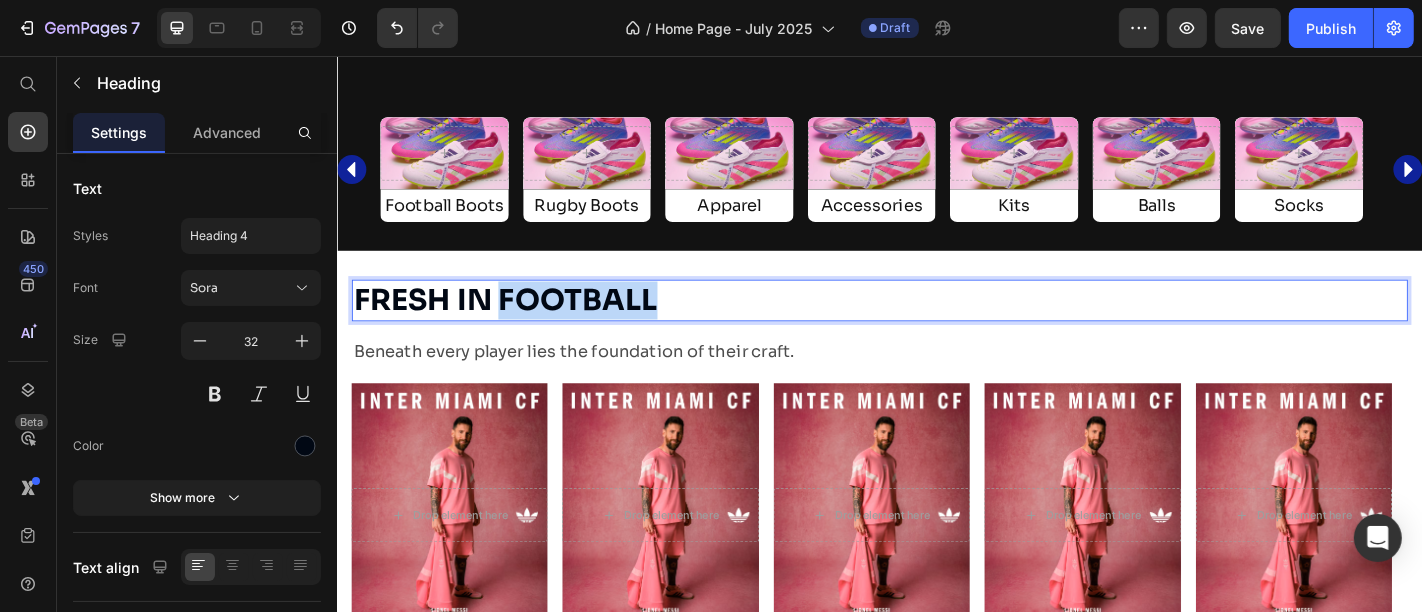 click on "FRESH IN FOOTBALL" at bounding box center (522, 325) 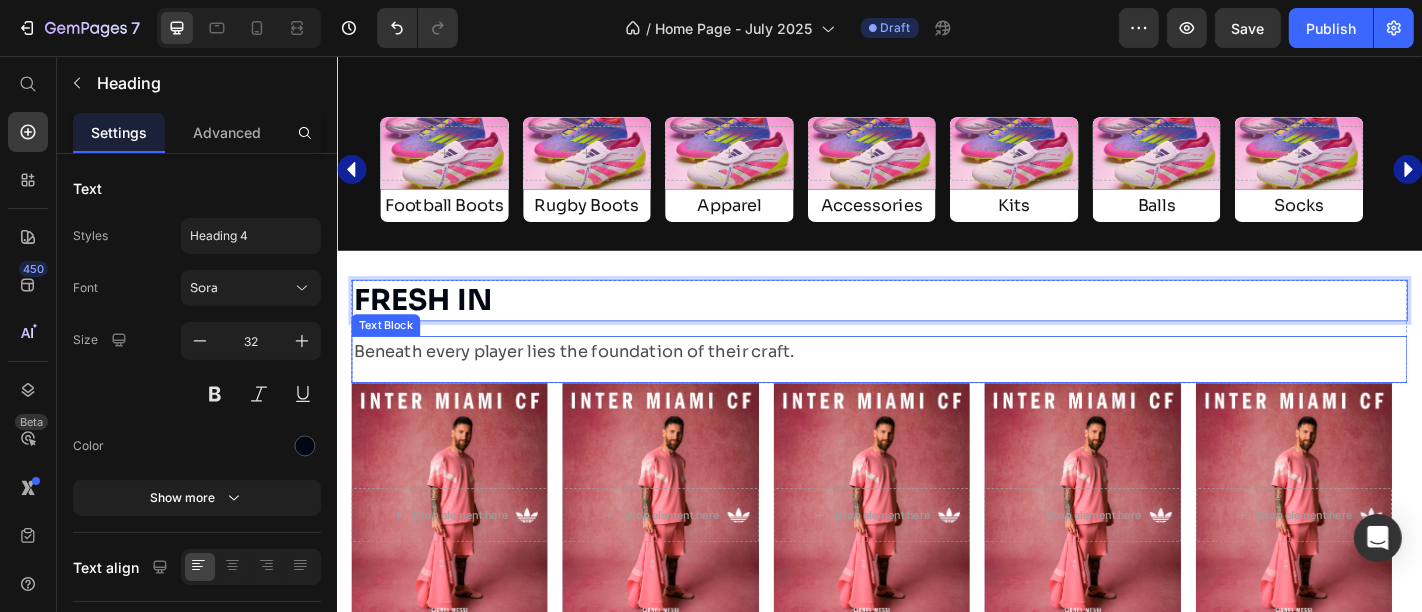 click on "Beneath every player lies the foundation of their craft." at bounding box center (936, 383) 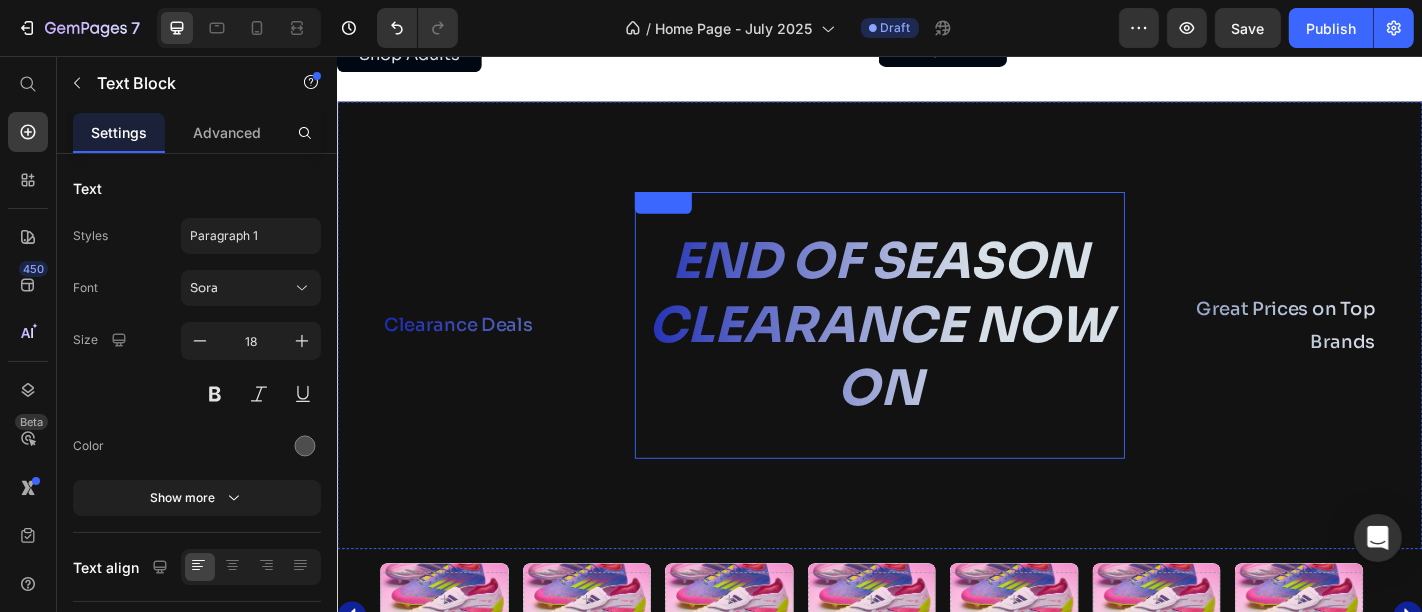 scroll, scrollTop: 1484, scrollLeft: 0, axis: vertical 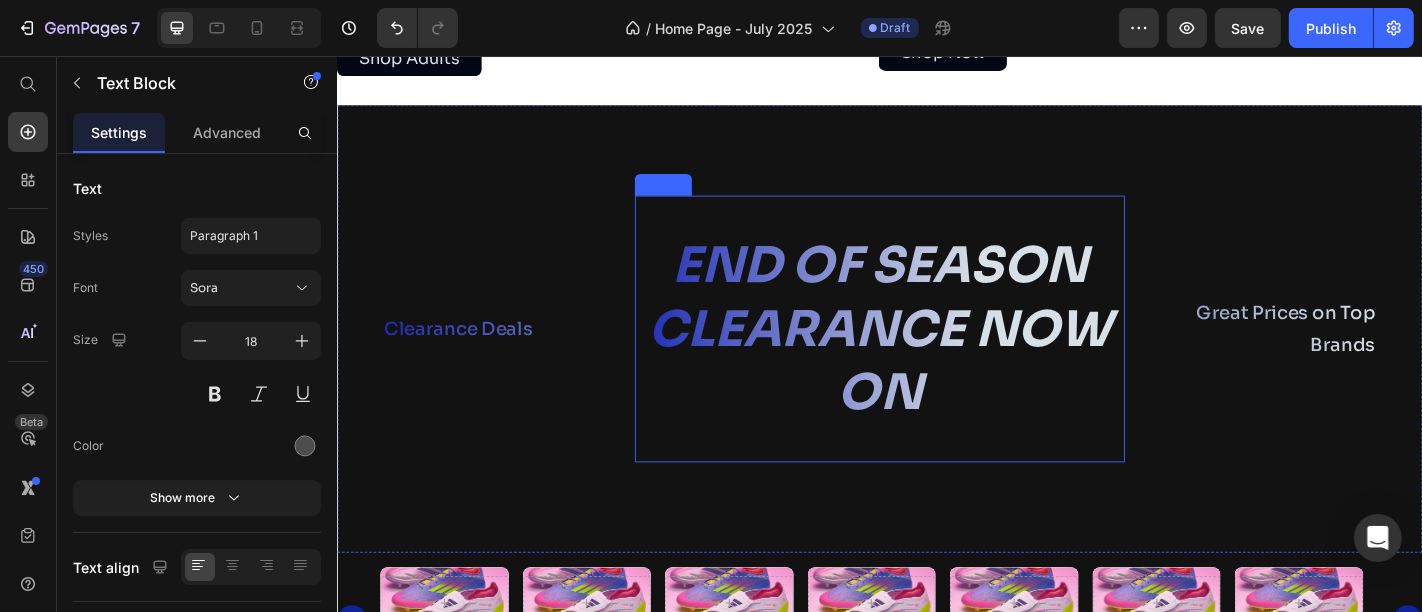 click on "END OF SEASON CLEARANCE NOW ON" at bounding box center (936, 357) 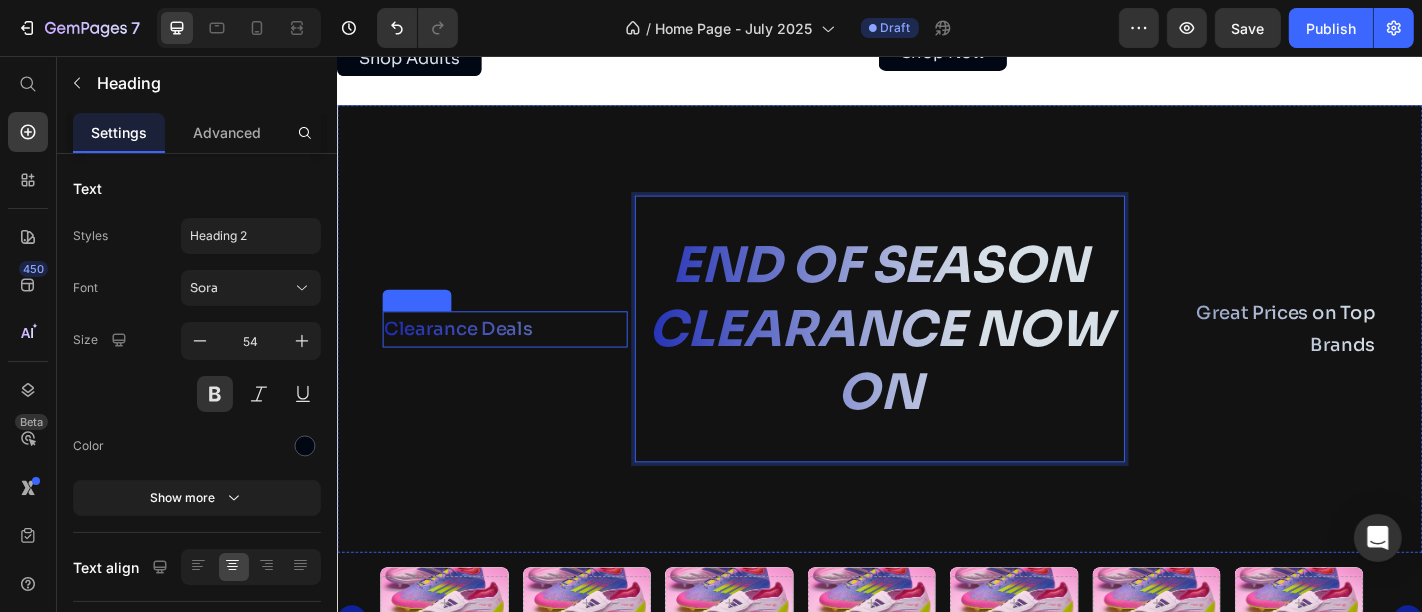 click on "Clearance Deals" at bounding box center (521, 358) 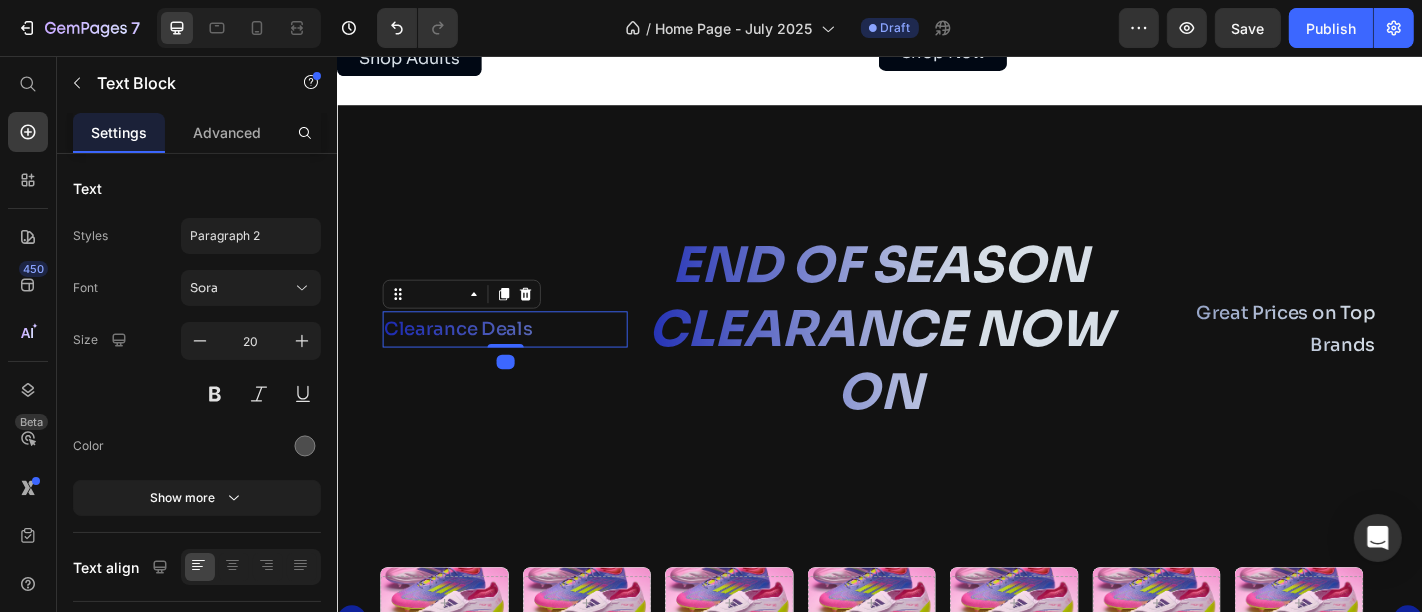 click on "Clearance Deals" at bounding box center (521, 358) 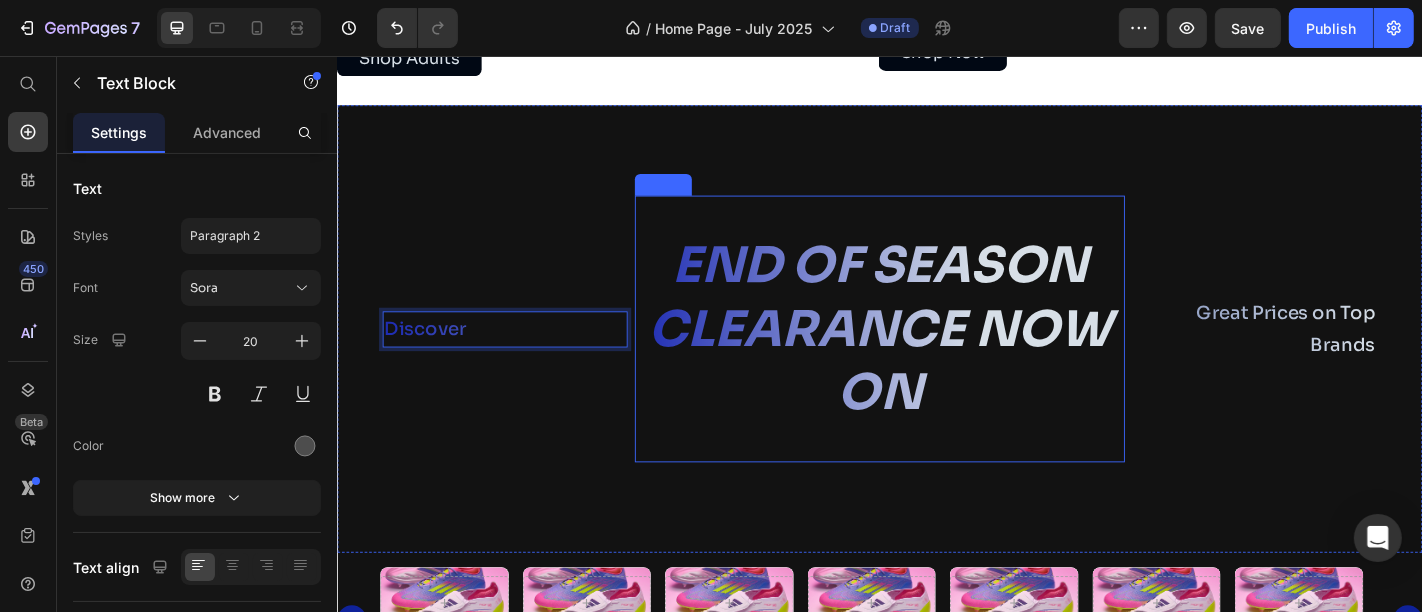 click on "END OF SEASON CLEARANCE NOW ON" at bounding box center [936, 357] 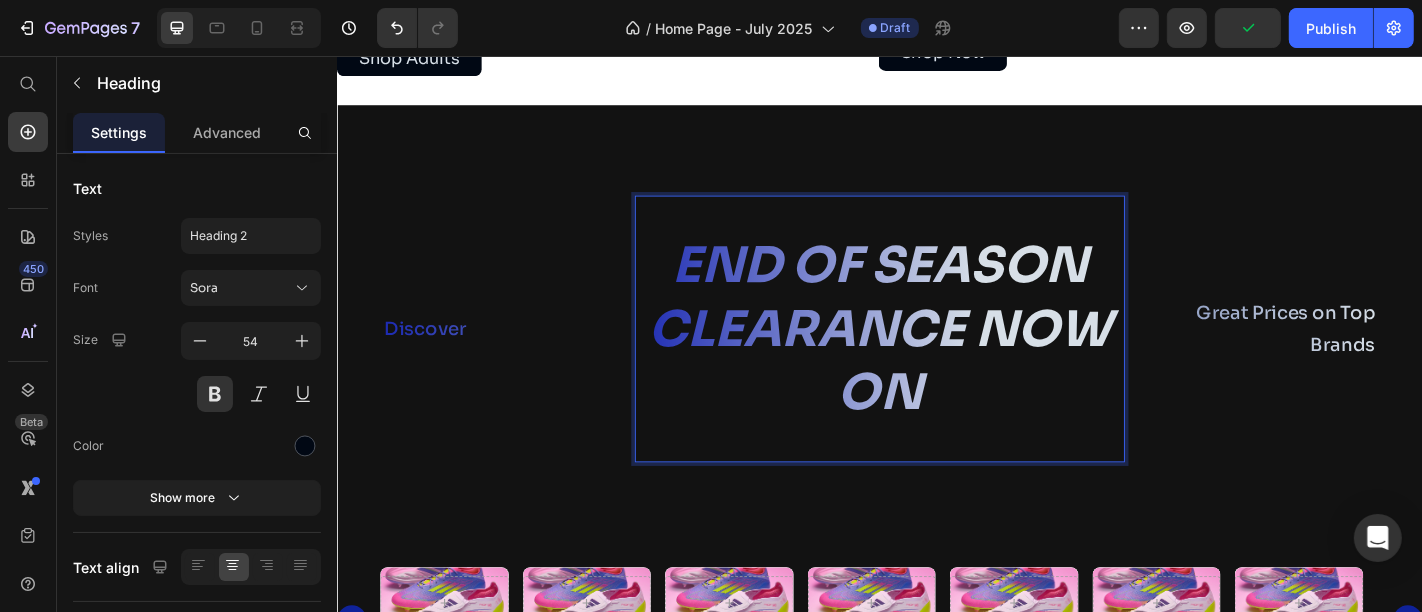 click on "END OF SEASON CLEARANCE NOW ON" at bounding box center [936, 357] 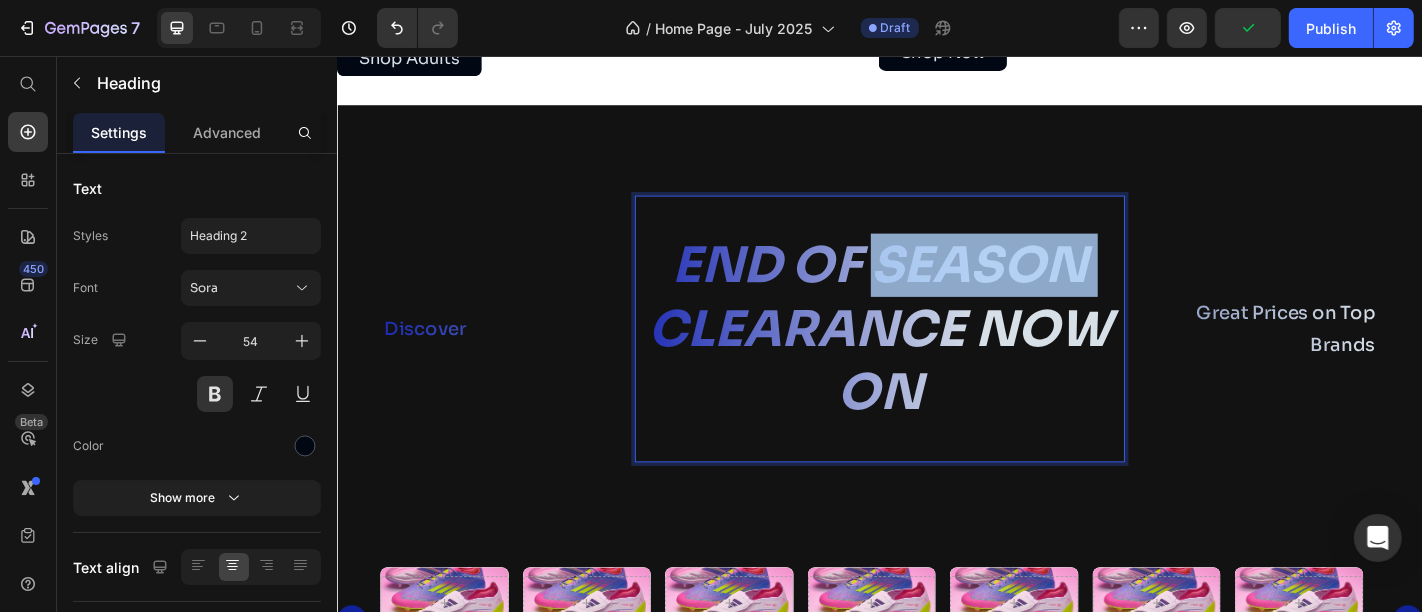 click on "END OF SEASON CLEARANCE NOW ON" at bounding box center (936, 357) 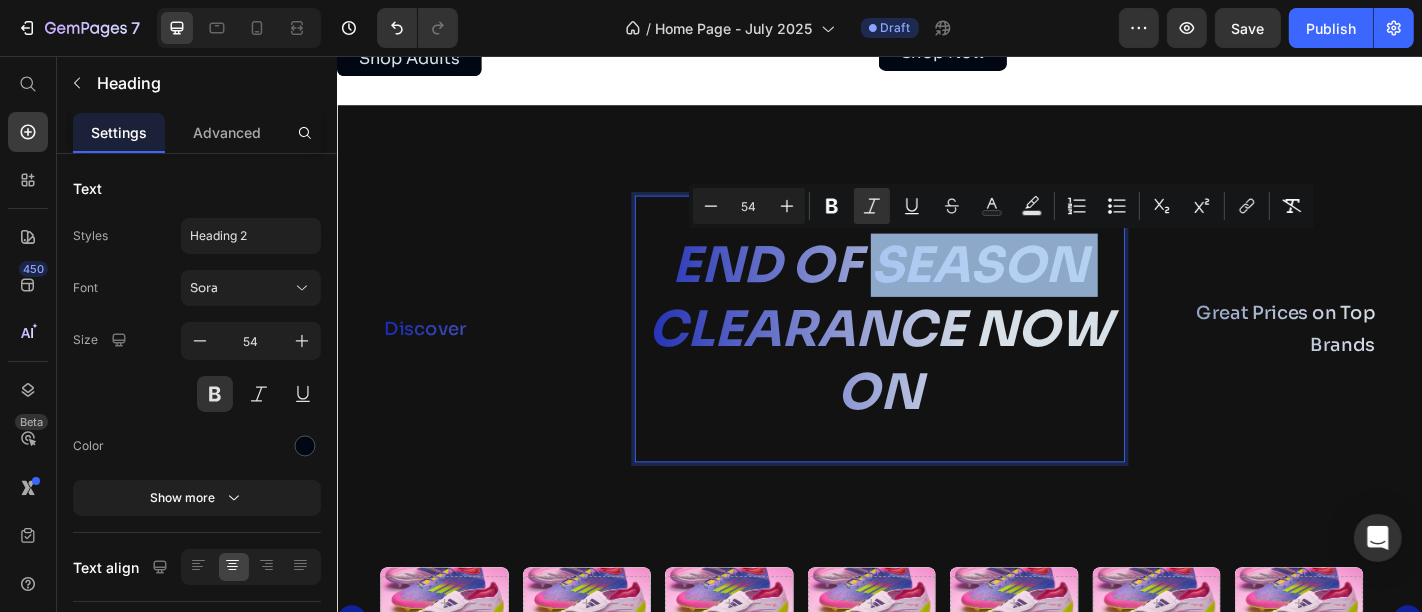 click on "END OF SEASON CLEARANCE NOW ON" at bounding box center (936, 357) 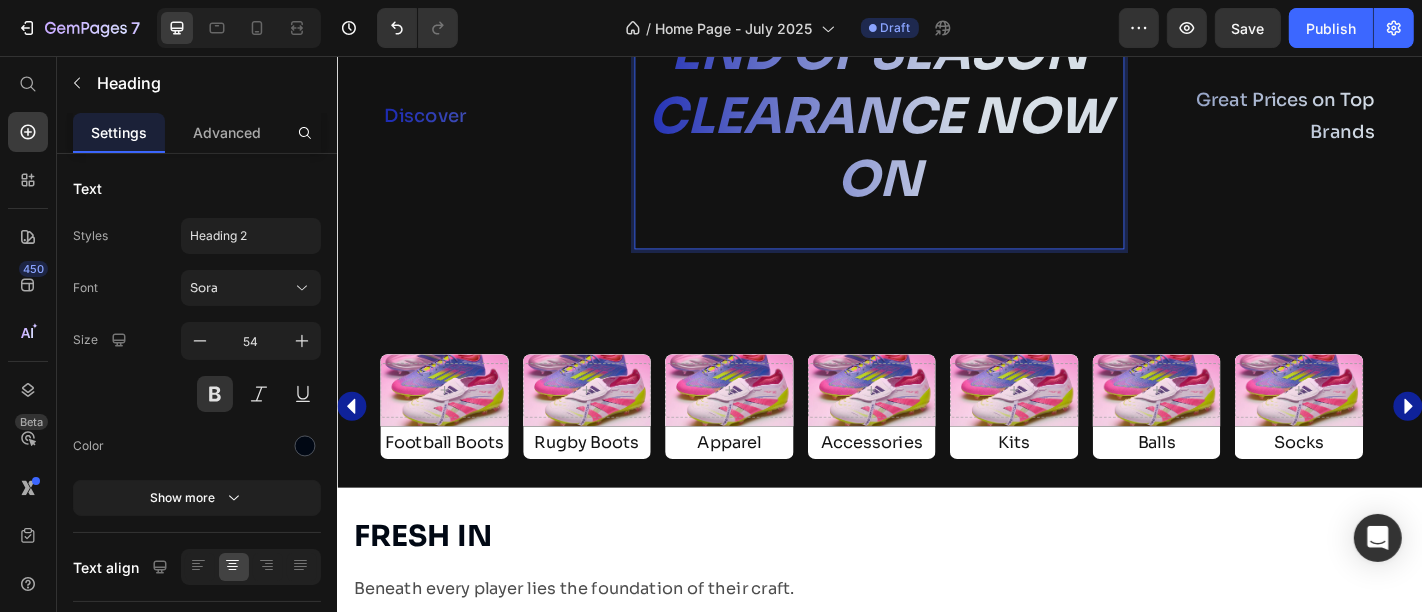 scroll, scrollTop: 1528, scrollLeft: 0, axis: vertical 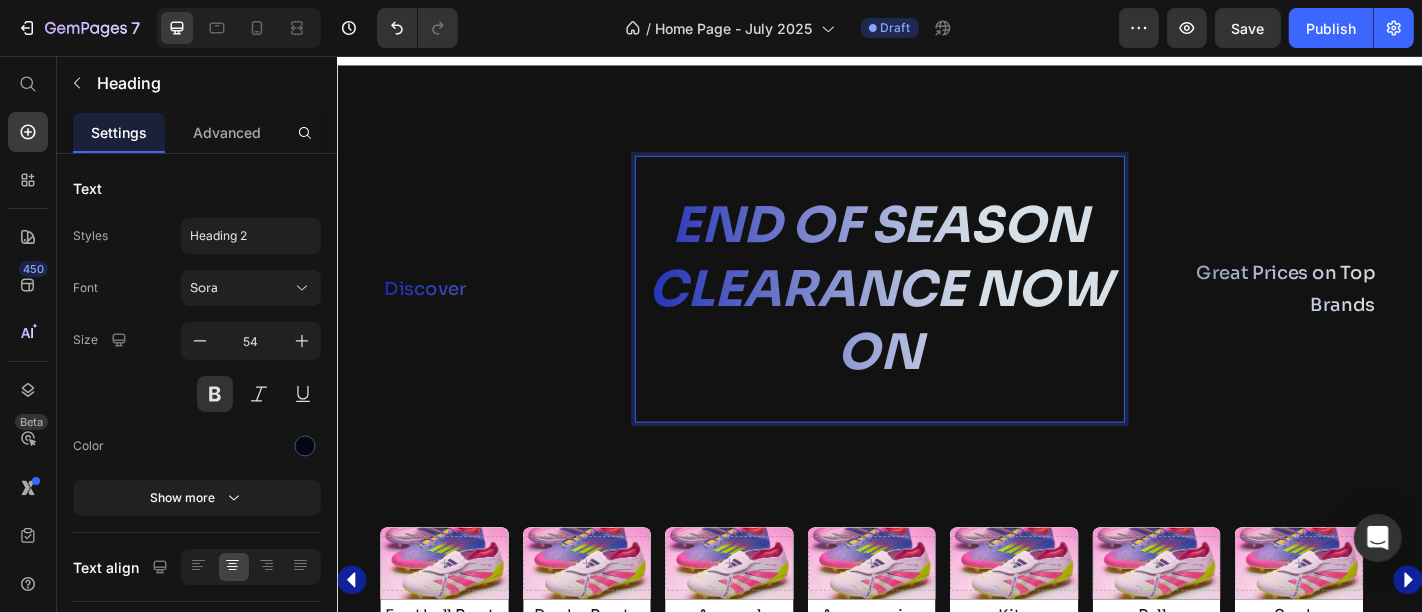 click on "END OF SEASON CLEARANCE NOW ON" at bounding box center (936, 313) 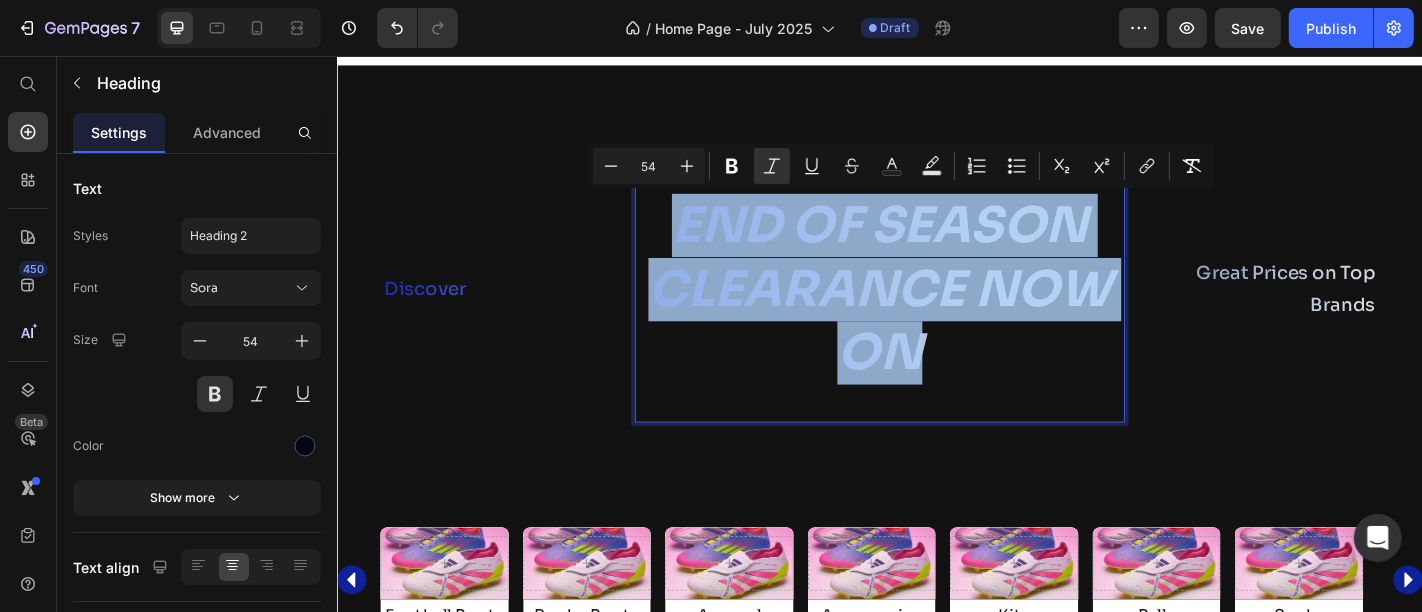 drag, startPoint x: 979, startPoint y: 378, endPoint x: 700, endPoint y: 256, distance: 304.5078 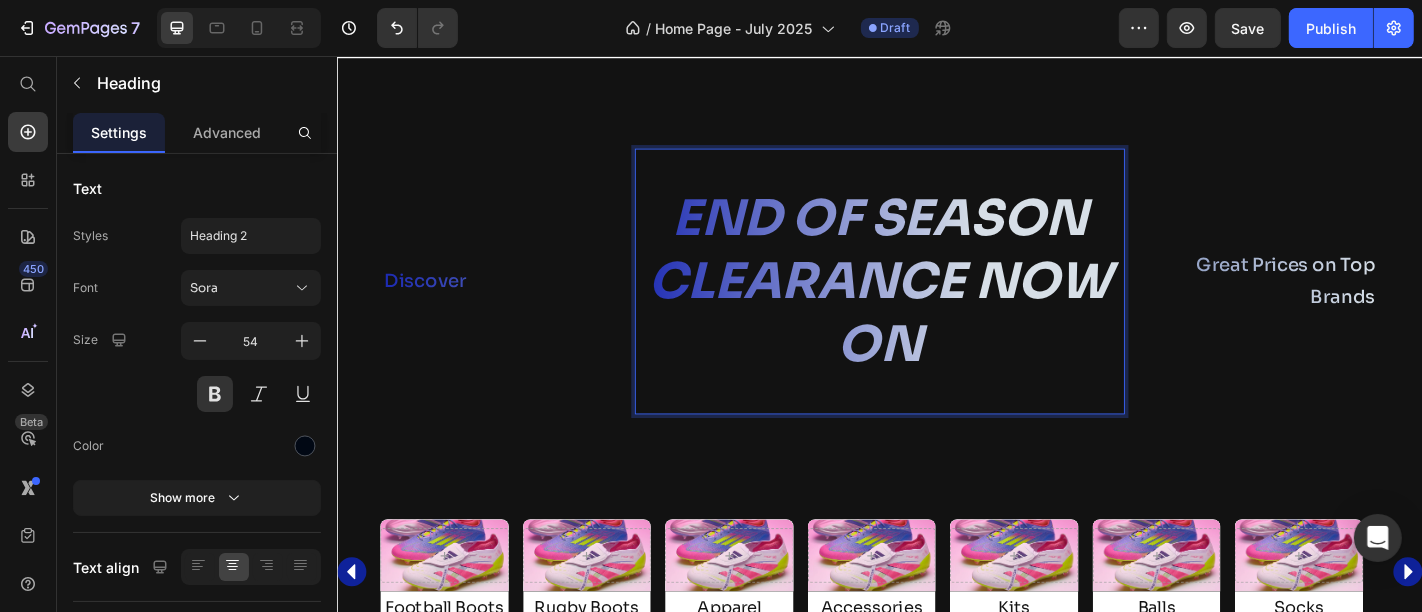 scroll, scrollTop: 1366, scrollLeft: 0, axis: vertical 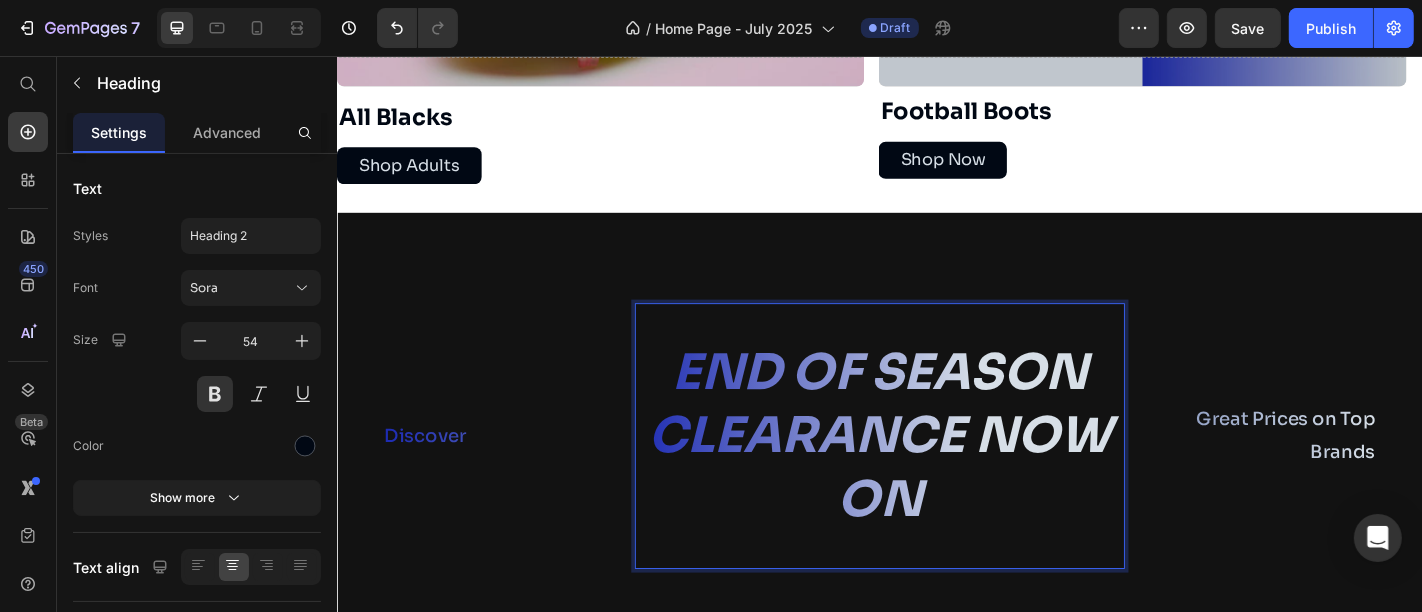 click on "END OF SEASON CLEARANCE NOW ON" at bounding box center [936, 476] 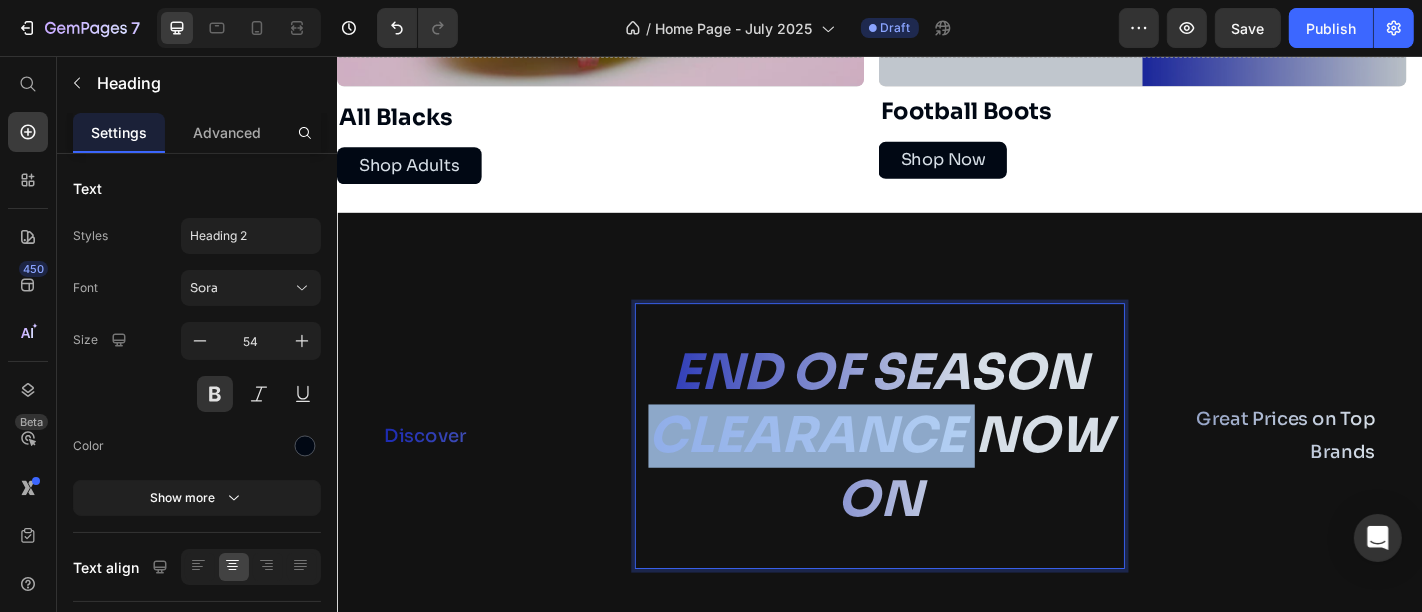 click on "END OF SEASON CLEARANCE NOW ON" at bounding box center (936, 476) 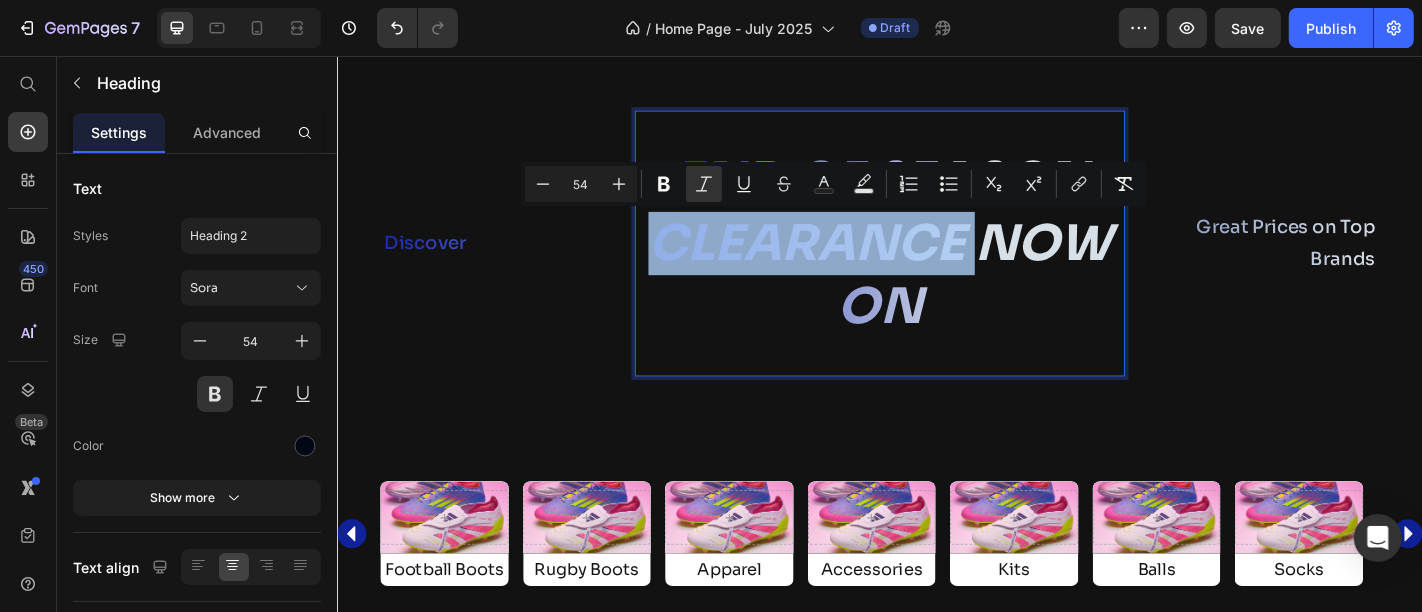scroll, scrollTop: 1385, scrollLeft: 0, axis: vertical 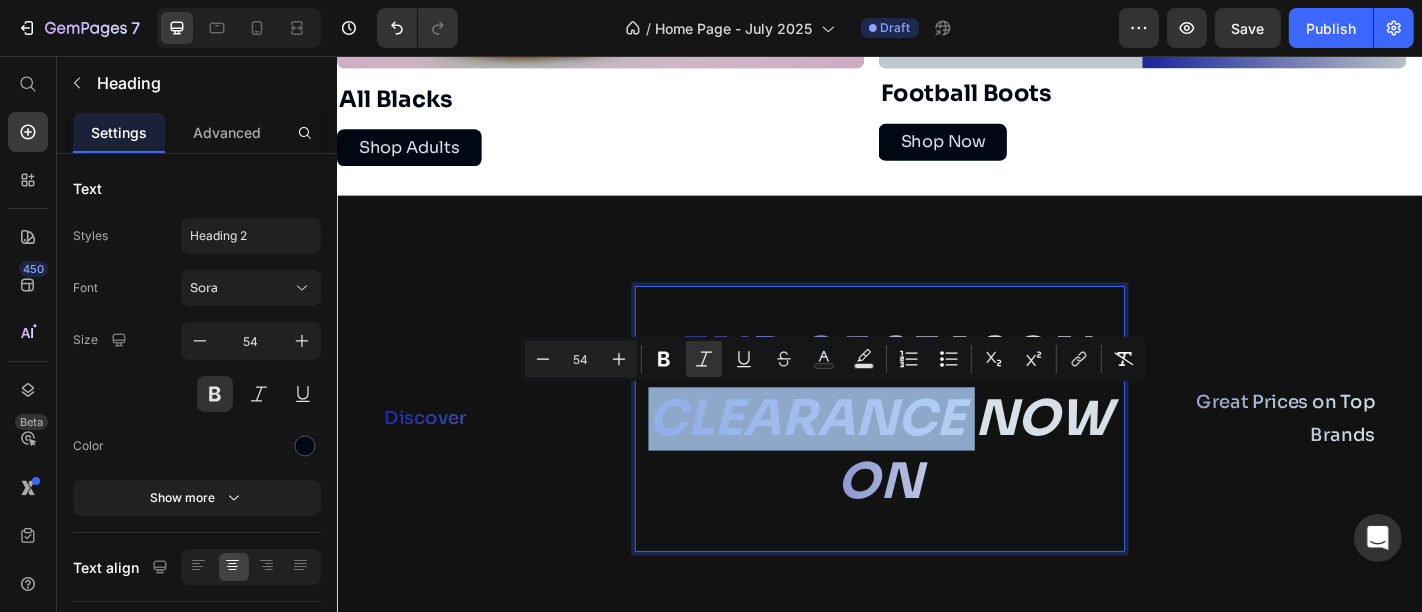 click on "END OF SEASON CLEARANCE NOW ON" at bounding box center [936, 457] 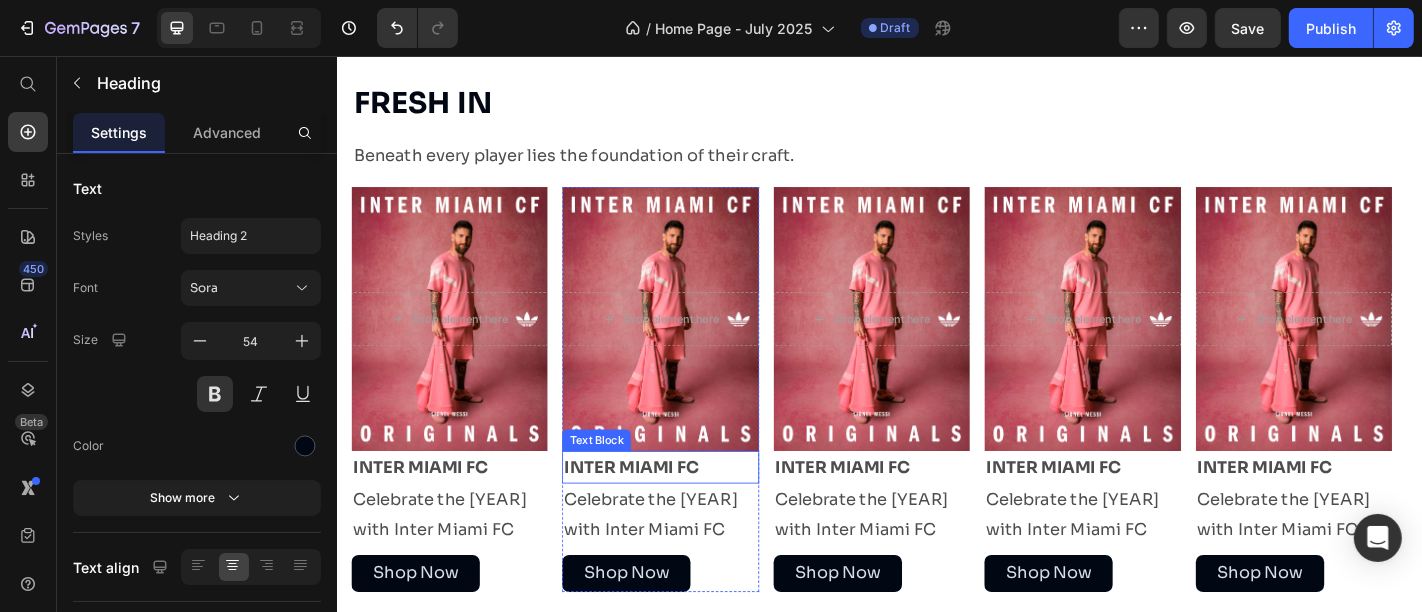 scroll, scrollTop: 2197, scrollLeft: 0, axis: vertical 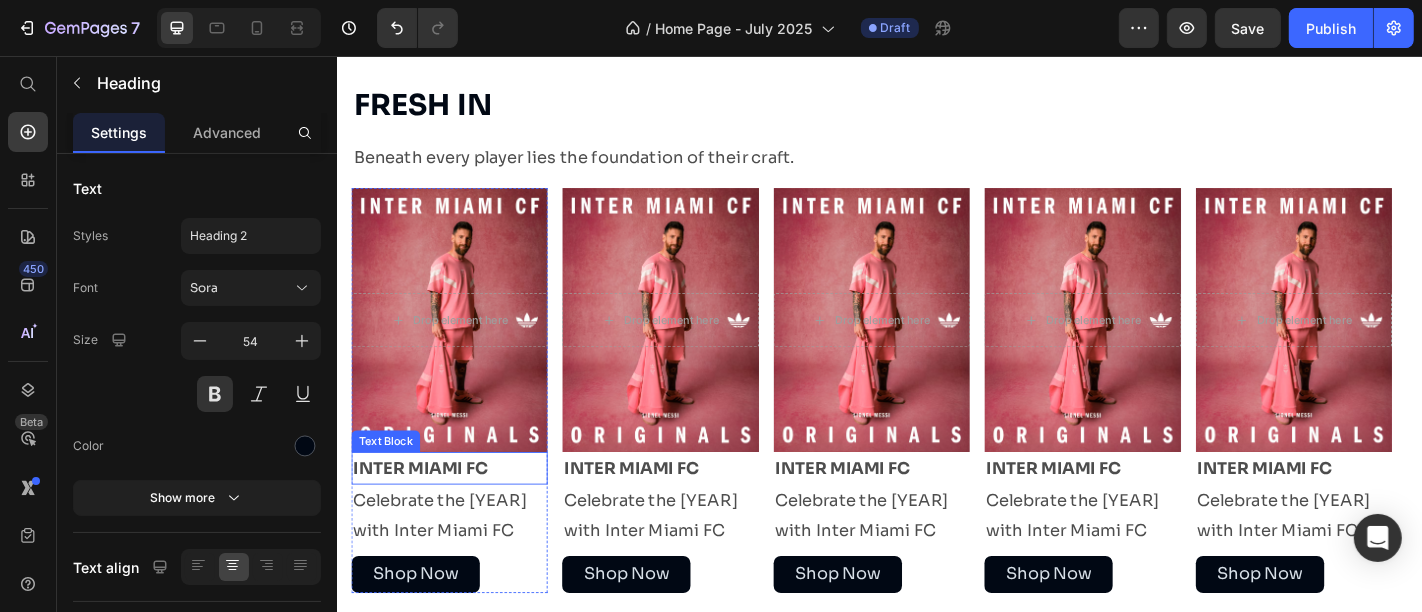 click on "INTER MIAMI FC" at bounding box center [428, 512] 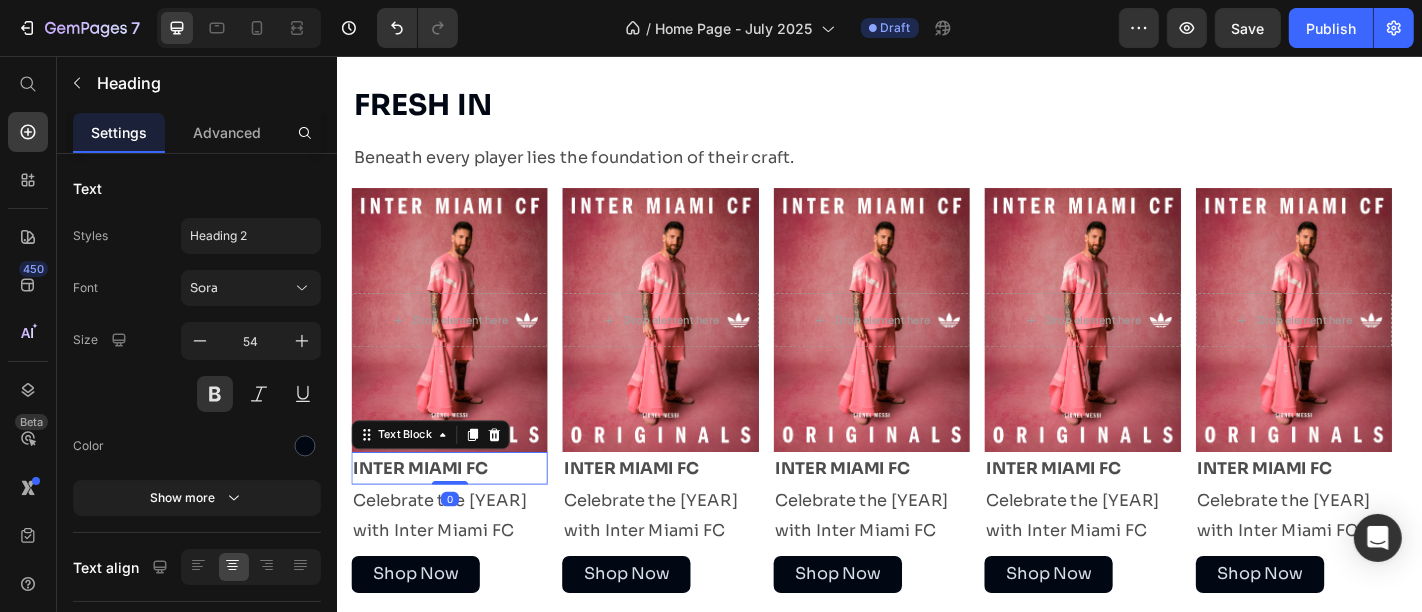 click on "INTER MIAMI FC" at bounding box center [428, 512] 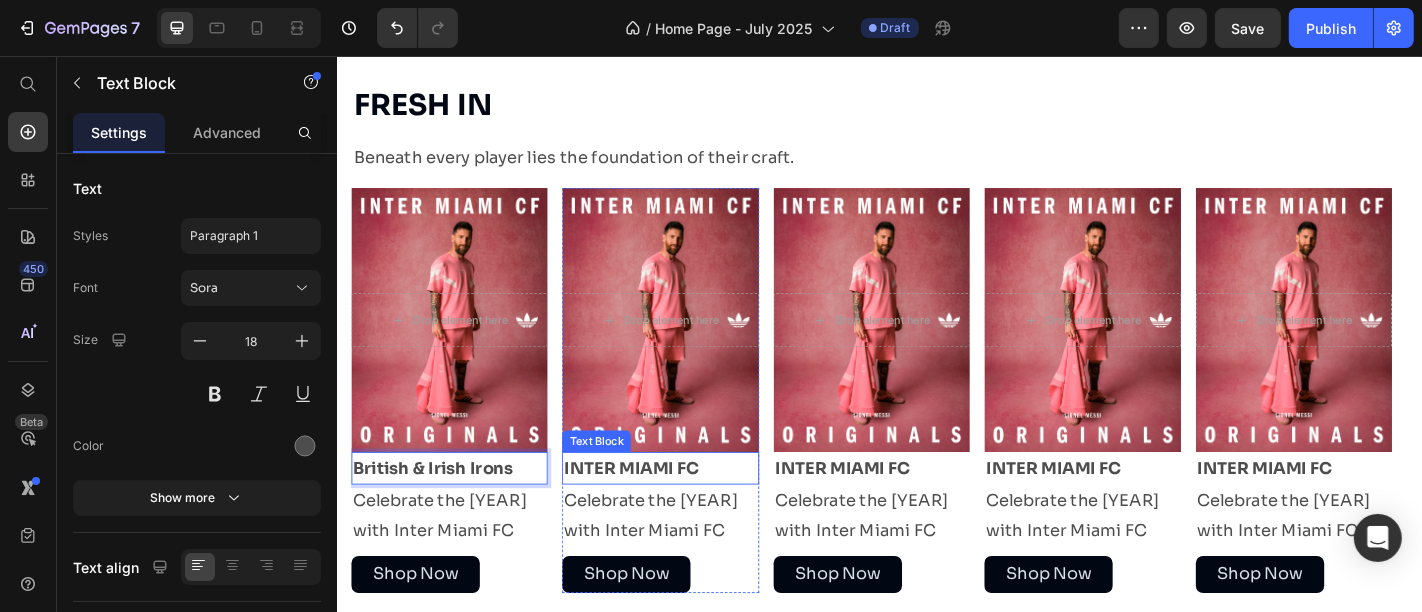 click on "INTER MIAMI FC" at bounding box center [661, 512] 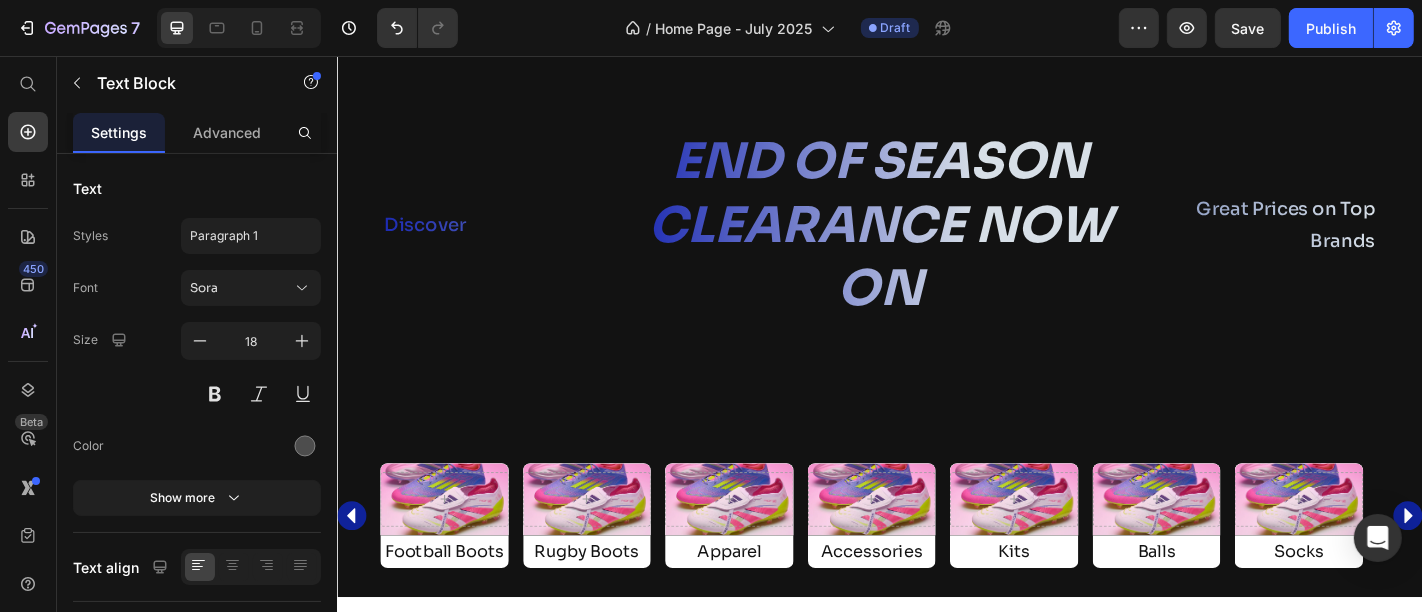 scroll, scrollTop: 1593, scrollLeft: 0, axis: vertical 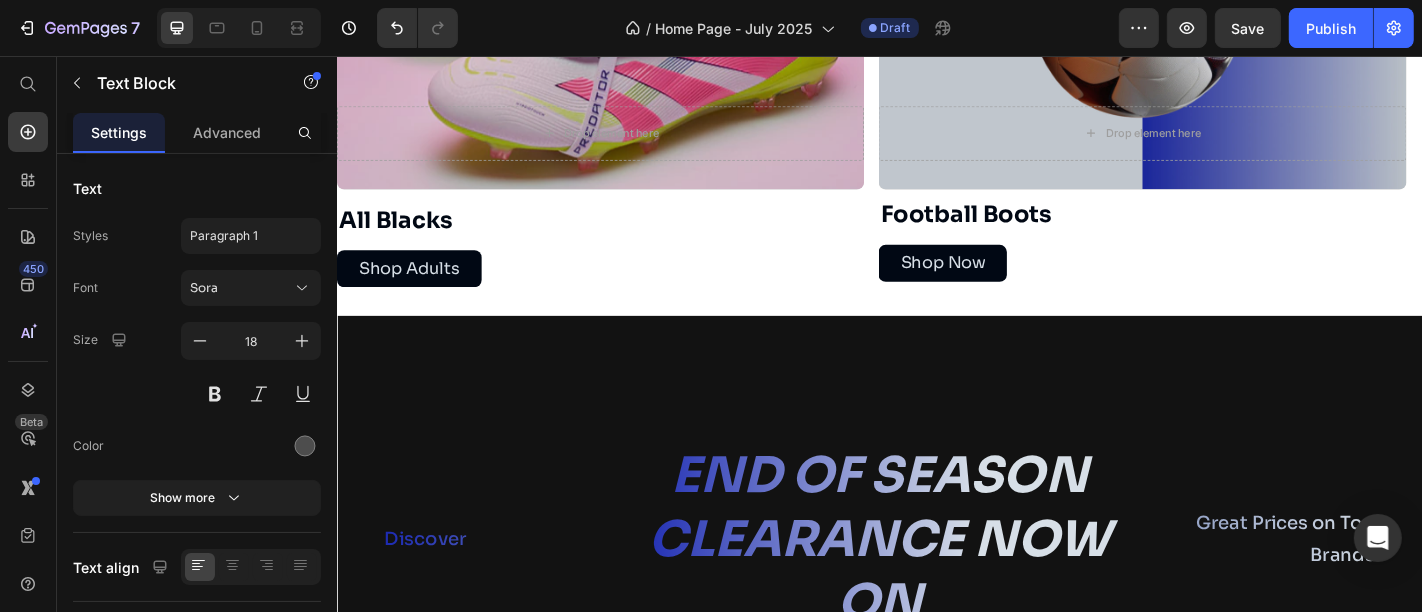 type on "16" 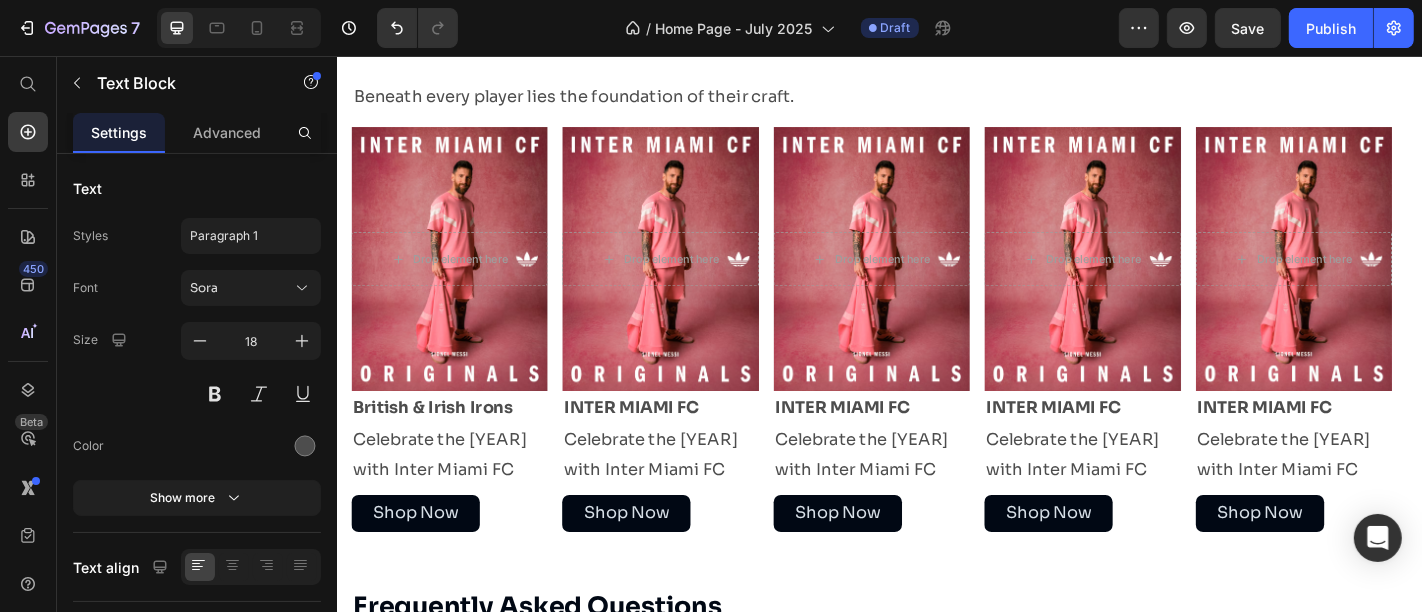 scroll, scrollTop: 2386, scrollLeft: 0, axis: vertical 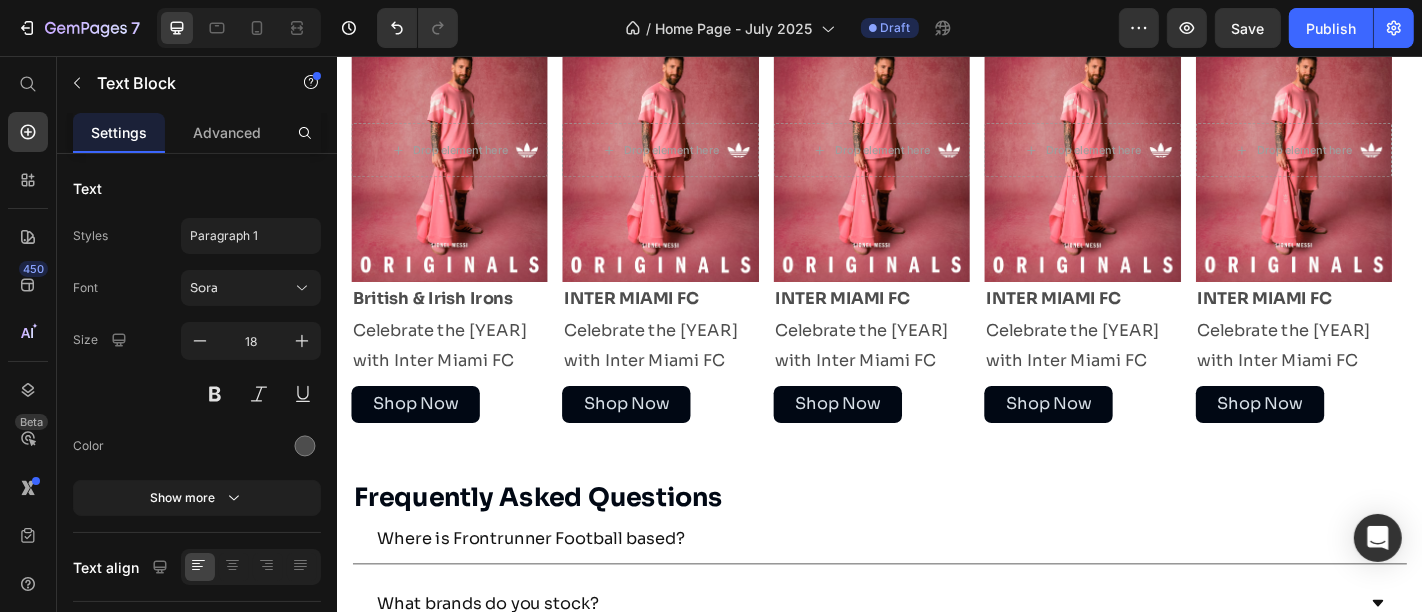click on "INTER MIAMI FC" at bounding box center [661, 323] 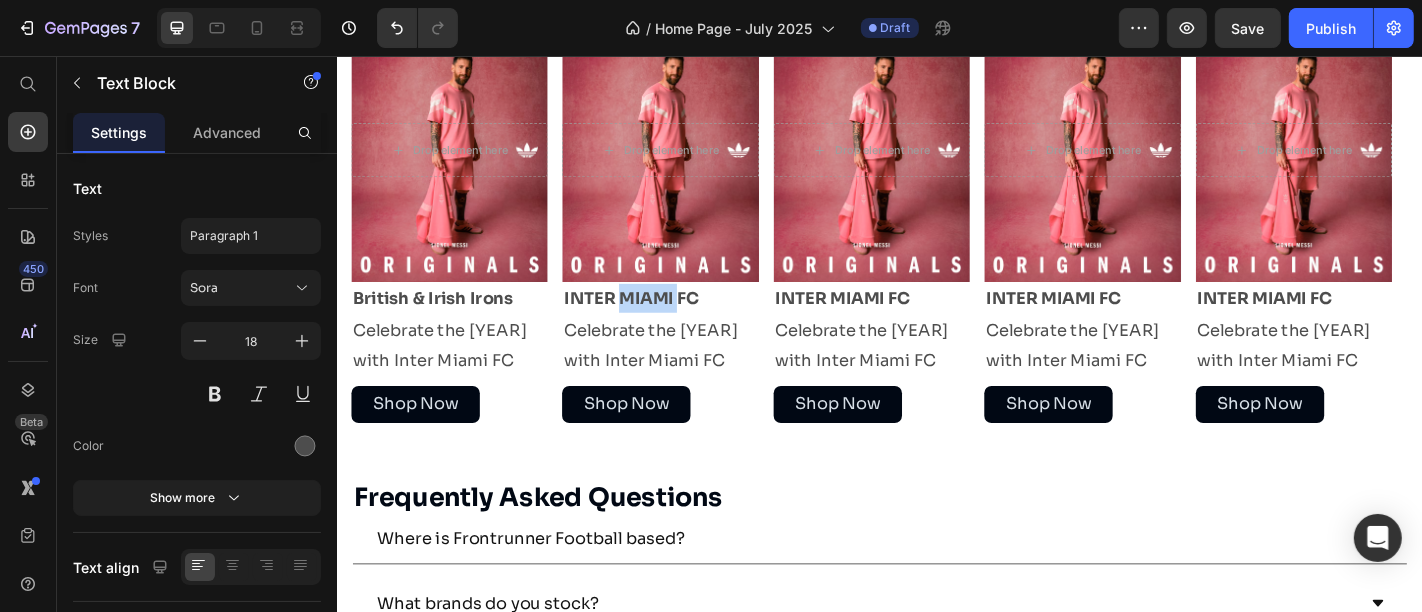 click on "INTER MIAMI FC" at bounding box center (661, 323) 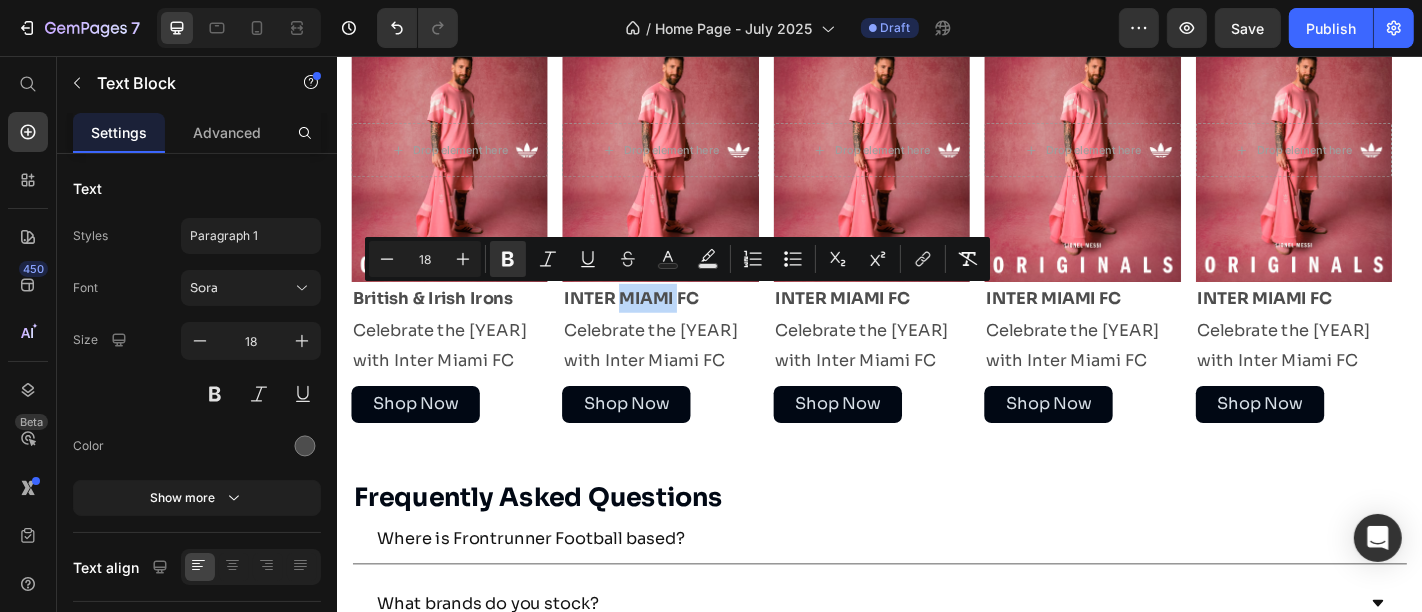 click on "INTER MIAMI FC" at bounding box center [661, 323] 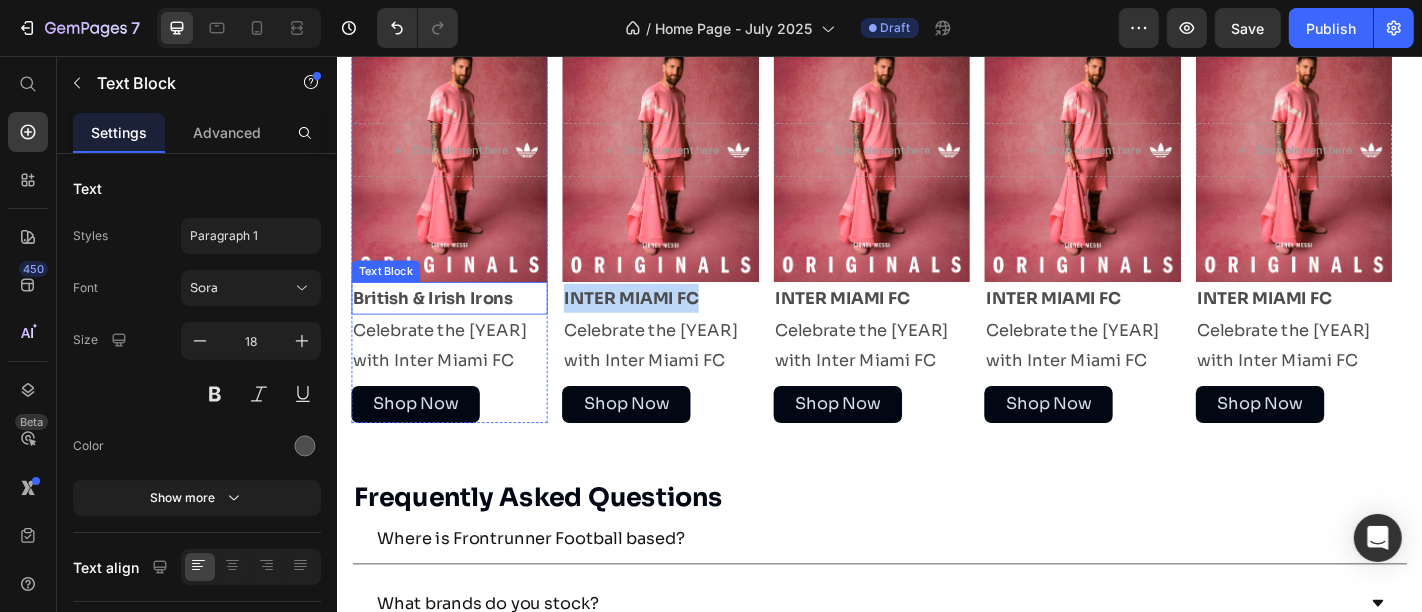 drag, startPoint x: 734, startPoint y: 328, endPoint x: 566, endPoint y: 338, distance: 168.29736 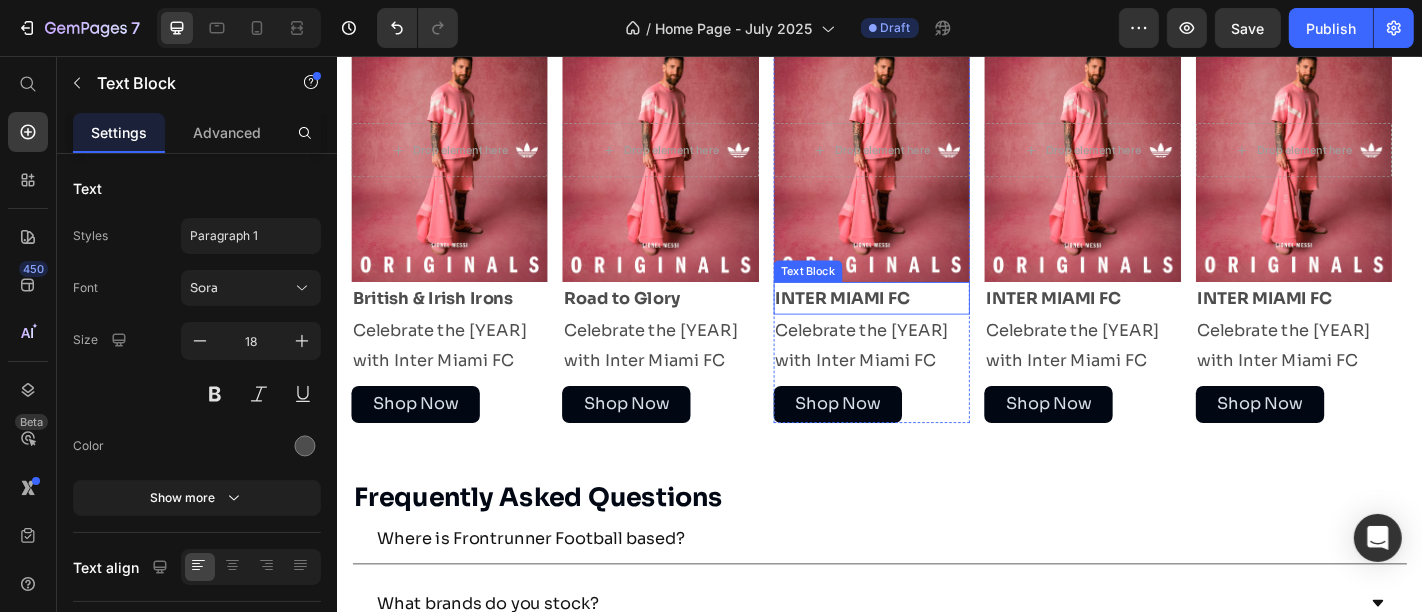 click on "INTER MIAMI FC" at bounding box center (895, 323) 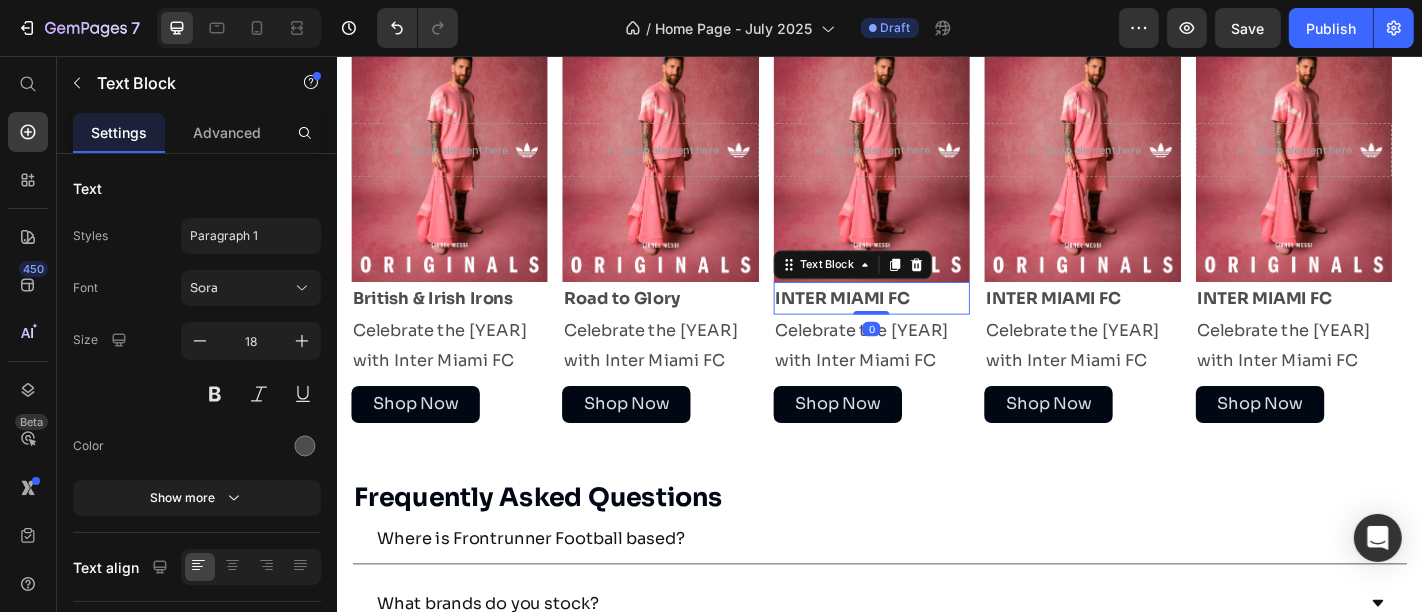 click on "INTER MIAMI FC" at bounding box center (895, 323) 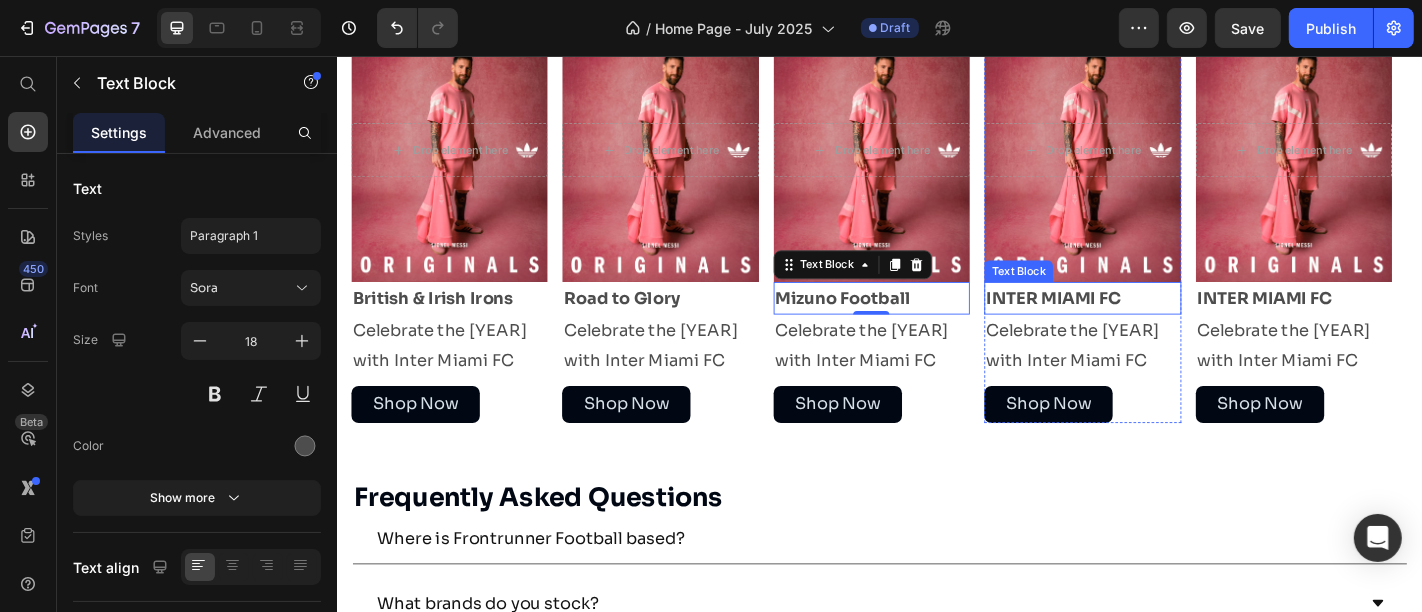 click on "INTER MIAMI FC" at bounding box center [1128, 323] 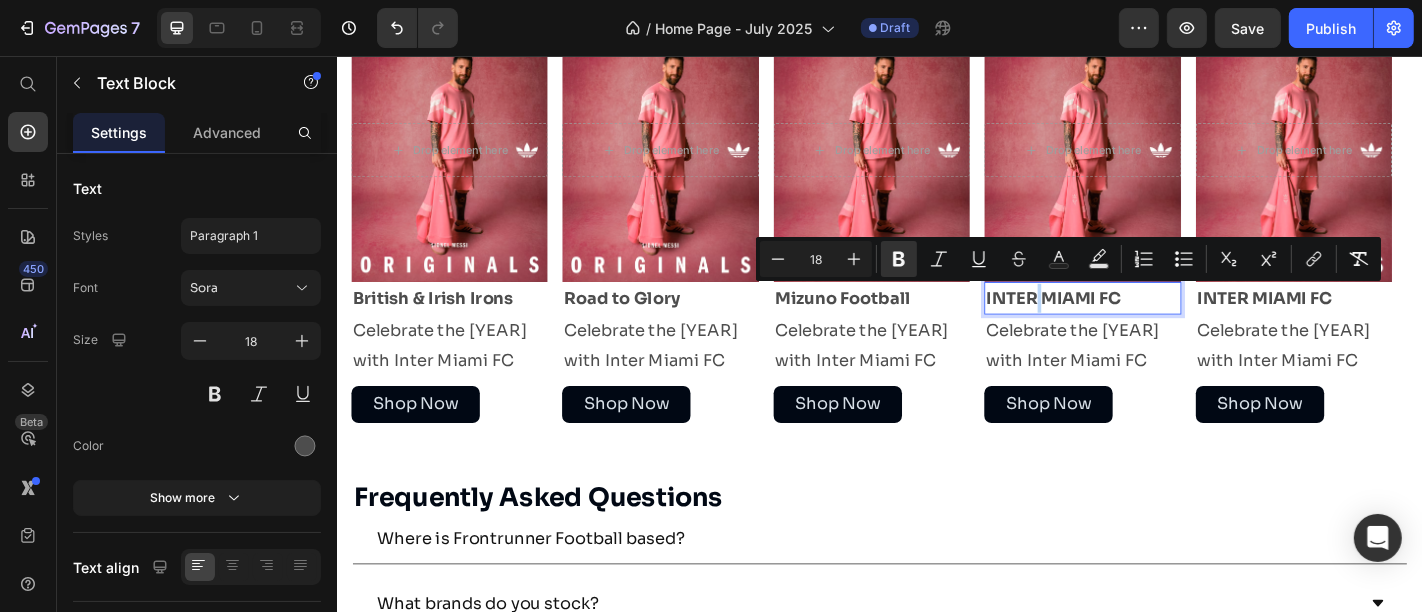 click on "INTER MIAMI FC" at bounding box center (1128, 323) 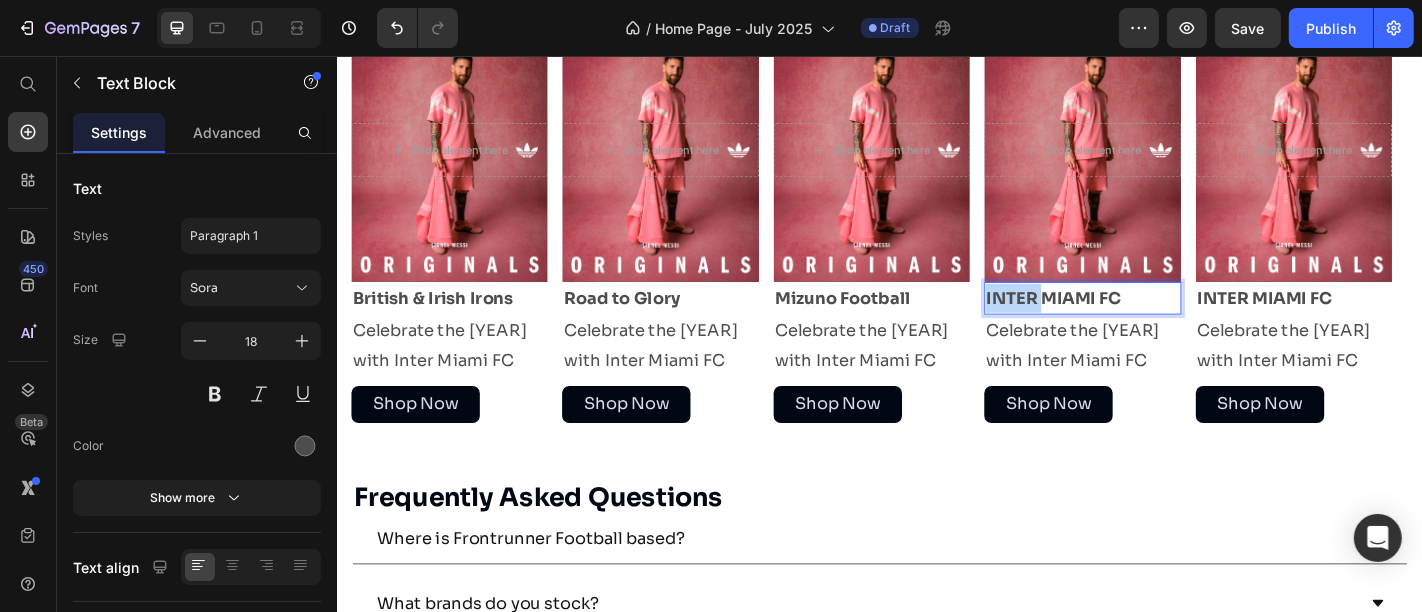 click on "INTER MIAMI FC" at bounding box center (1128, 323) 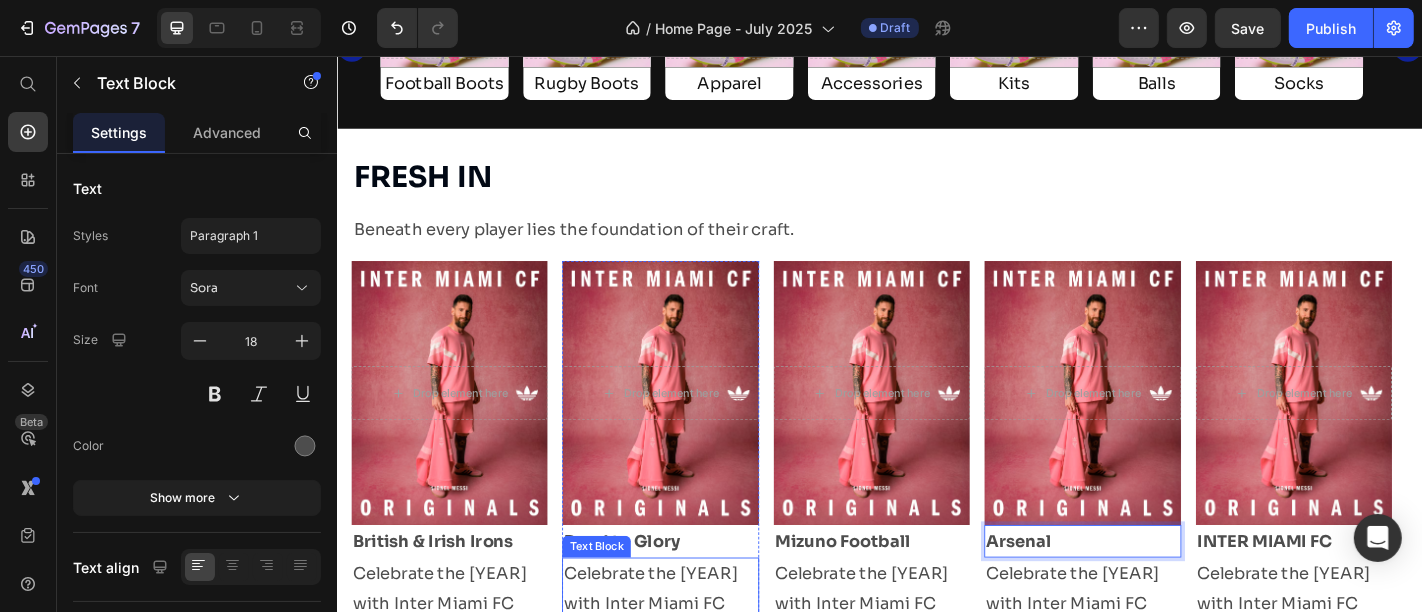 scroll, scrollTop: 2292, scrollLeft: 0, axis: vertical 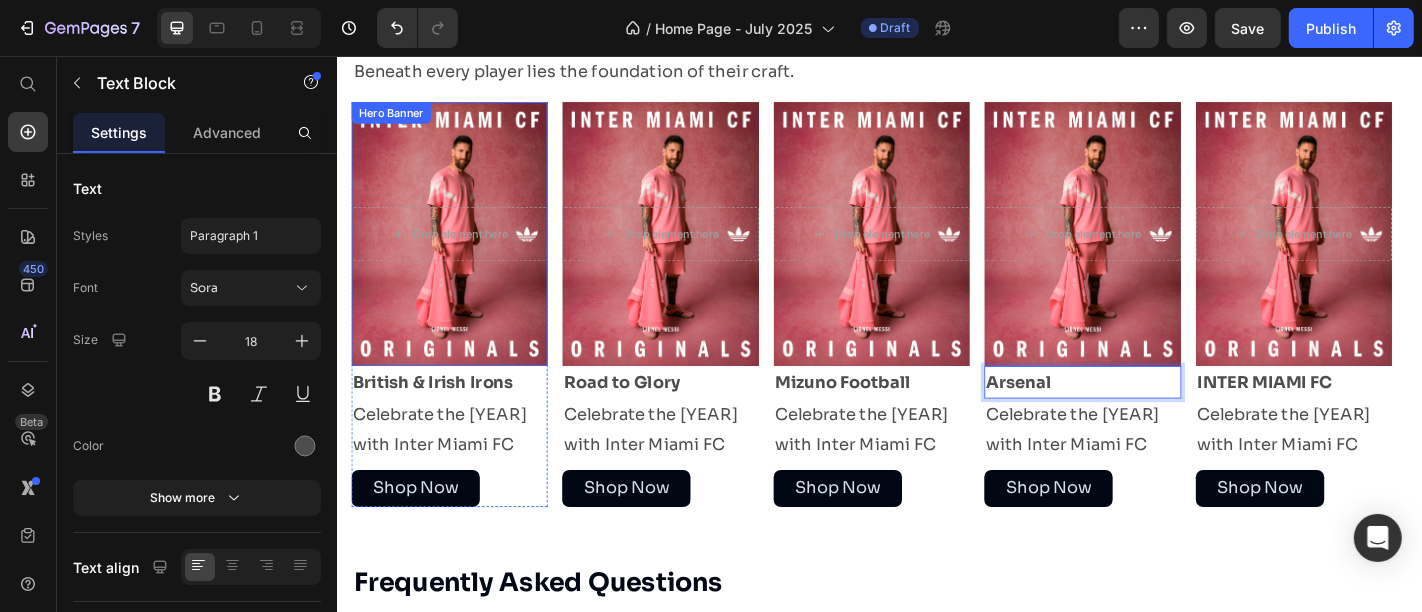 click on "Drop element here" at bounding box center [460, 253] 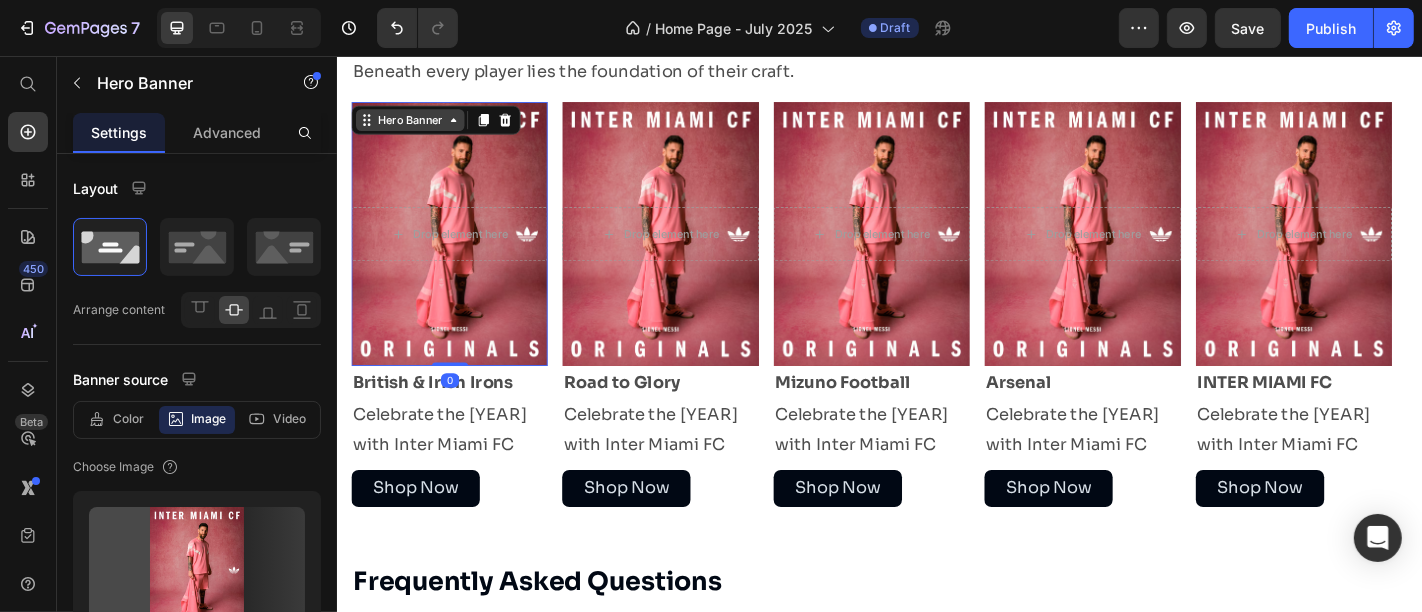 click on "Hero Banner" at bounding box center [417, 127] 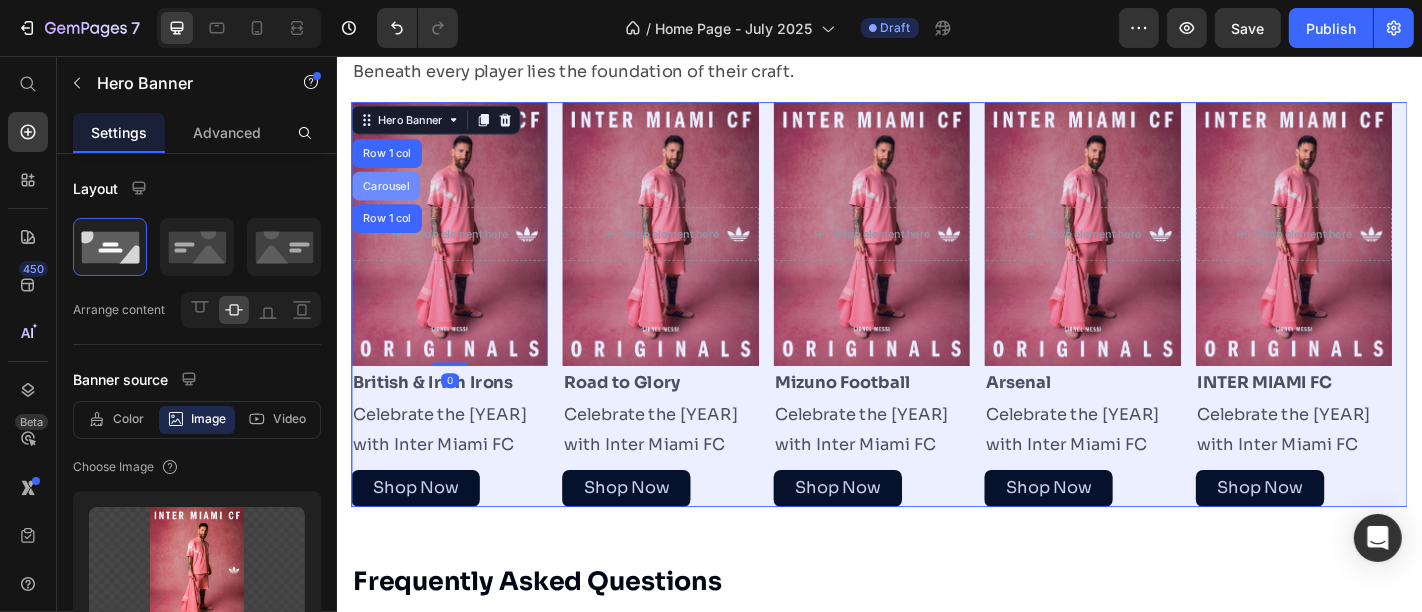 click on "Carousel" at bounding box center [390, 200] 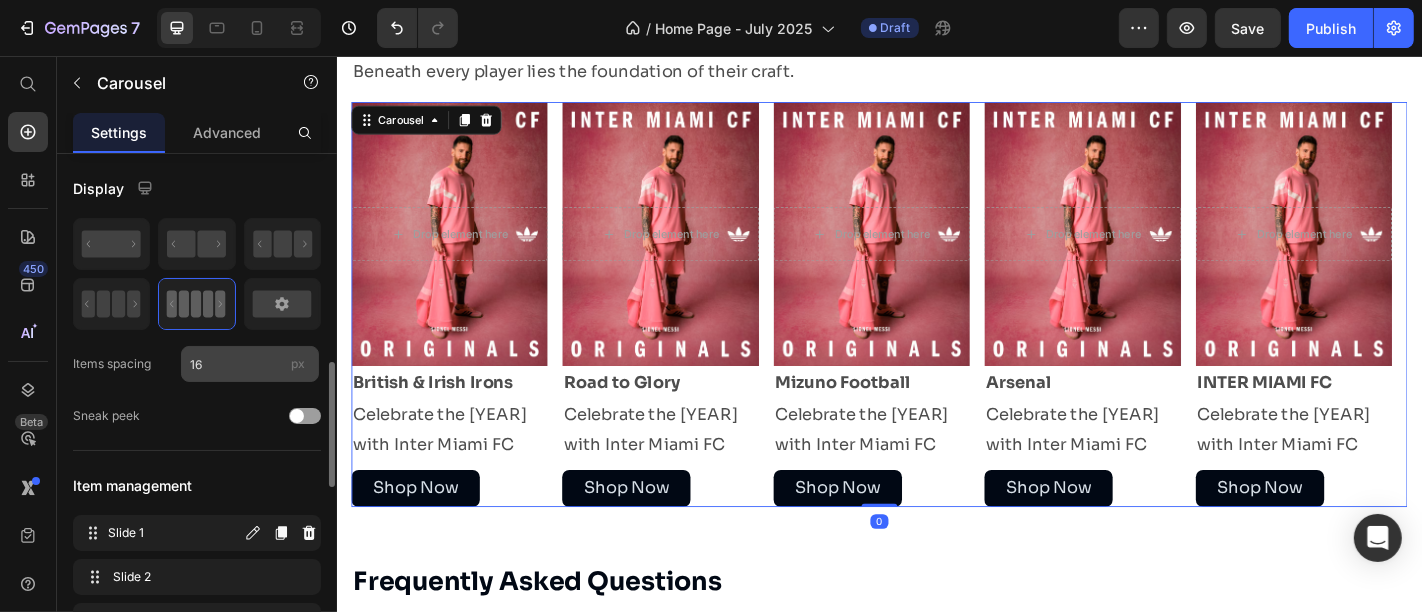 scroll, scrollTop: 218, scrollLeft: 0, axis: vertical 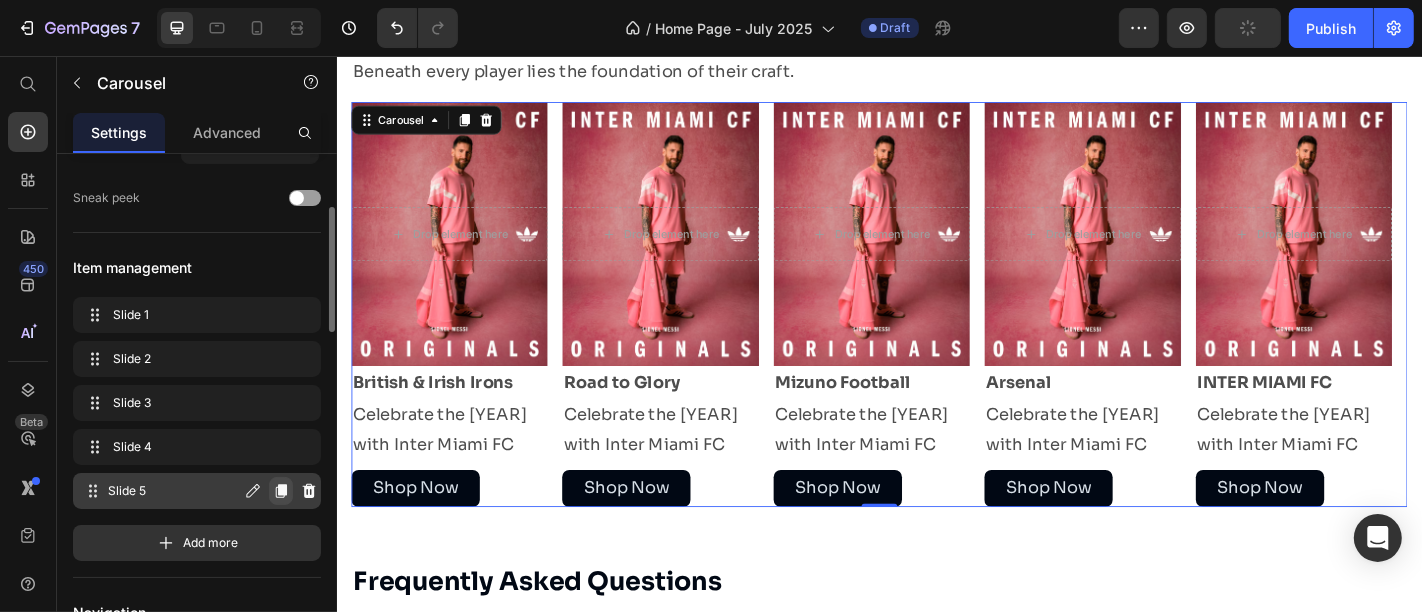 click 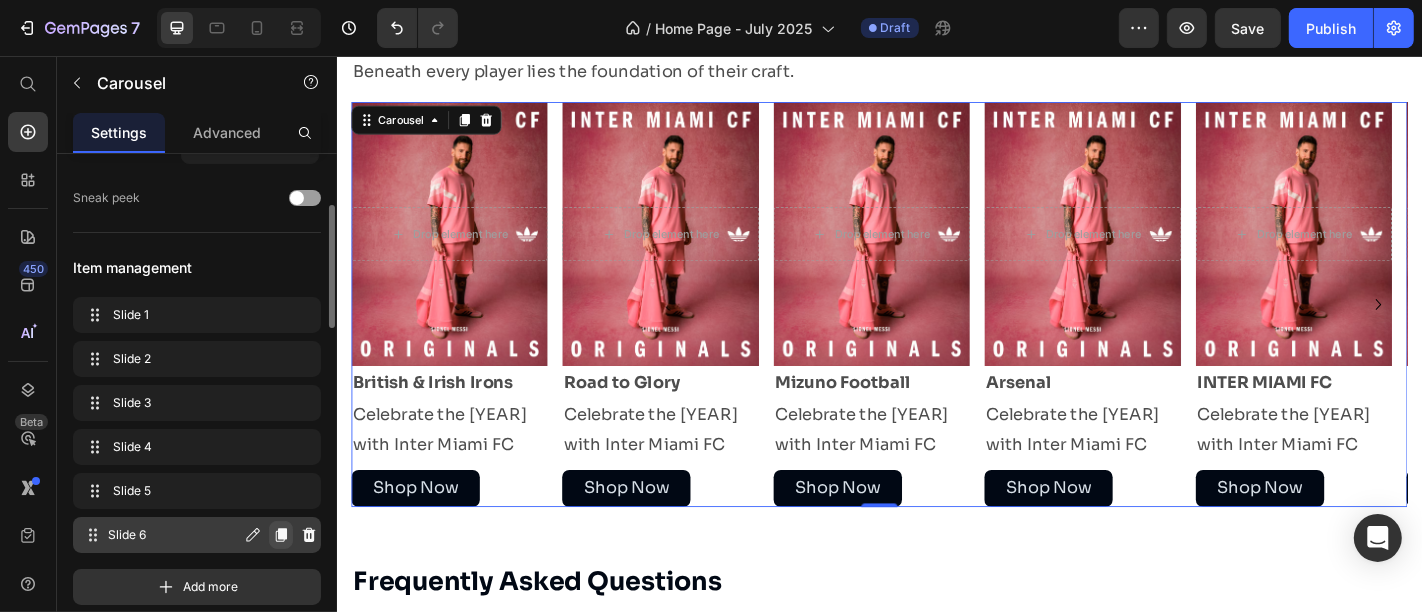 click 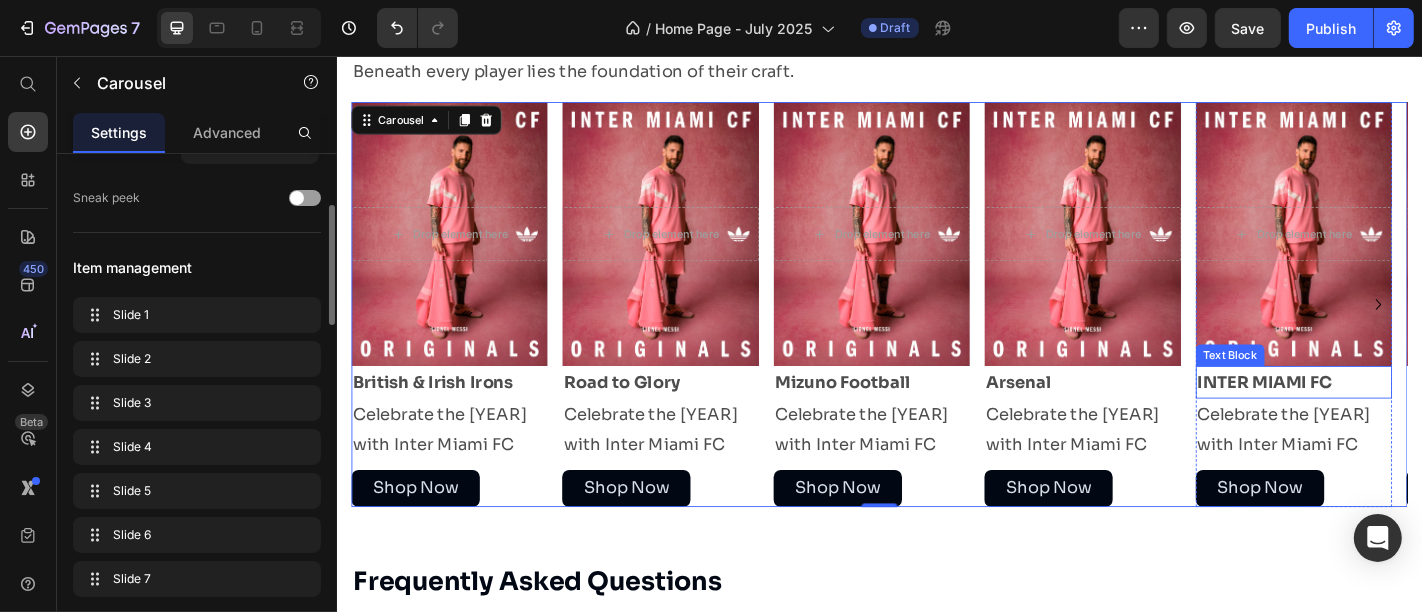 click on "INTER MIAMI FC" at bounding box center (1362, 417) 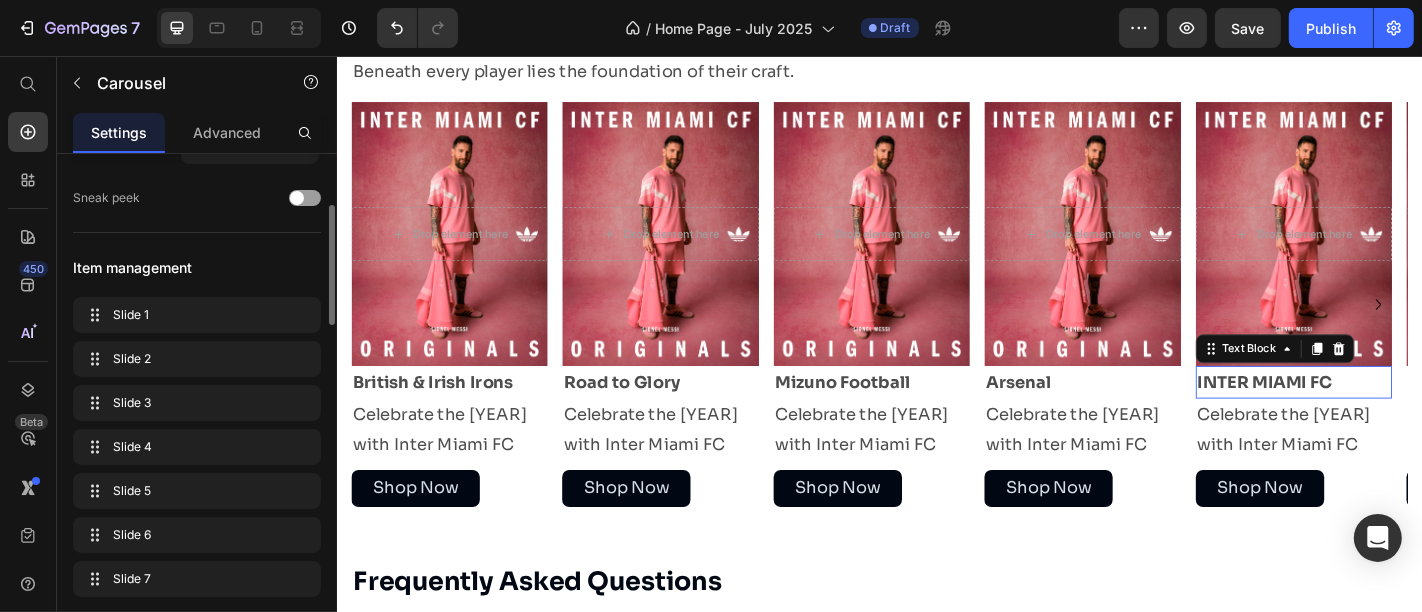 click on "INTER MIAMI FC" at bounding box center [1362, 417] 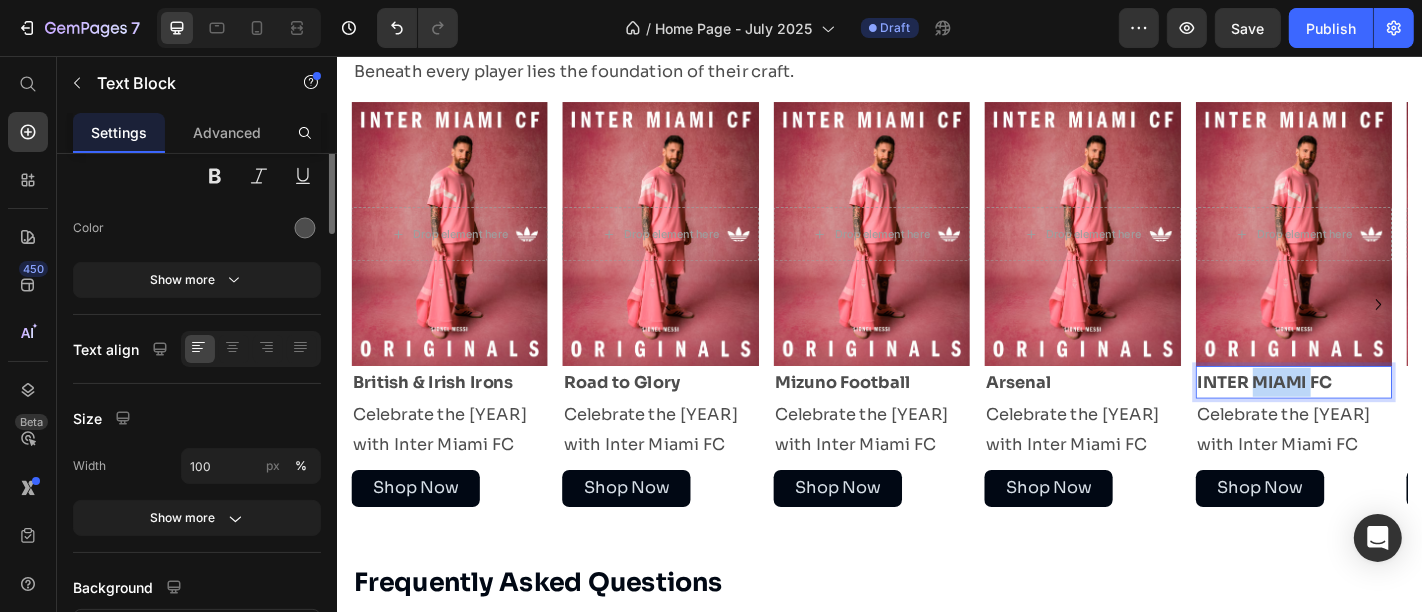 scroll, scrollTop: 0, scrollLeft: 0, axis: both 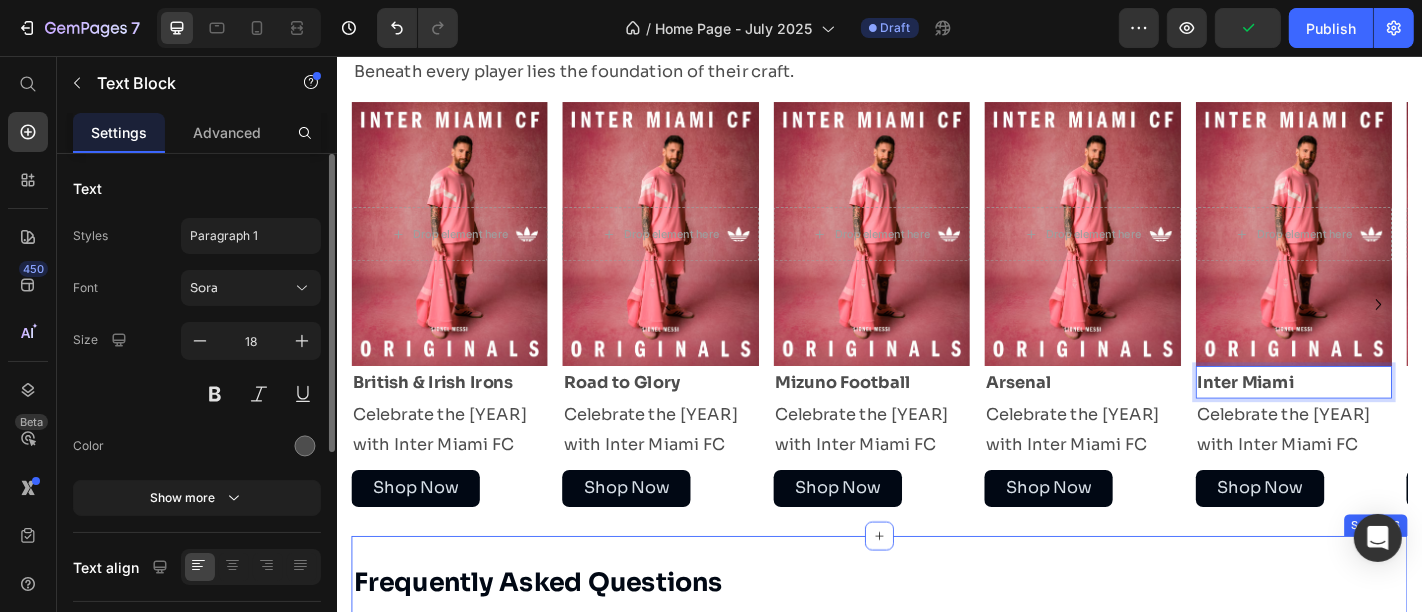 click on "Frequently Asked Questions Heading
Where is Frontrunner Football based?
What brands do you stock?
How do I find the right size?
How do I choose the right Football boots? Accordion Row Section 6" at bounding box center [936, 772] 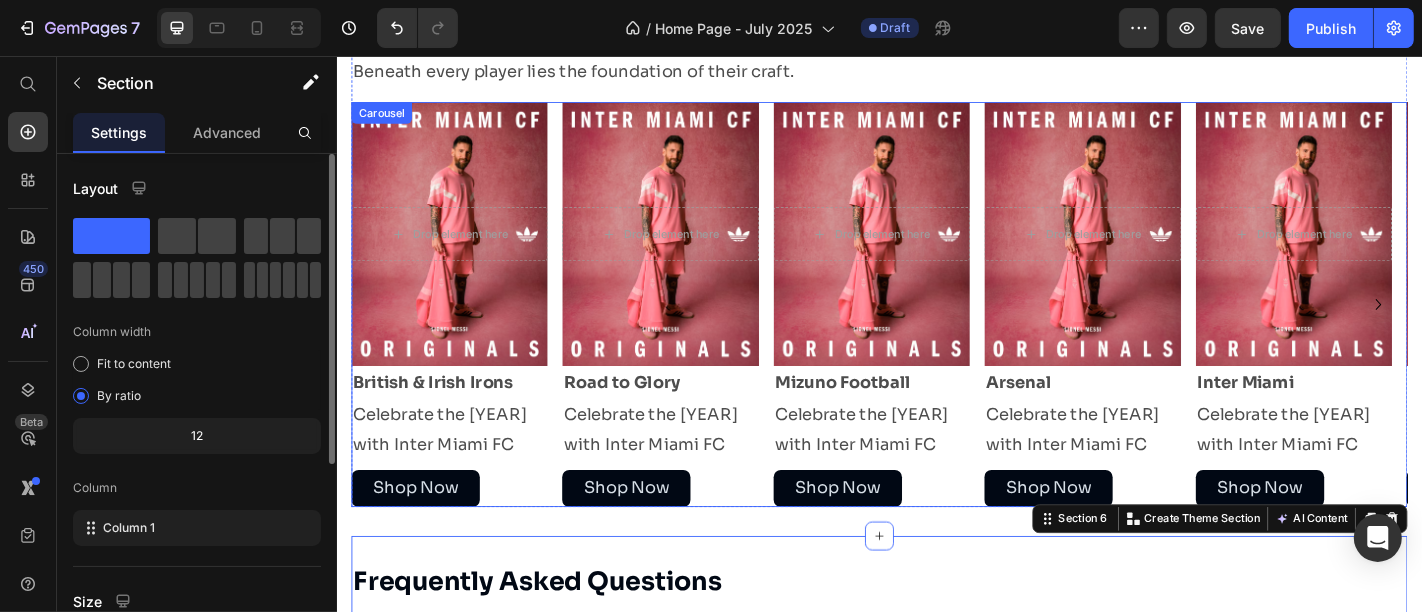 click 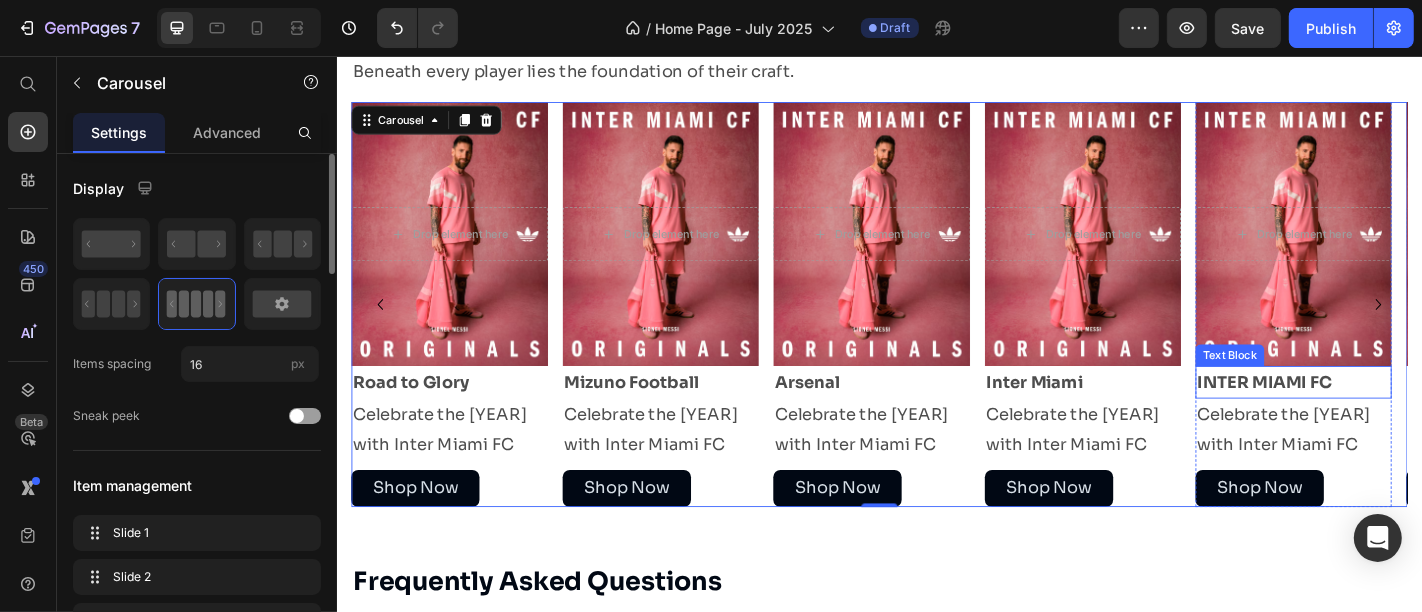 click on "INTER MIAMI FC" at bounding box center [1362, 417] 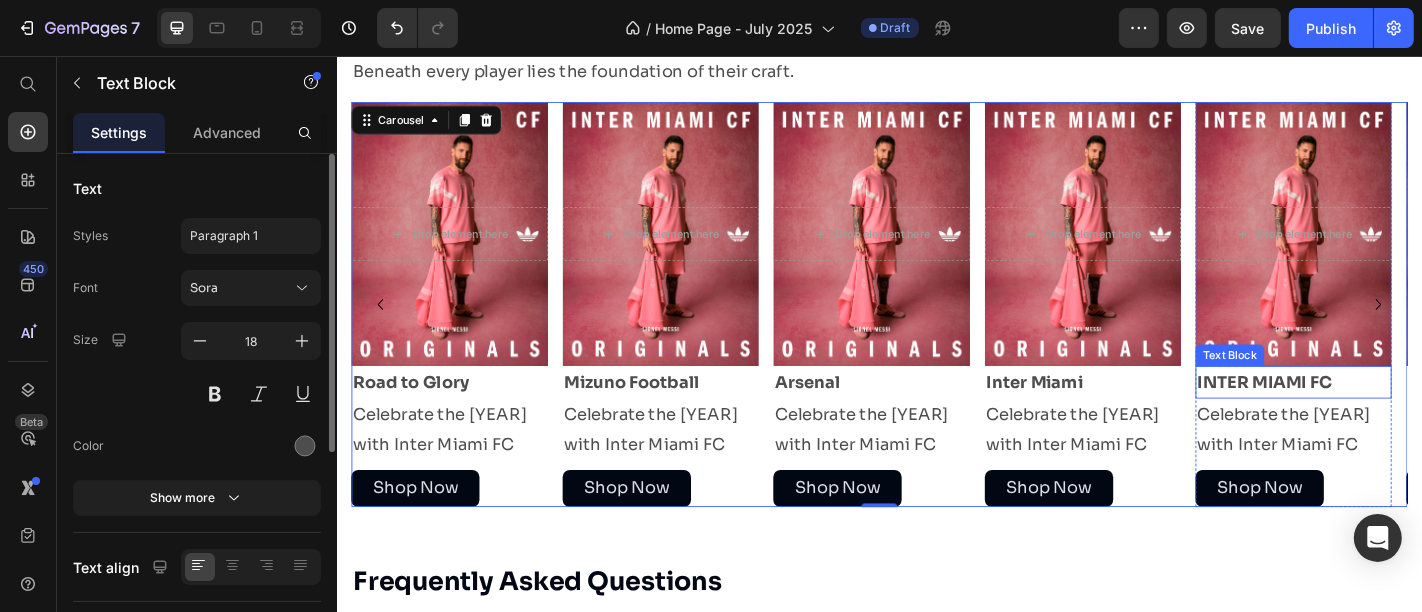 click on "INTER MIAMI FC" at bounding box center (1362, 417) 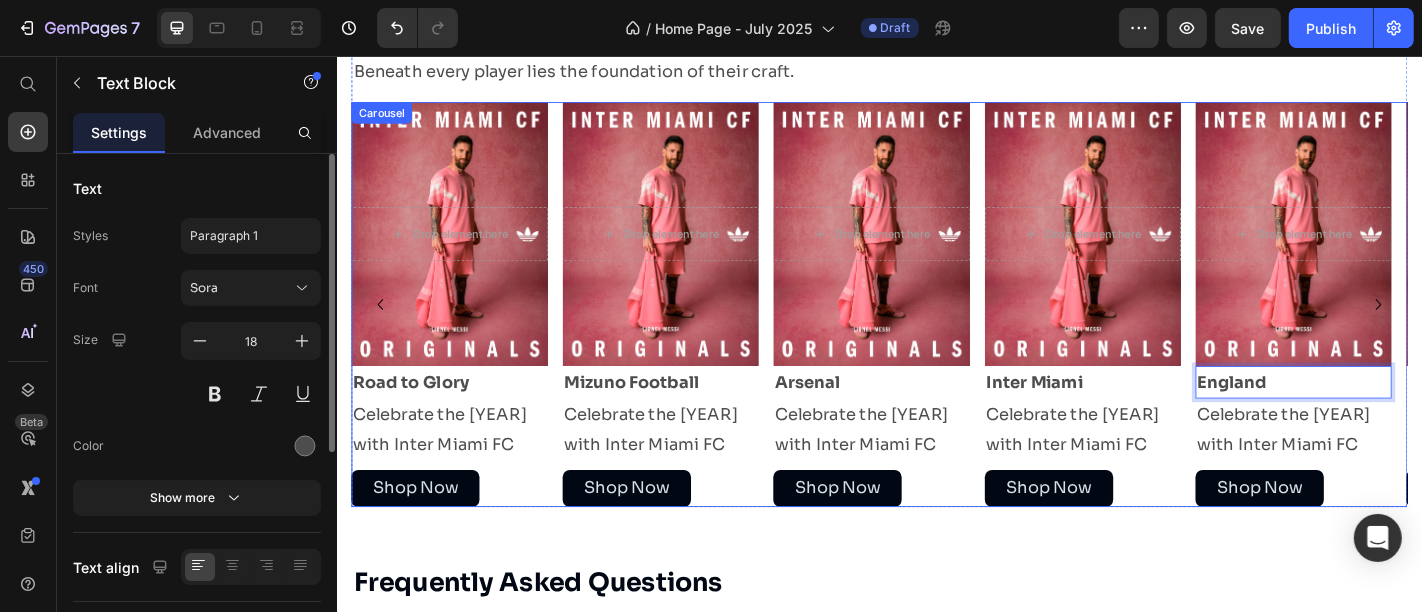 click 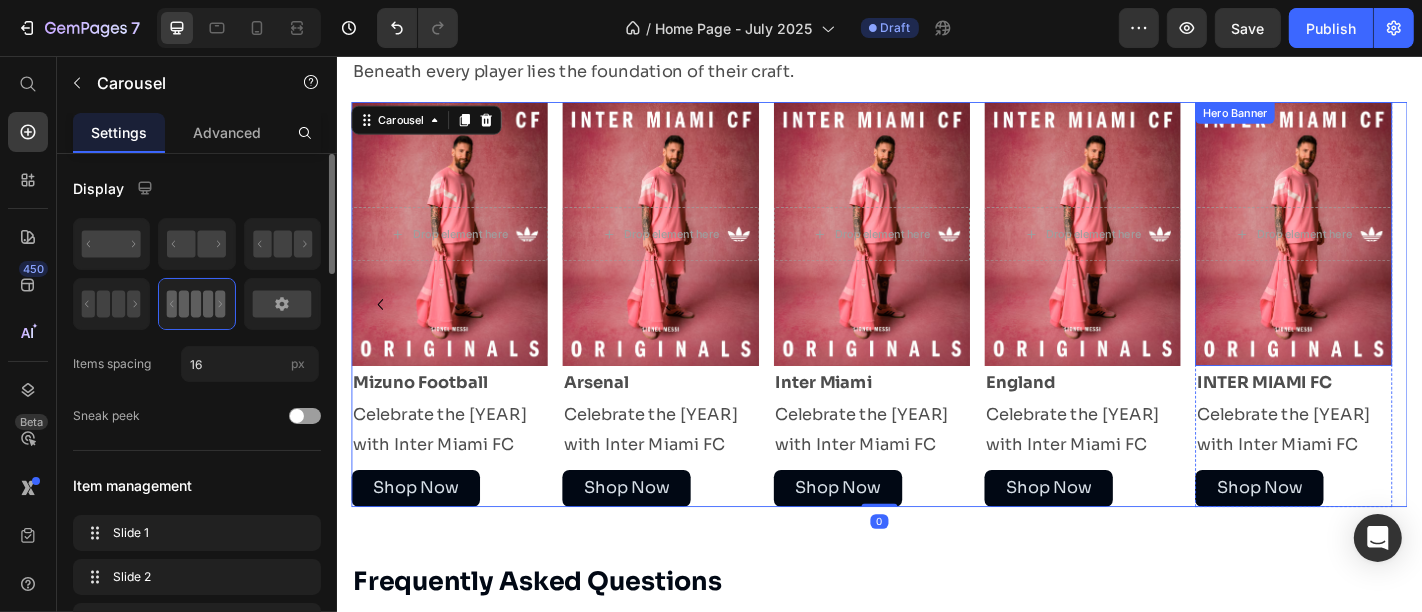 click at bounding box center (1394, 253) 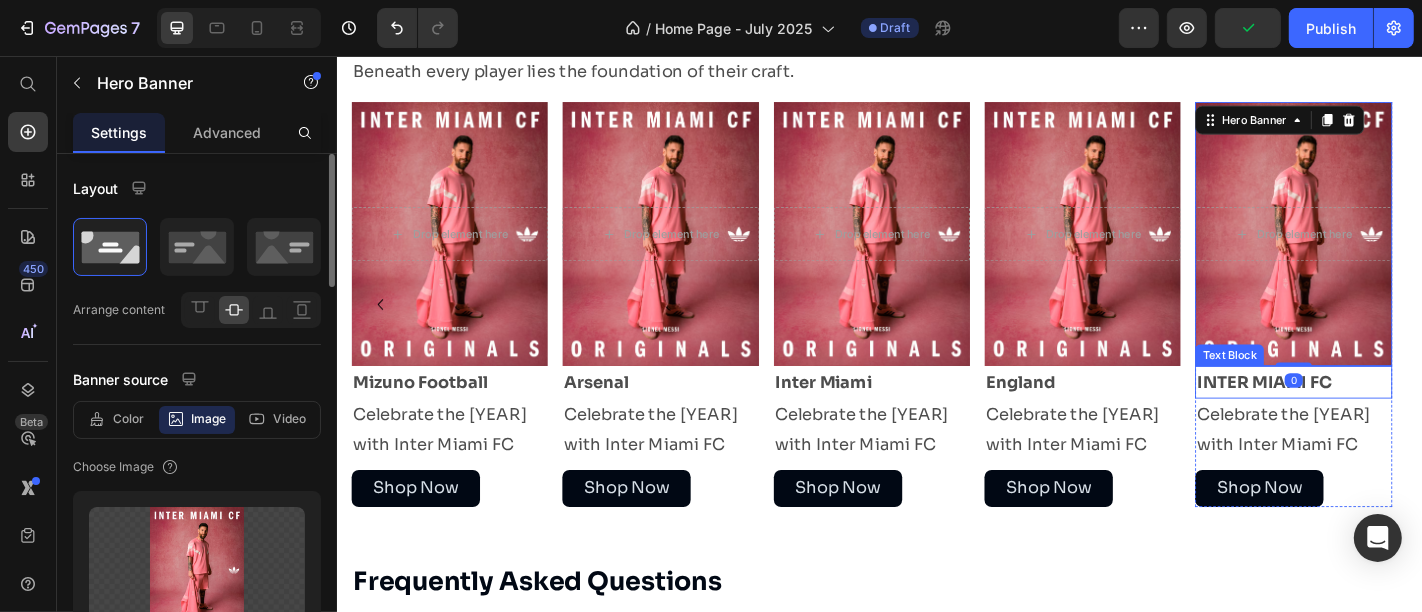 click on "INTER MIAMI FC" at bounding box center [1362, 417] 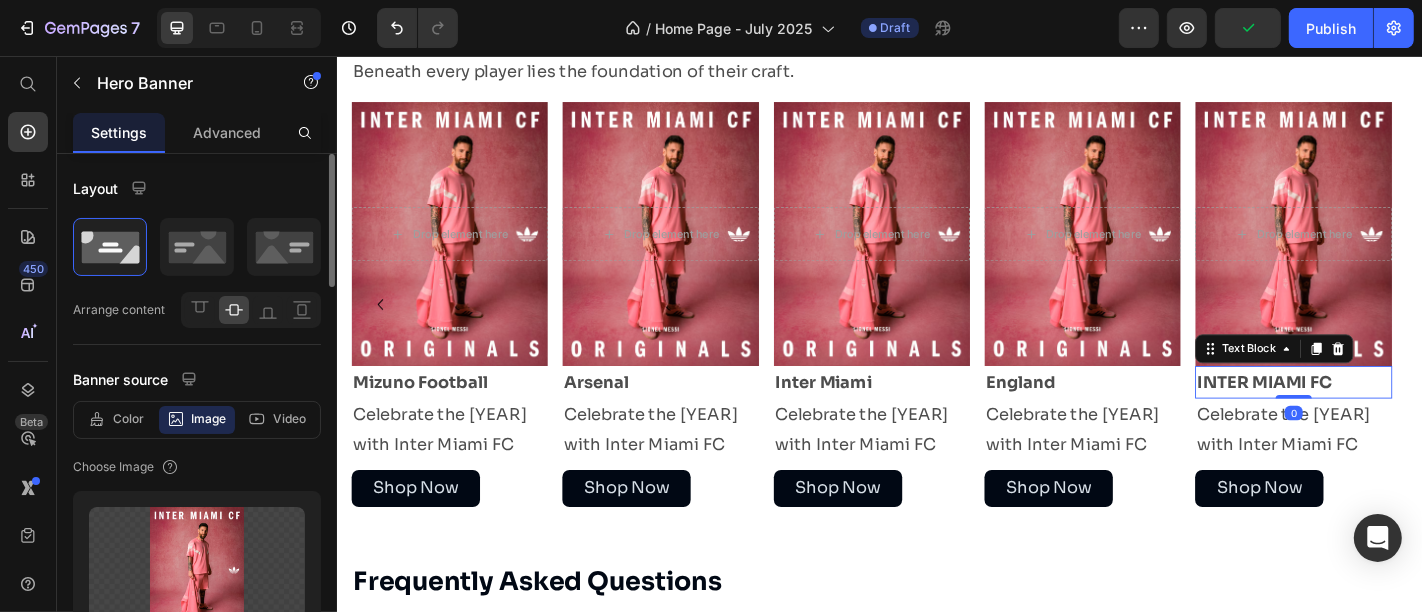 click on "INTER MIAMI FC" at bounding box center [1362, 417] 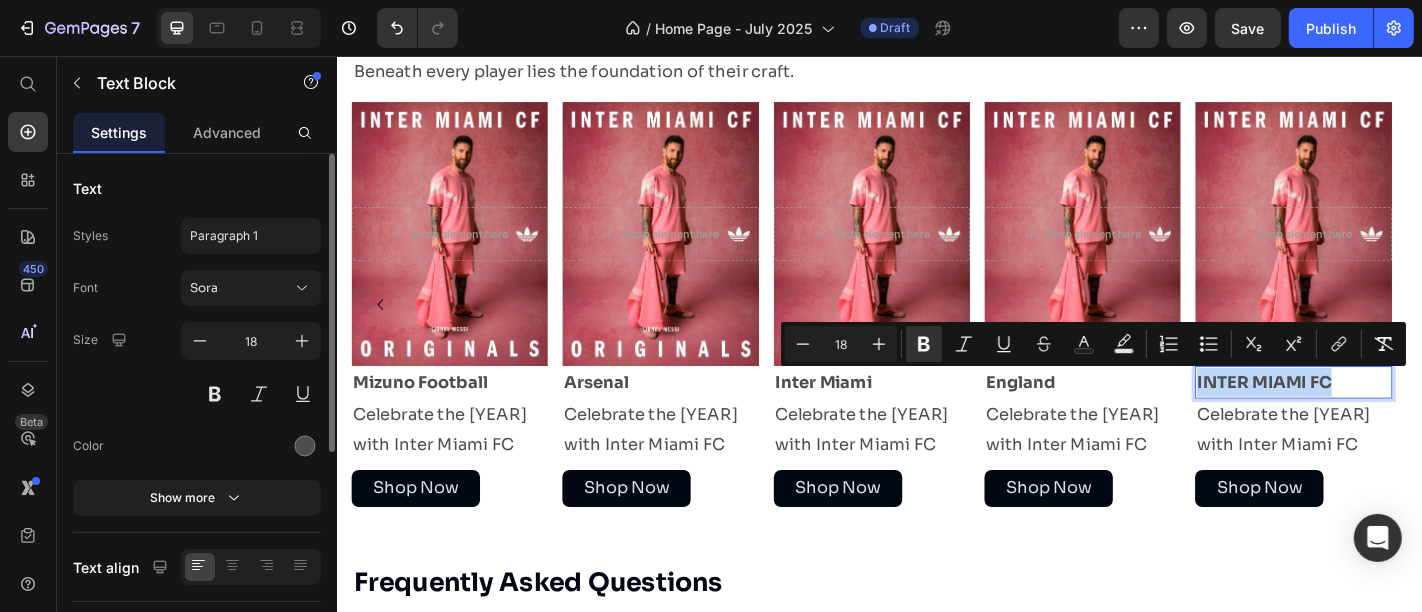 click on "INTER MIAMI FC" at bounding box center [1362, 417] 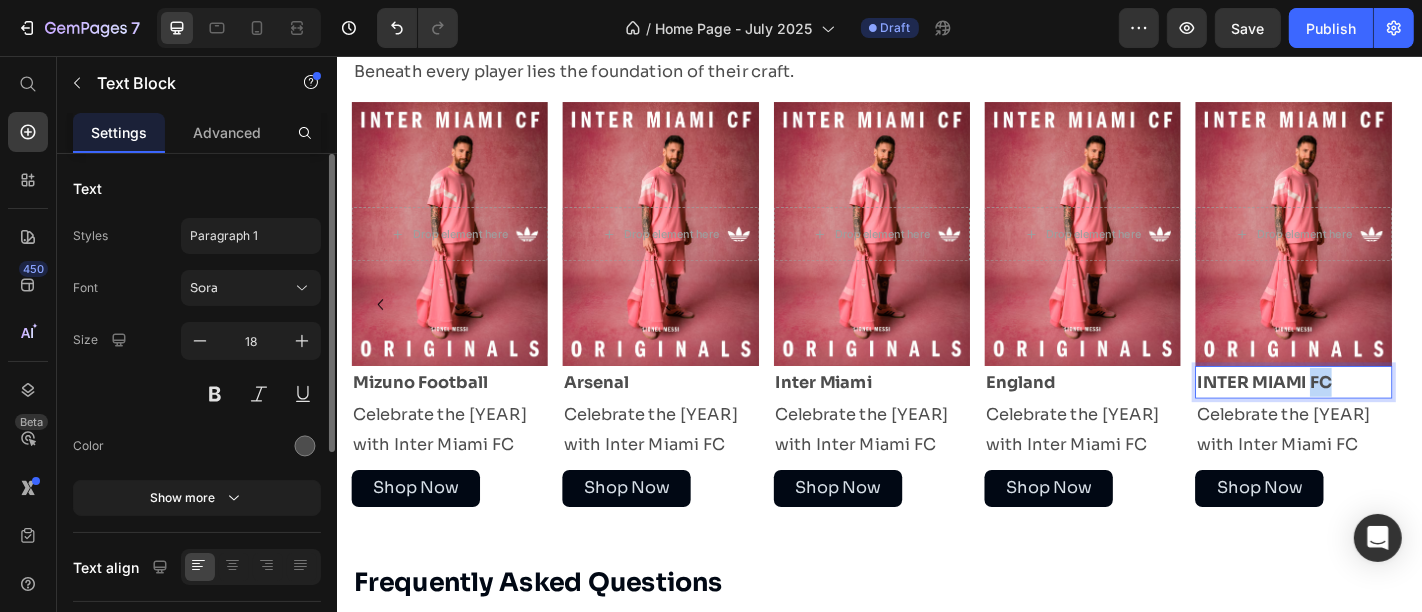 click on "INTER MIAMI FC" at bounding box center [1362, 417] 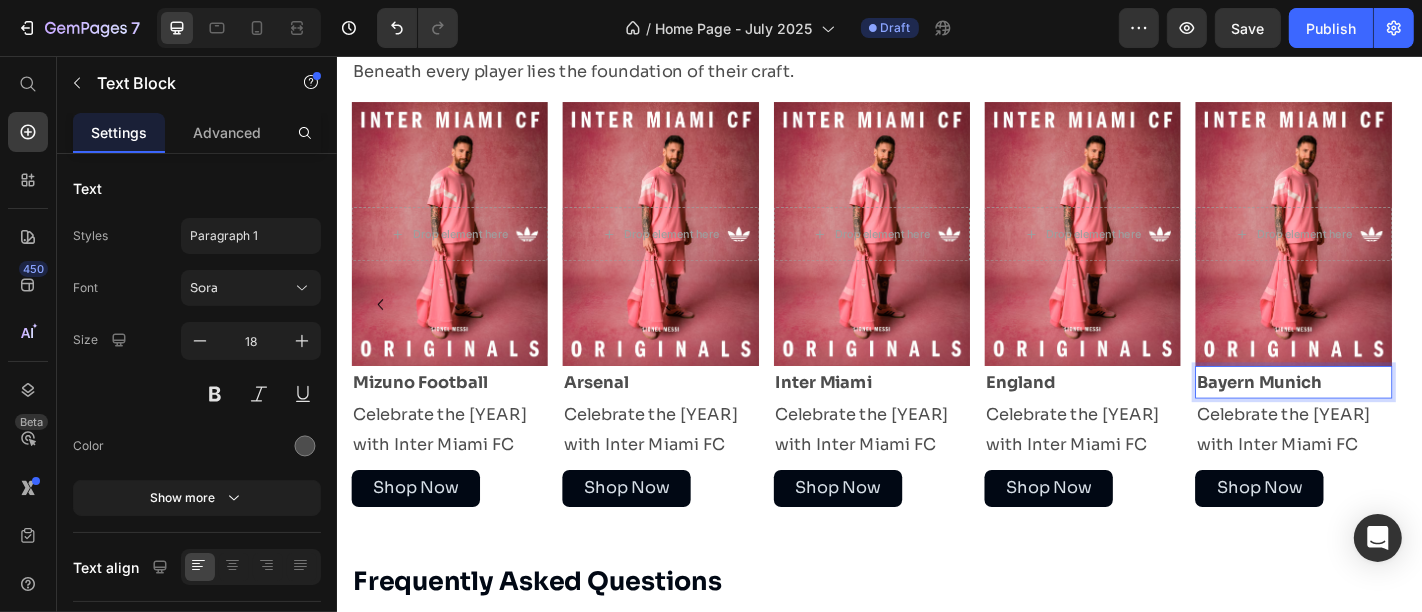 scroll, scrollTop: 376, scrollLeft: 0, axis: vertical 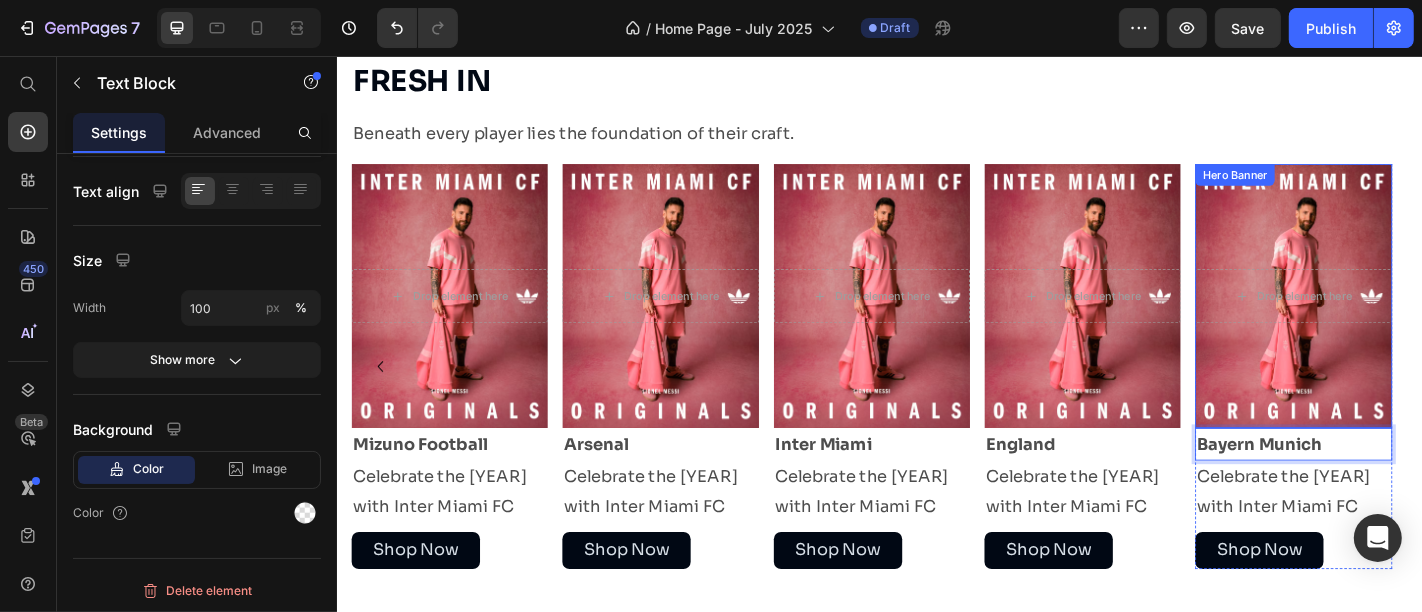 click on "Drop element here" at bounding box center [1394, 321] 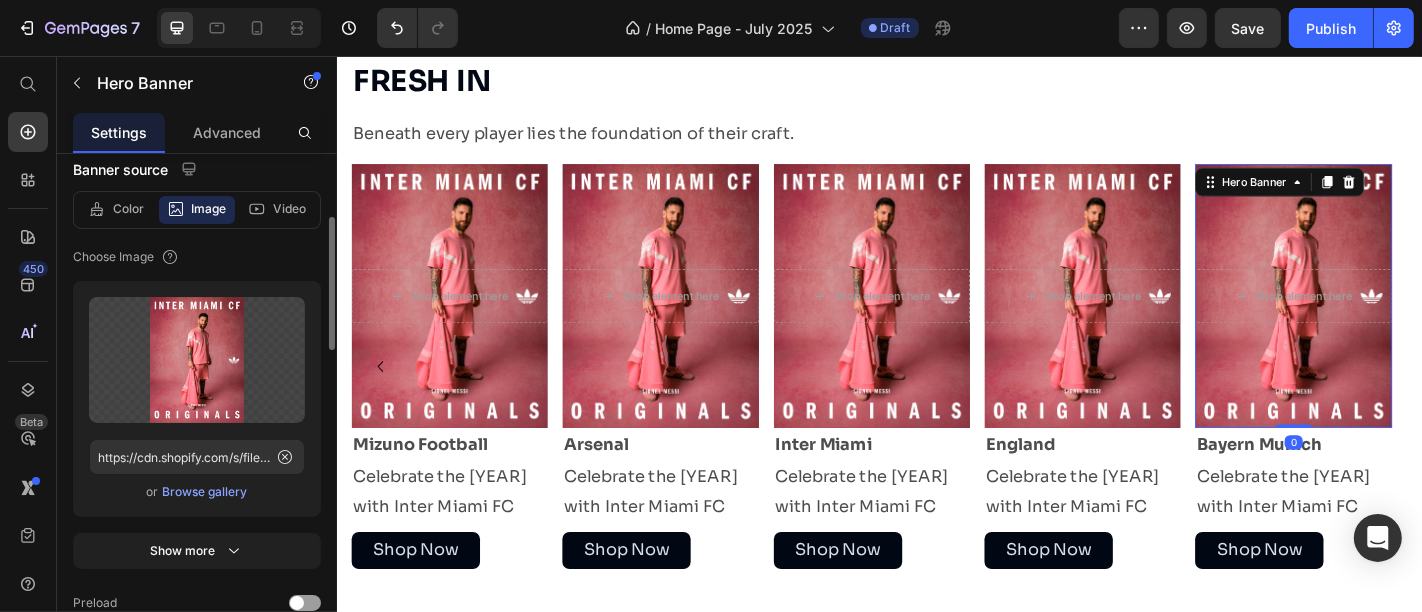 scroll, scrollTop: 218, scrollLeft: 0, axis: vertical 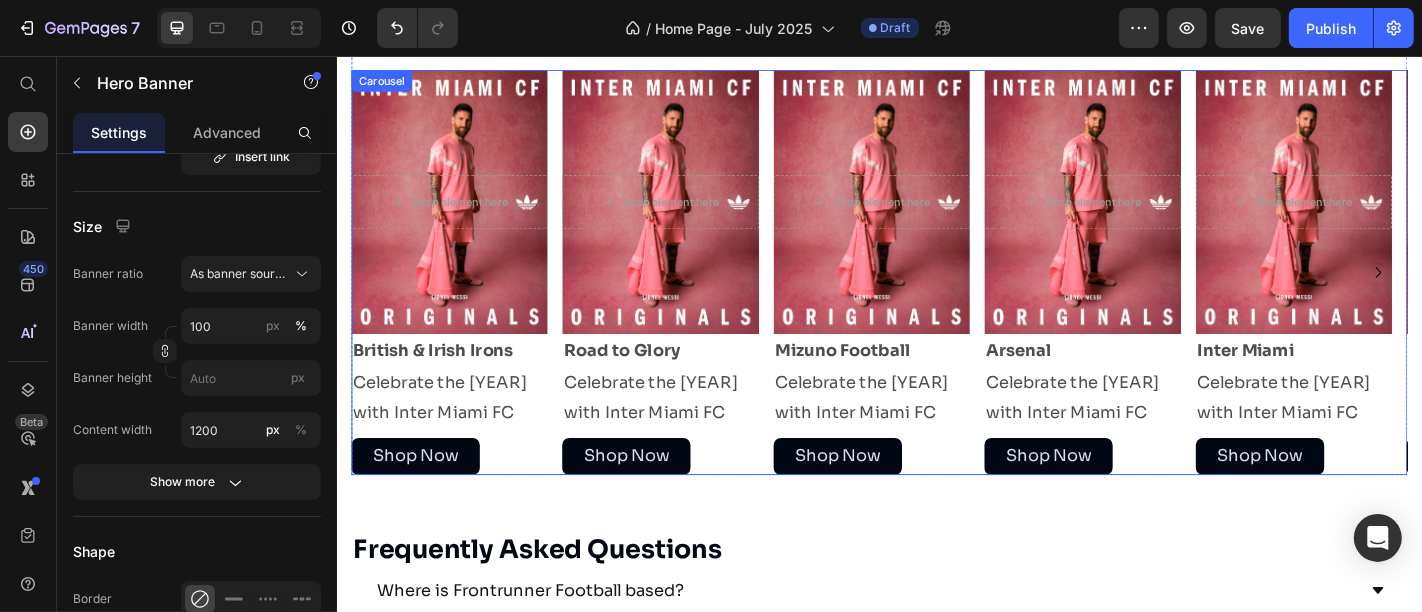 click 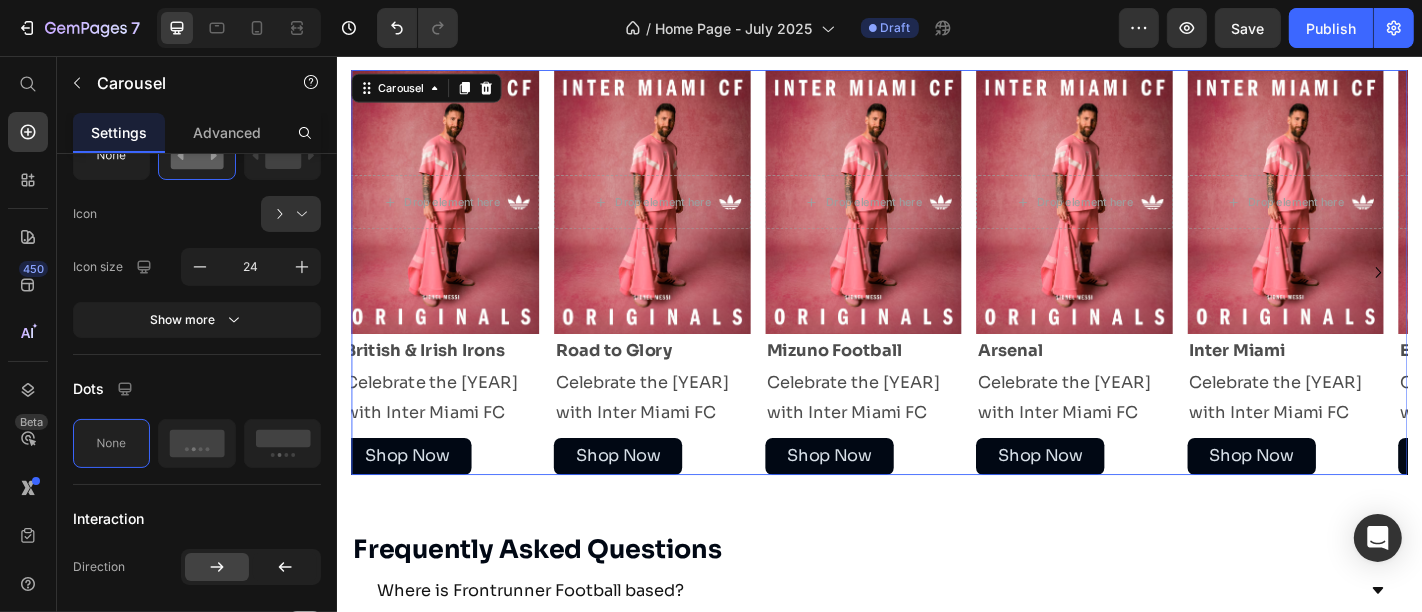 click 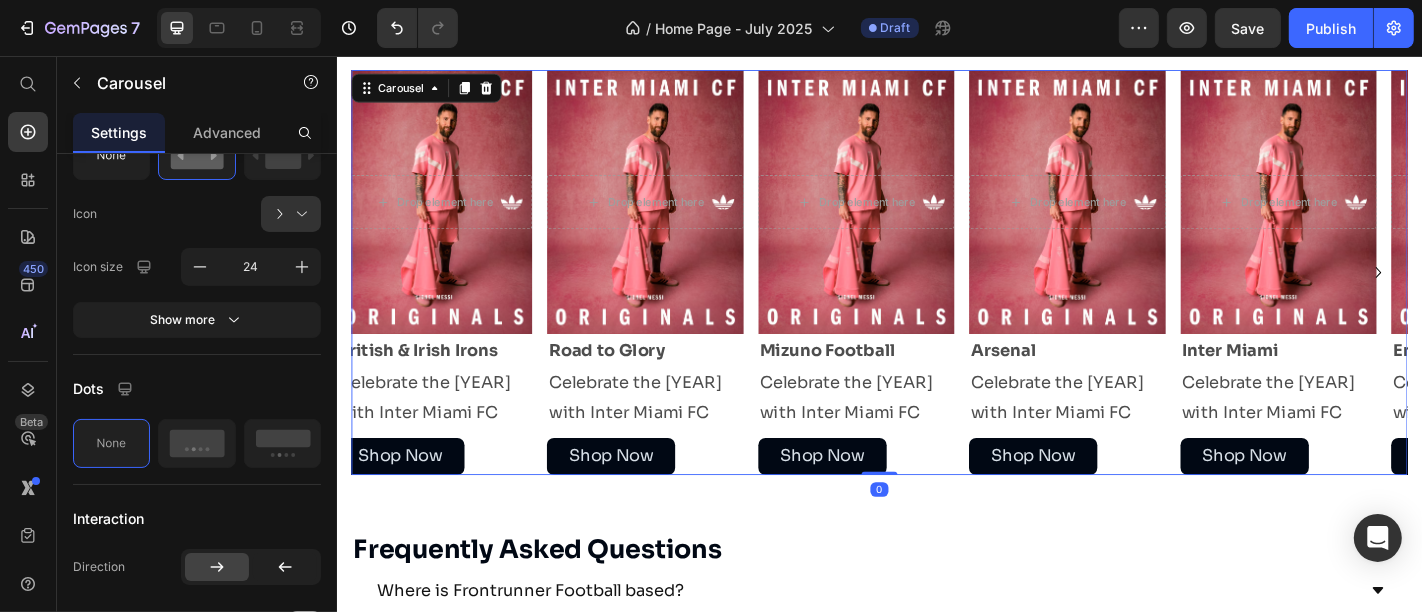scroll, scrollTop: 0, scrollLeft: 0, axis: both 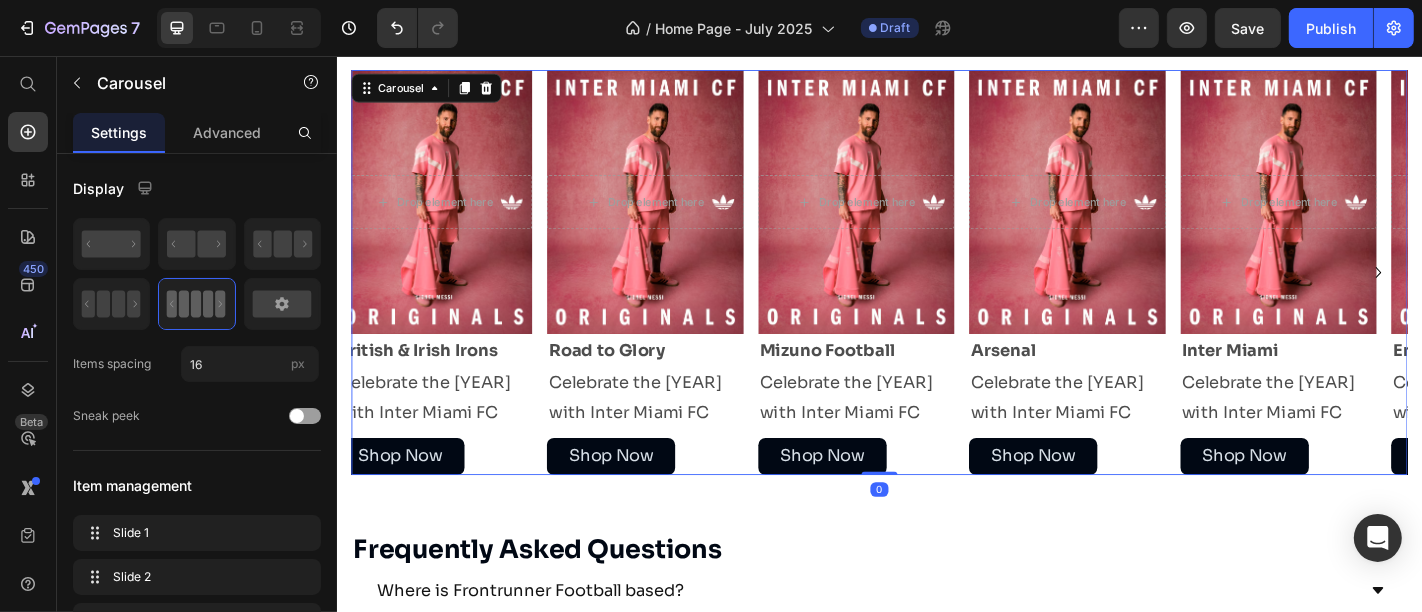 click 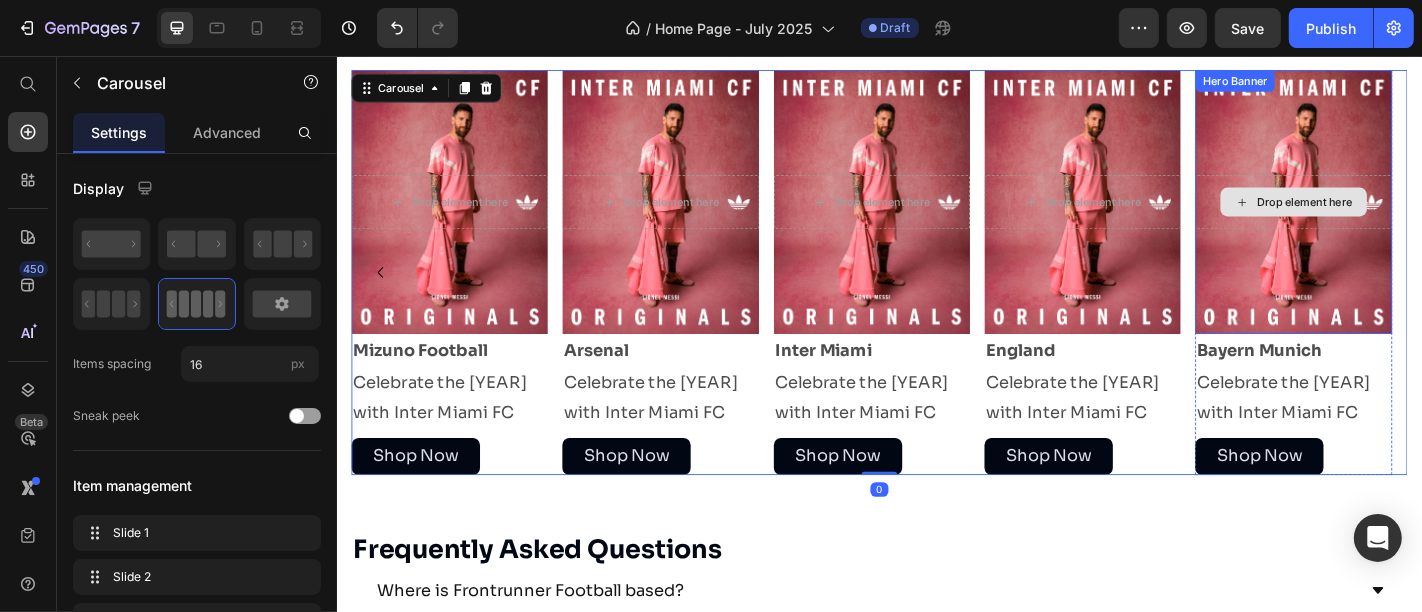 click at bounding box center (1394, 217) 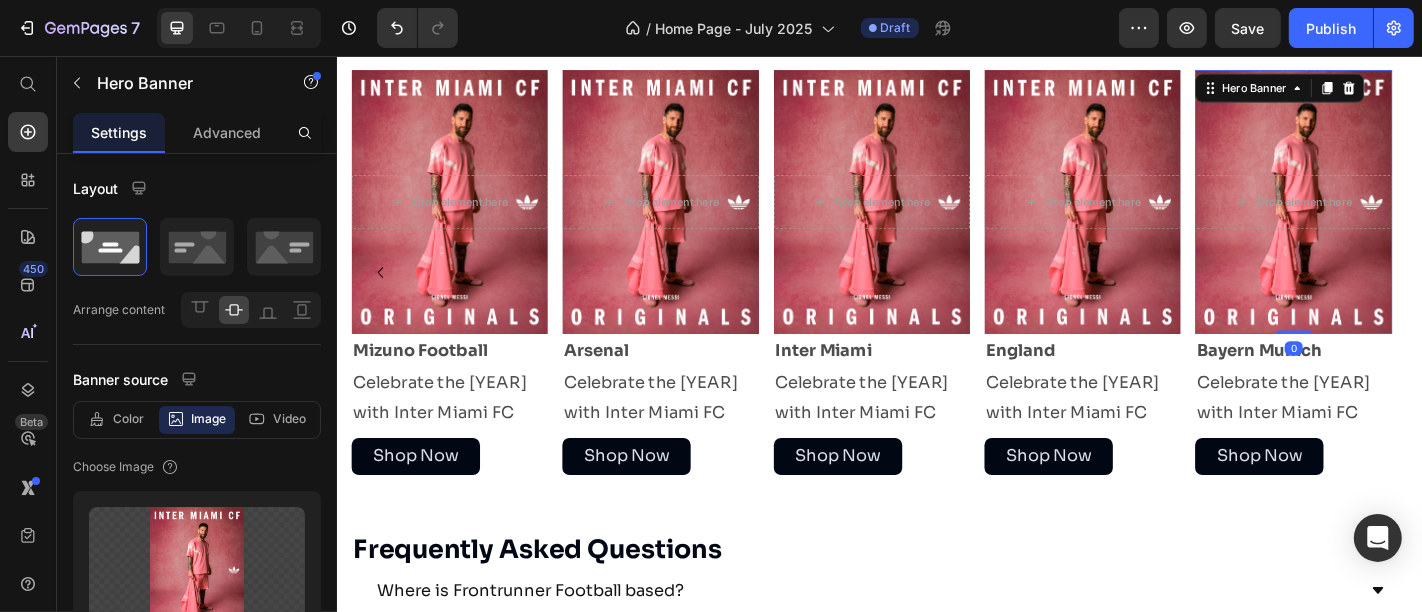 scroll, scrollTop: 2168, scrollLeft: 0, axis: vertical 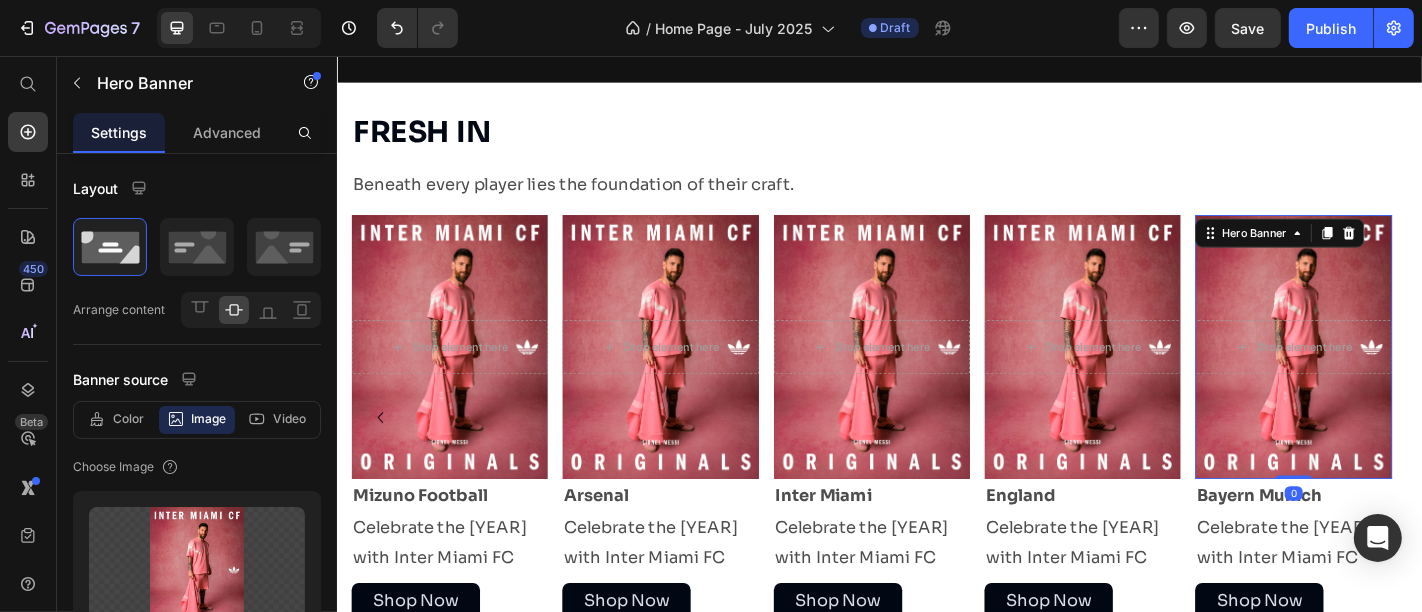 click at bounding box center (1394, 377) 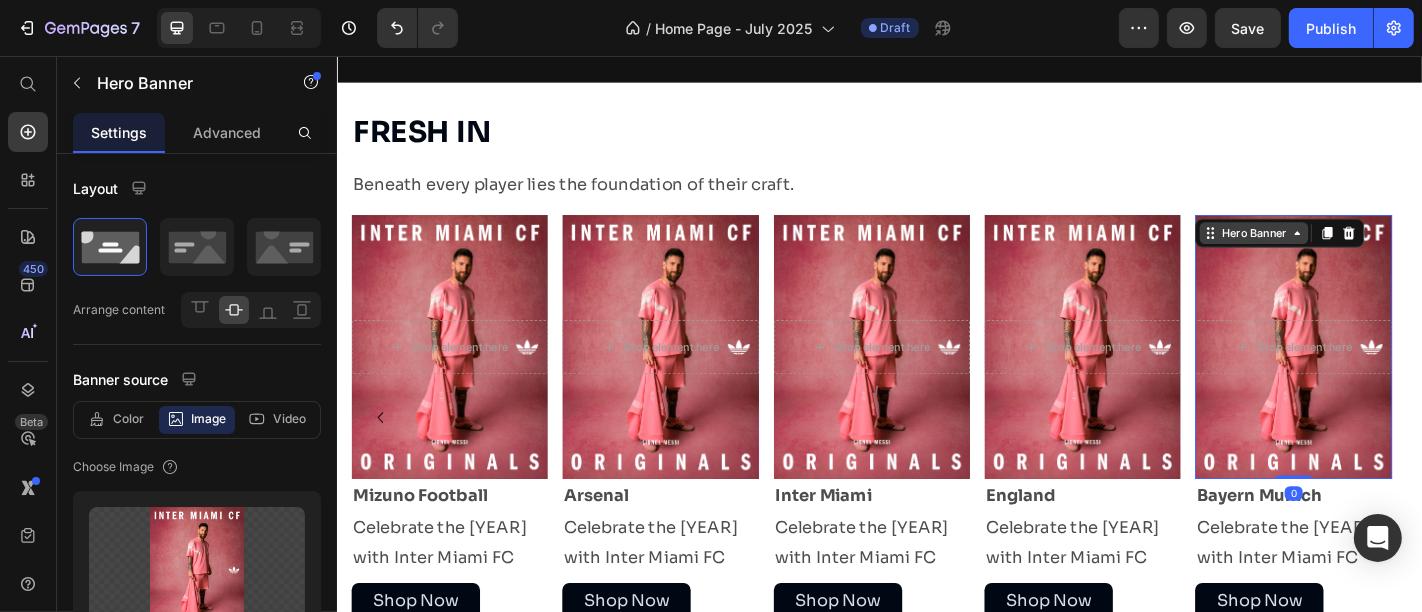 click on "Hero Banner" at bounding box center (1351, 251) 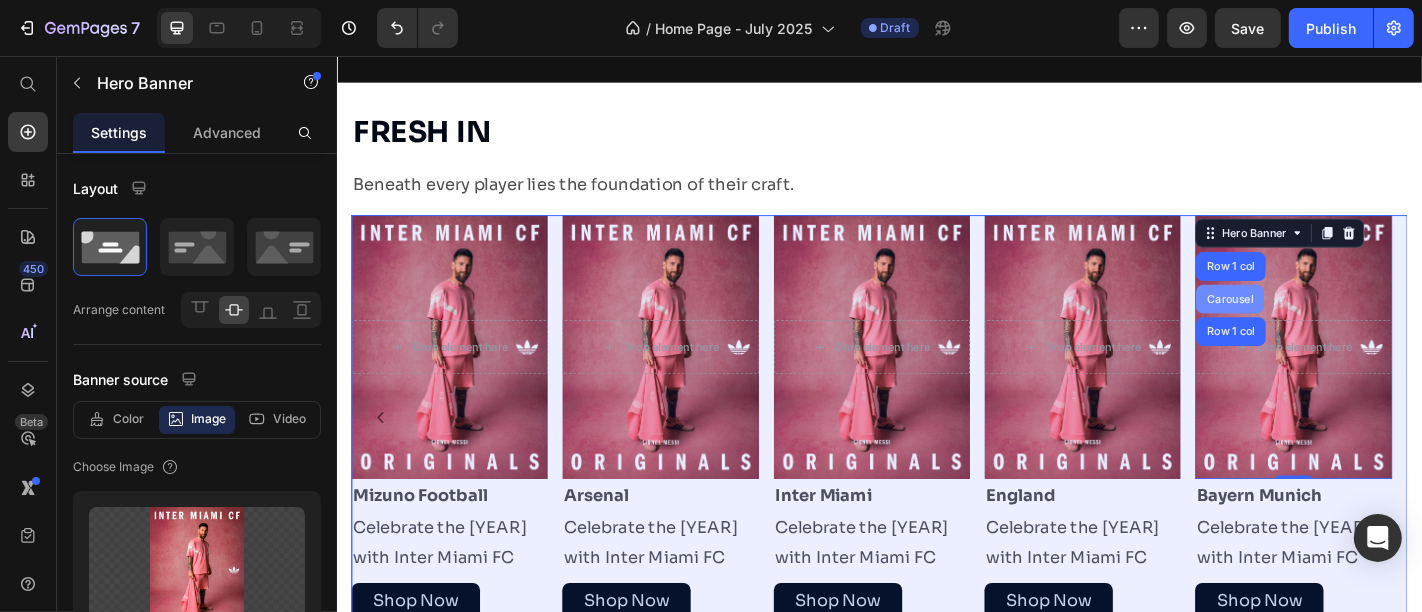 click on "Carousel" at bounding box center [1324, 324] 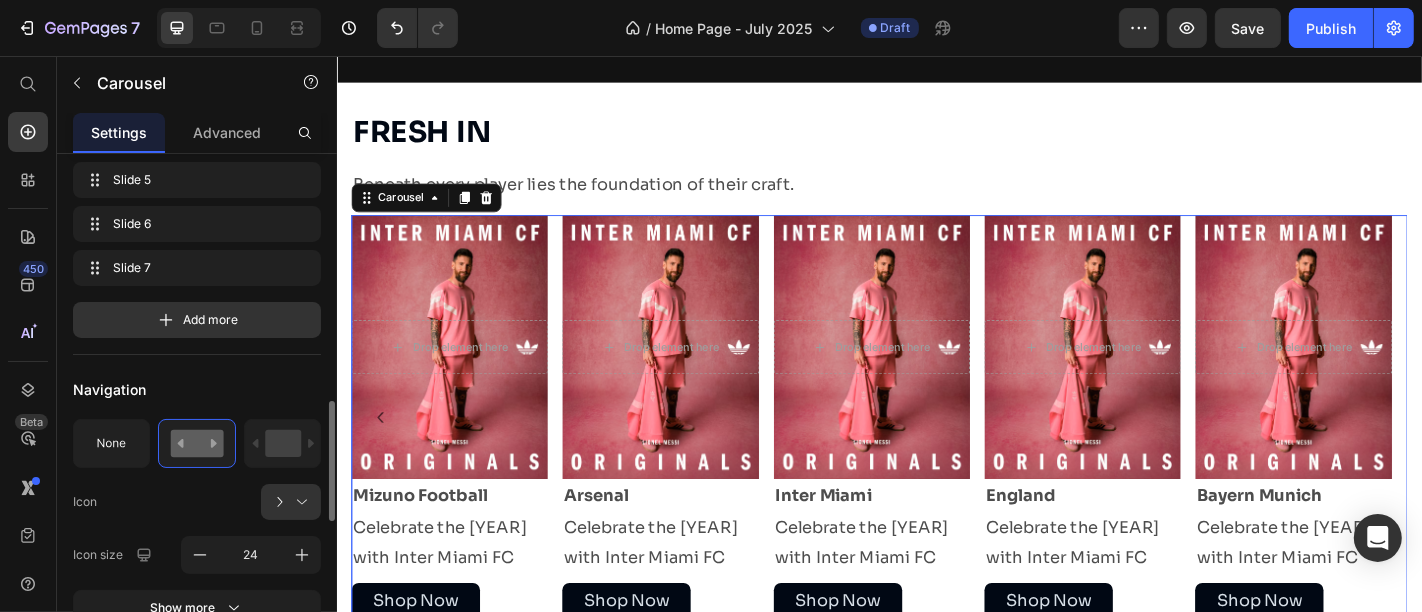 scroll, scrollTop: 528, scrollLeft: 0, axis: vertical 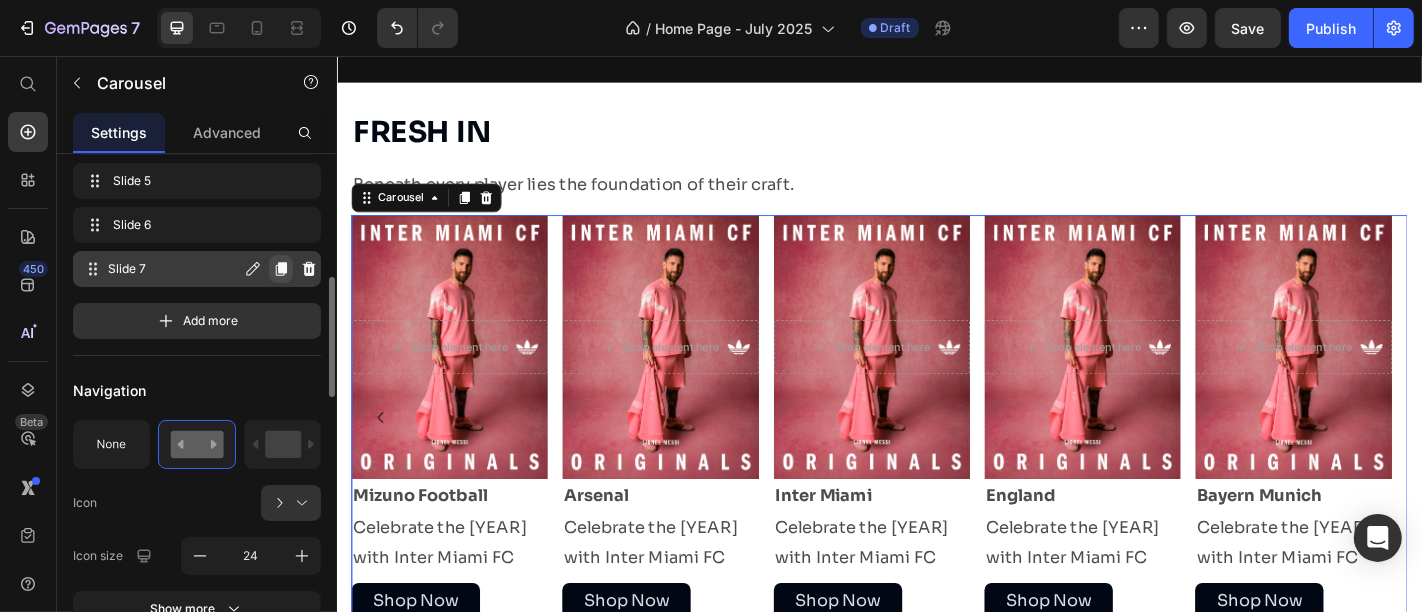 click 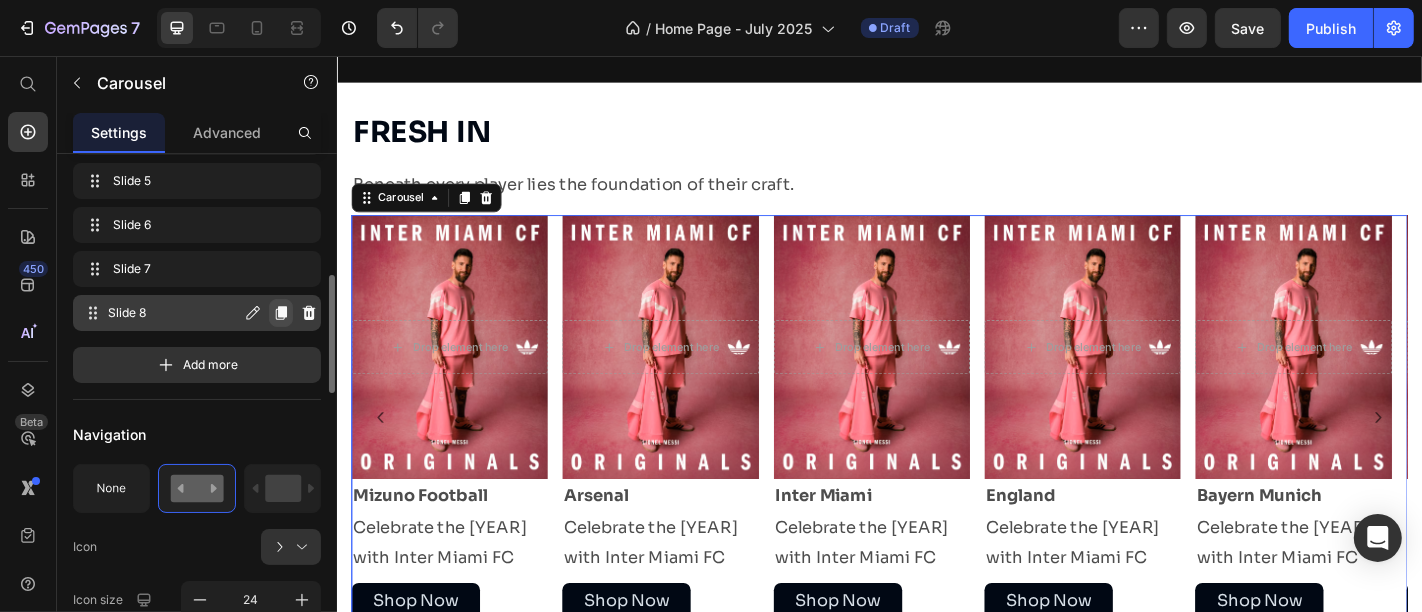 click 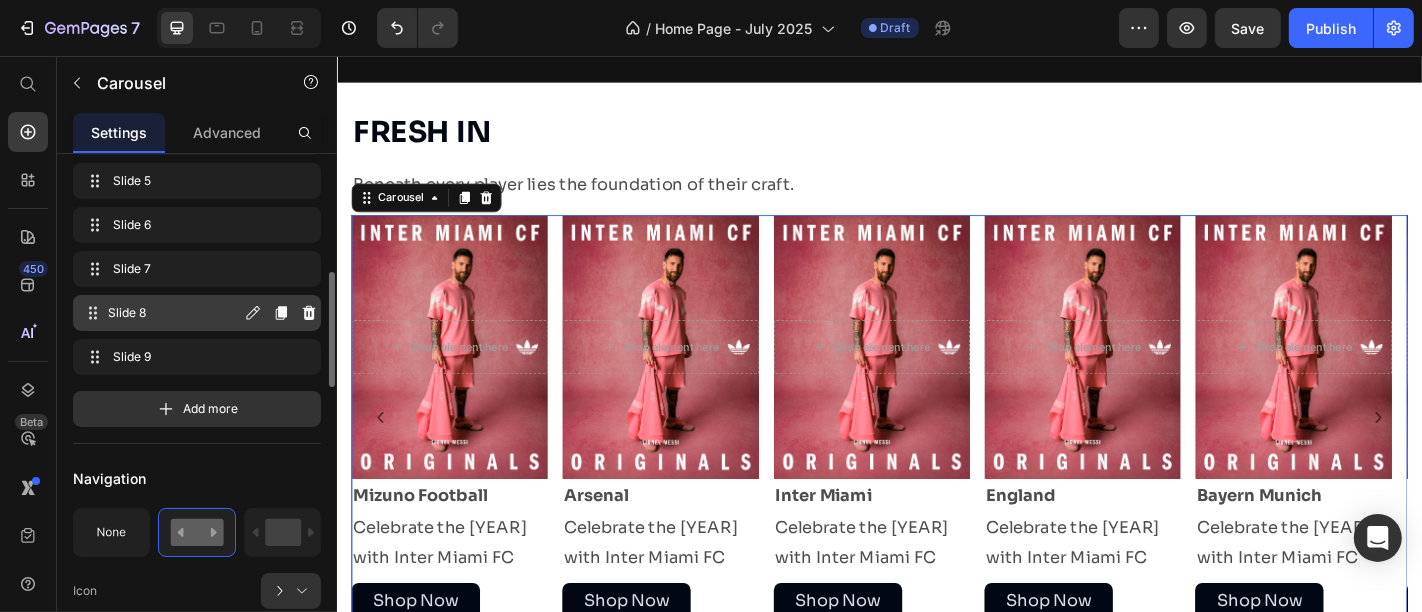 click on "Slide 8" at bounding box center (174, 313) 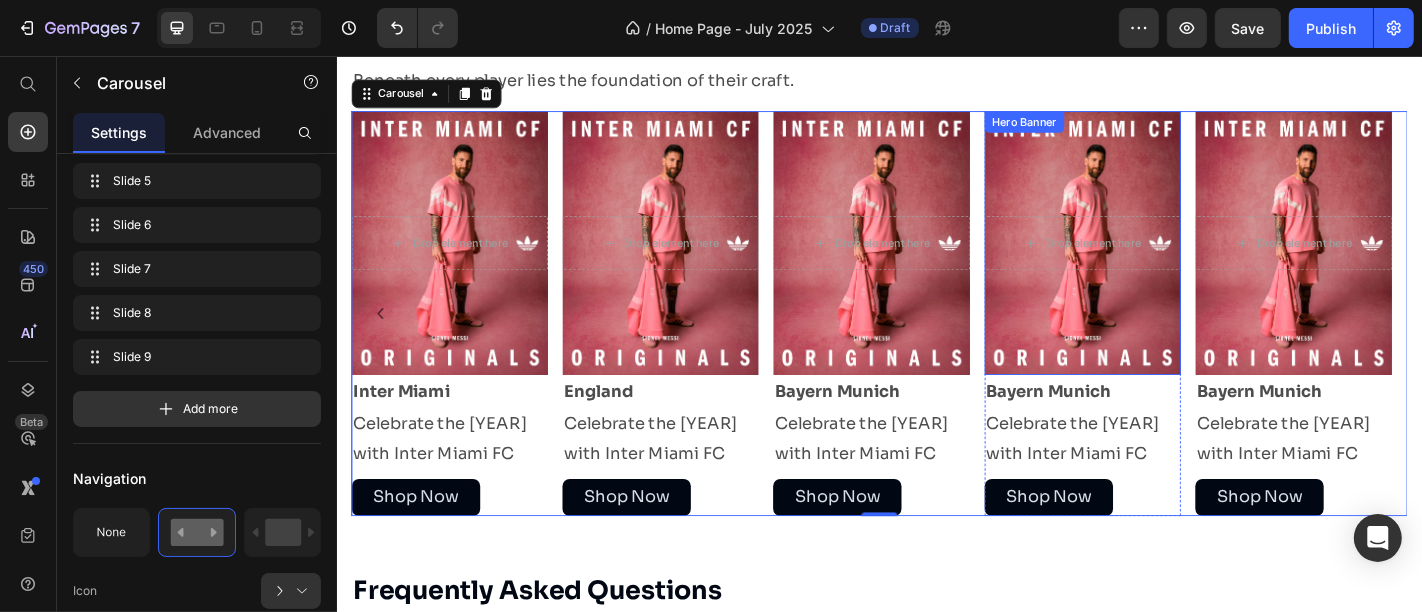 scroll, scrollTop: 2284, scrollLeft: 0, axis: vertical 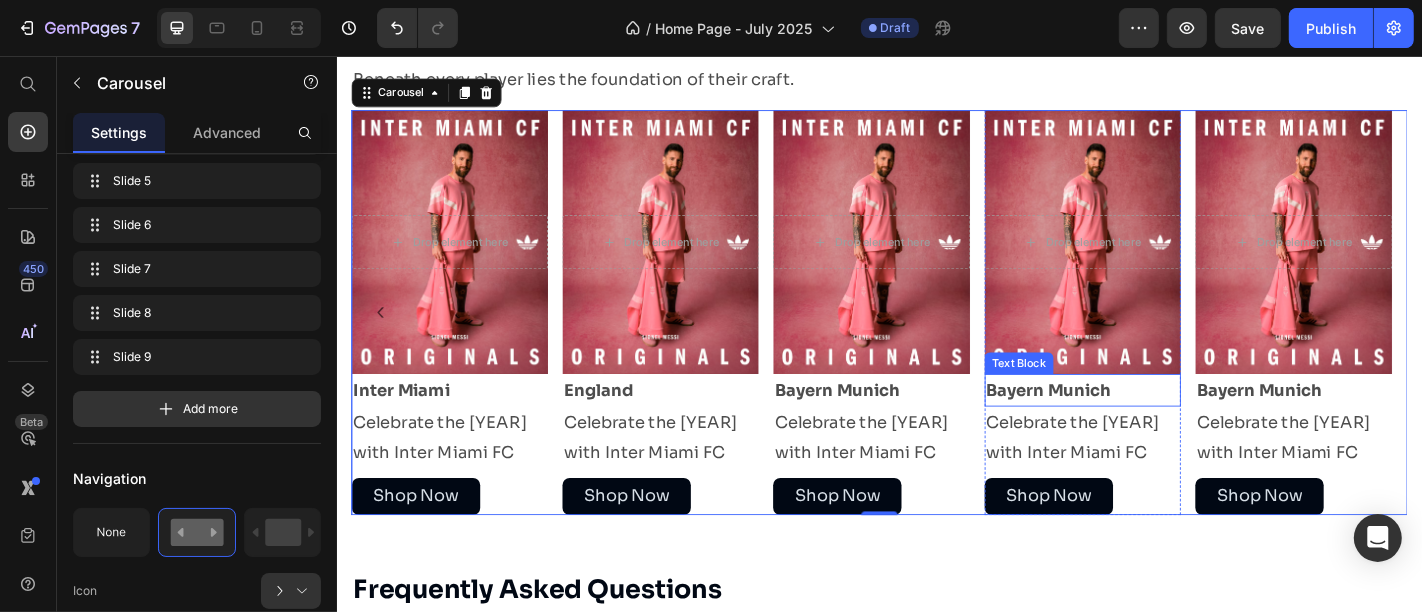 click on "Bayern Munich" at bounding box center [1160, 425] 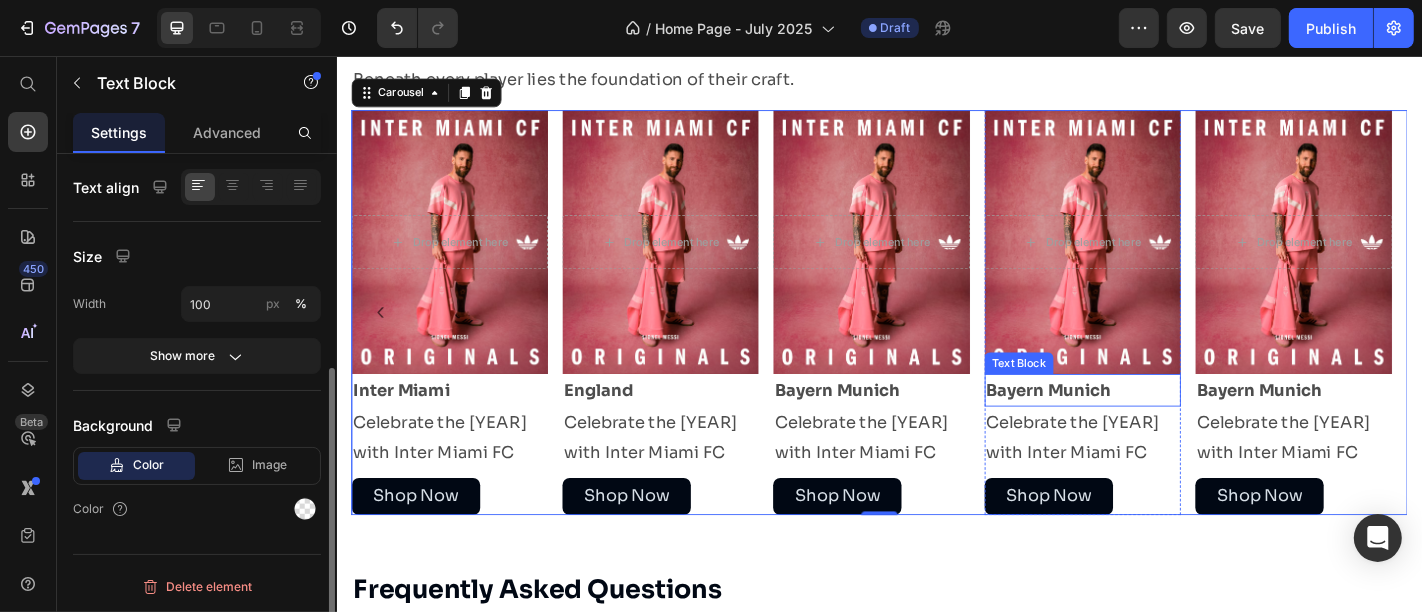 scroll, scrollTop: 0, scrollLeft: 0, axis: both 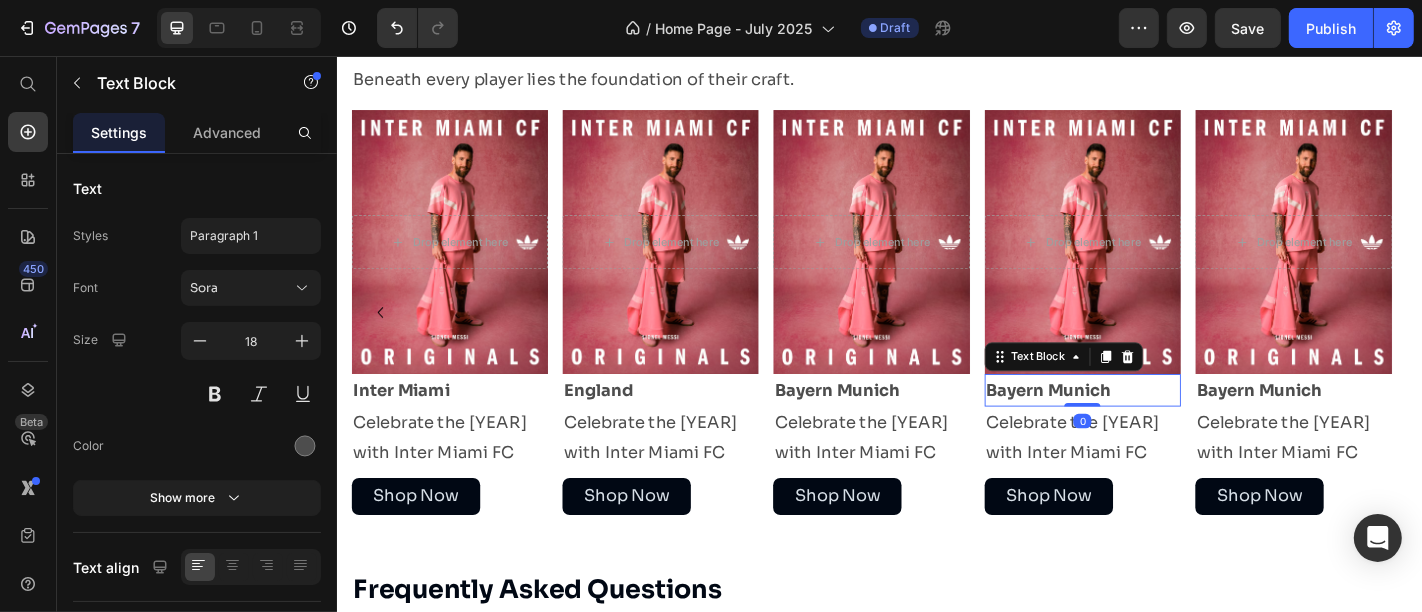 click on "Bayern Munich" at bounding box center (1160, 425) 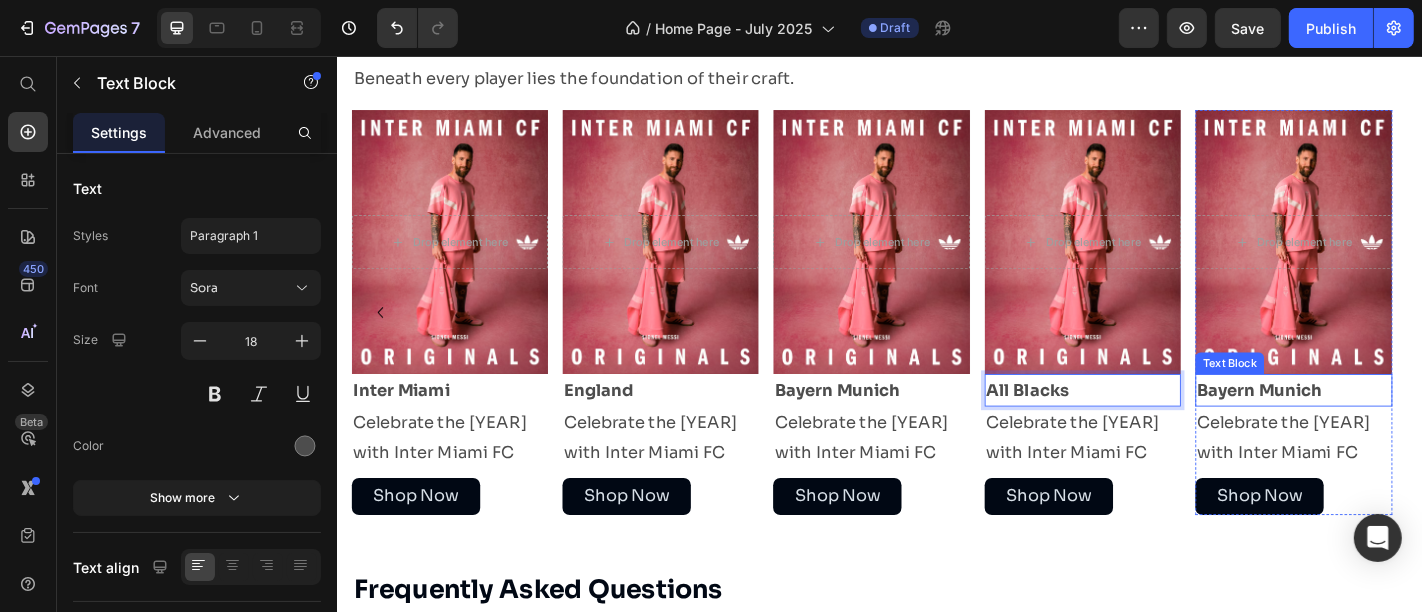 click on "Bayern Munich" at bounding box center [1357, 425] 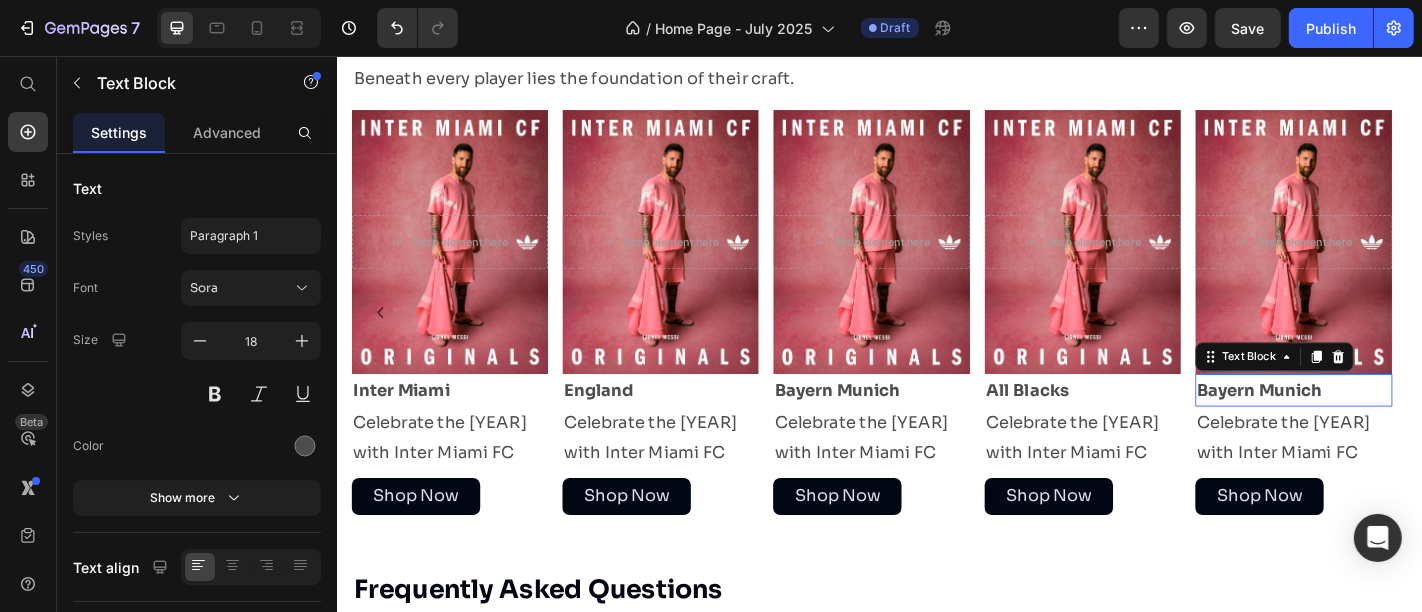 click on "Bayern Munich" at bounding box center (1357, 425) 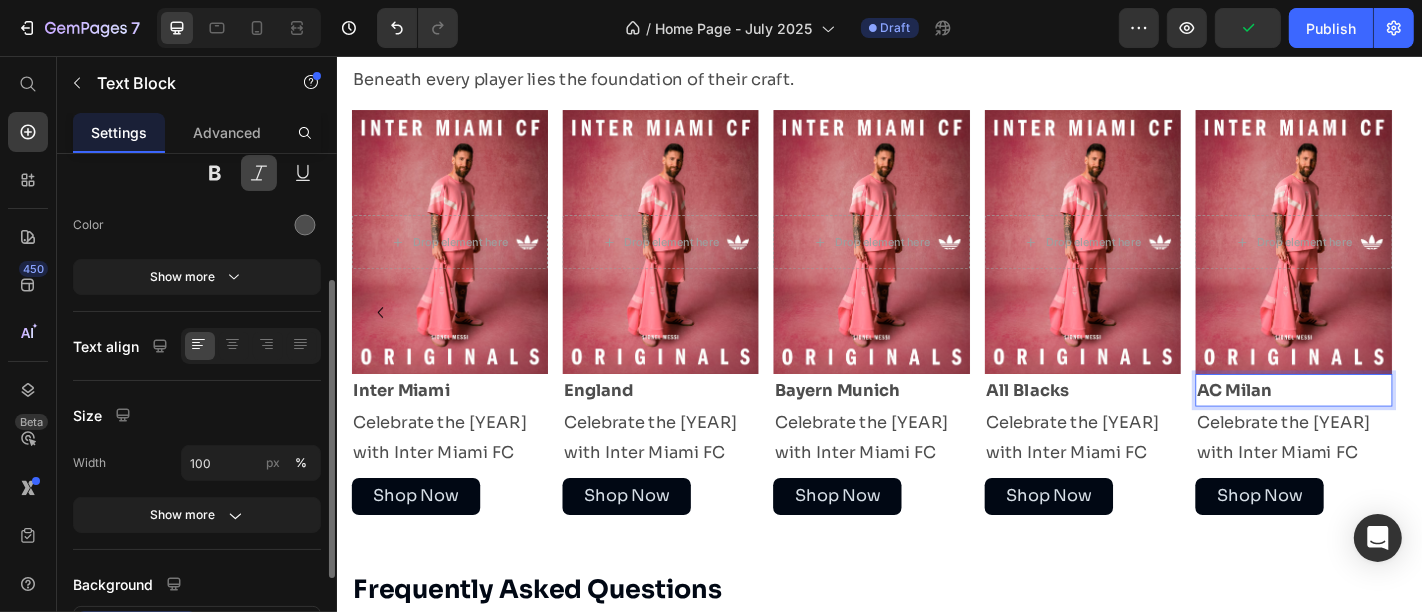 scroll, scrollTop: 220, scrollLeft: 0, axis: vertical 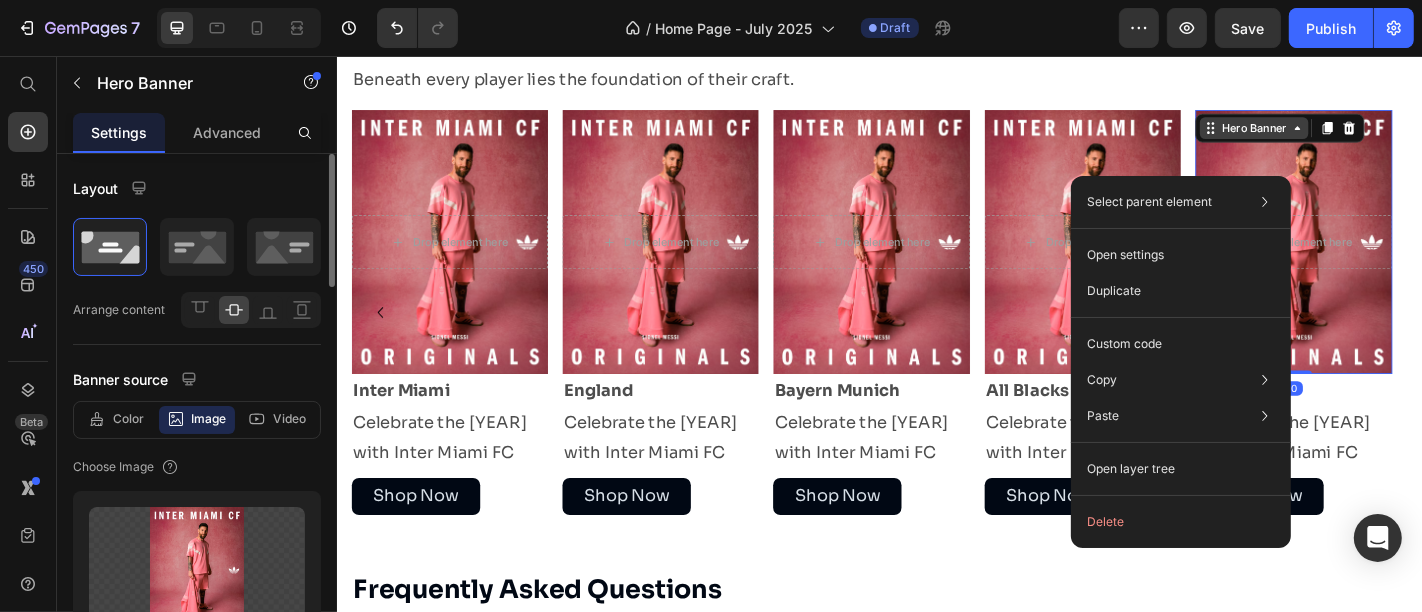 click on "Hero Banner" at bounding box center [1351, 135] 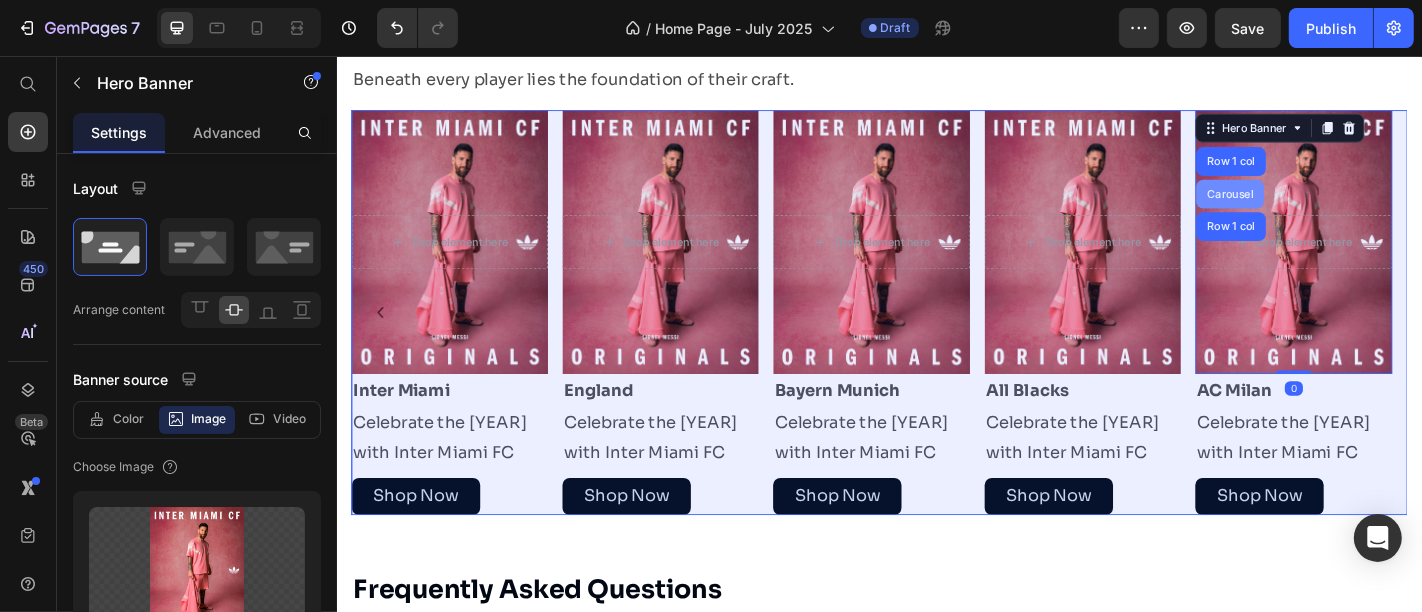 click on "Carousel" at bounding box center [1324, 208] 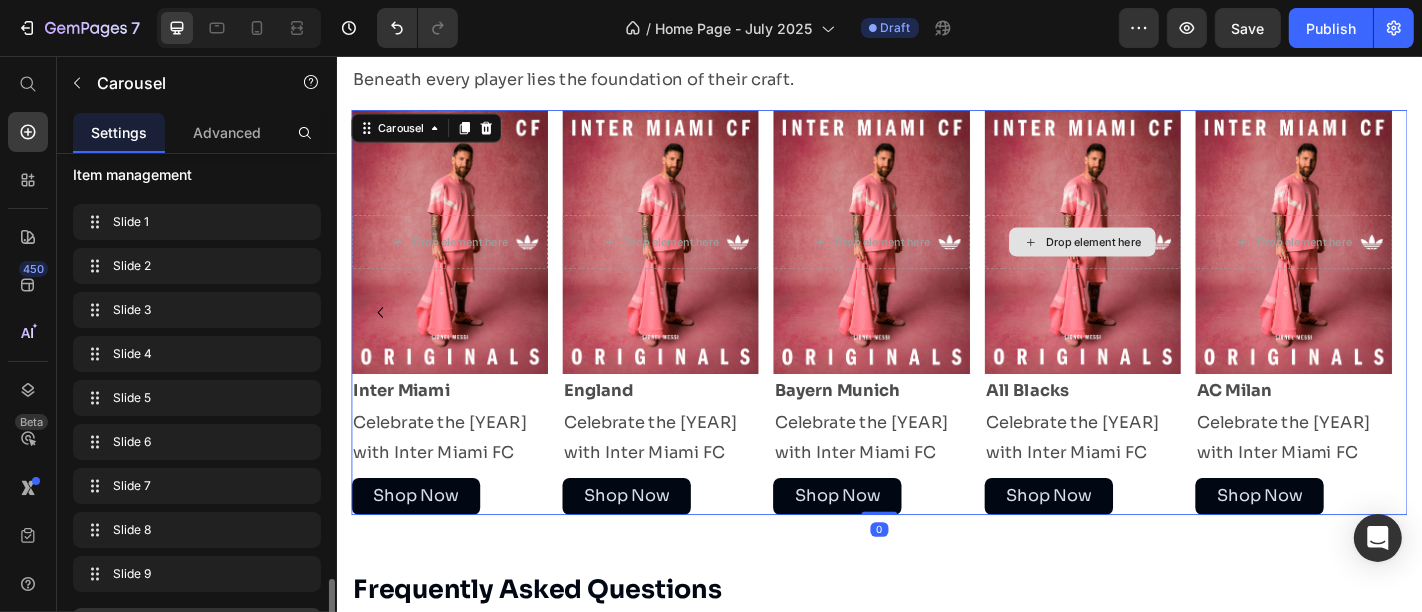 scroll, scrollTop: 619, scrollLeft: 0, axis: vertical 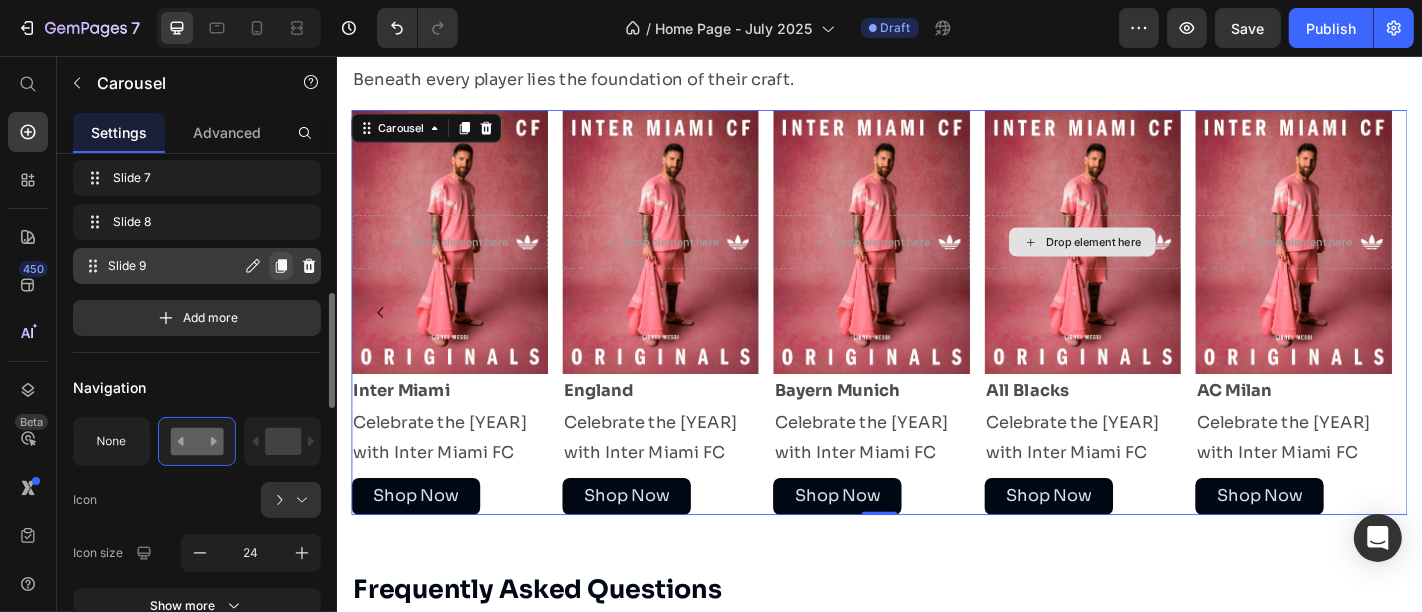 click 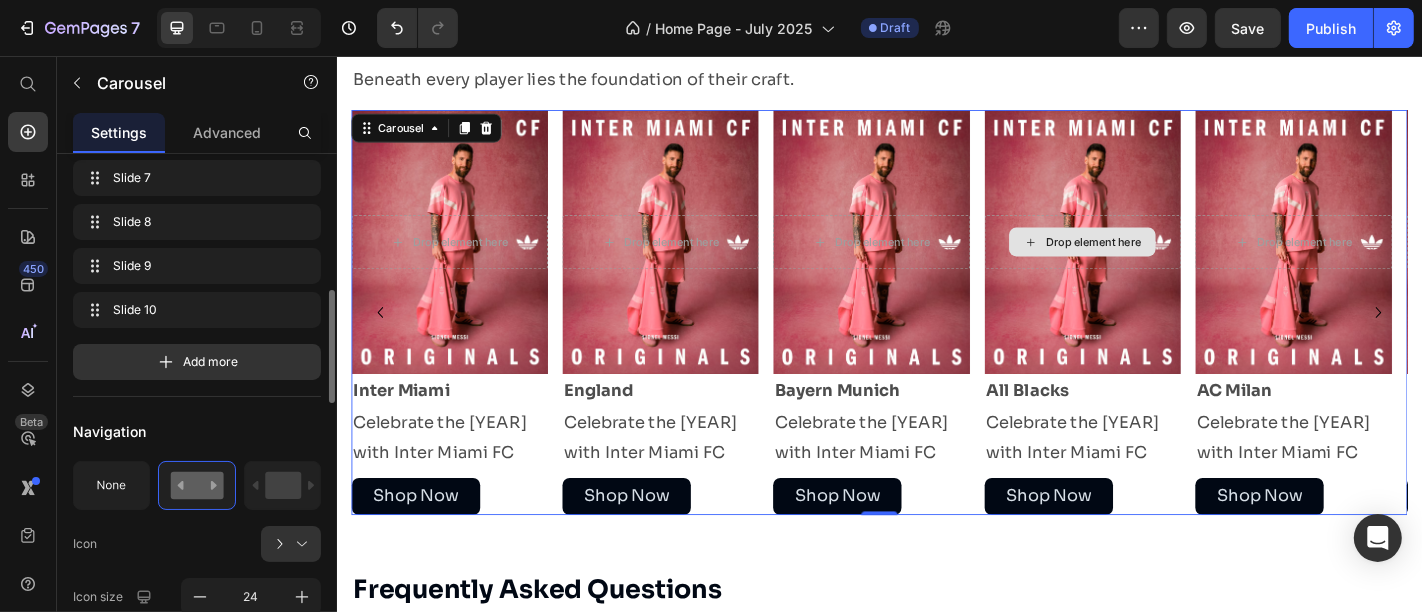 click 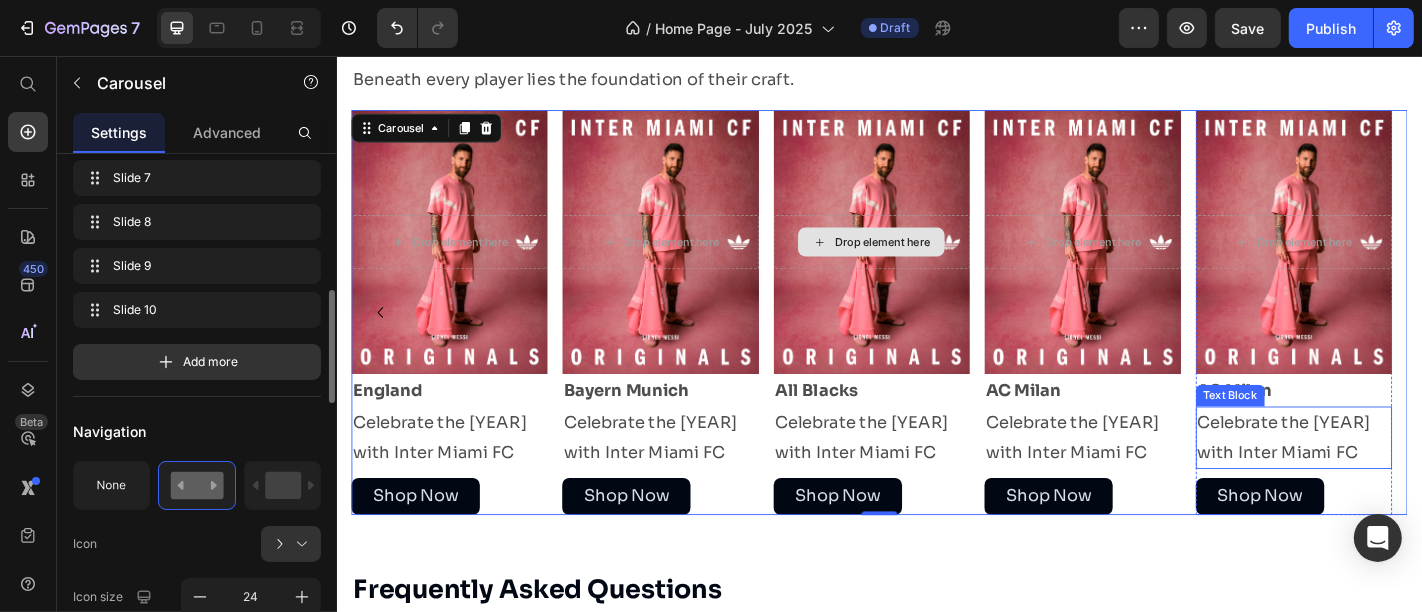 click on "Text Block" at bounding box center (1324, 431) 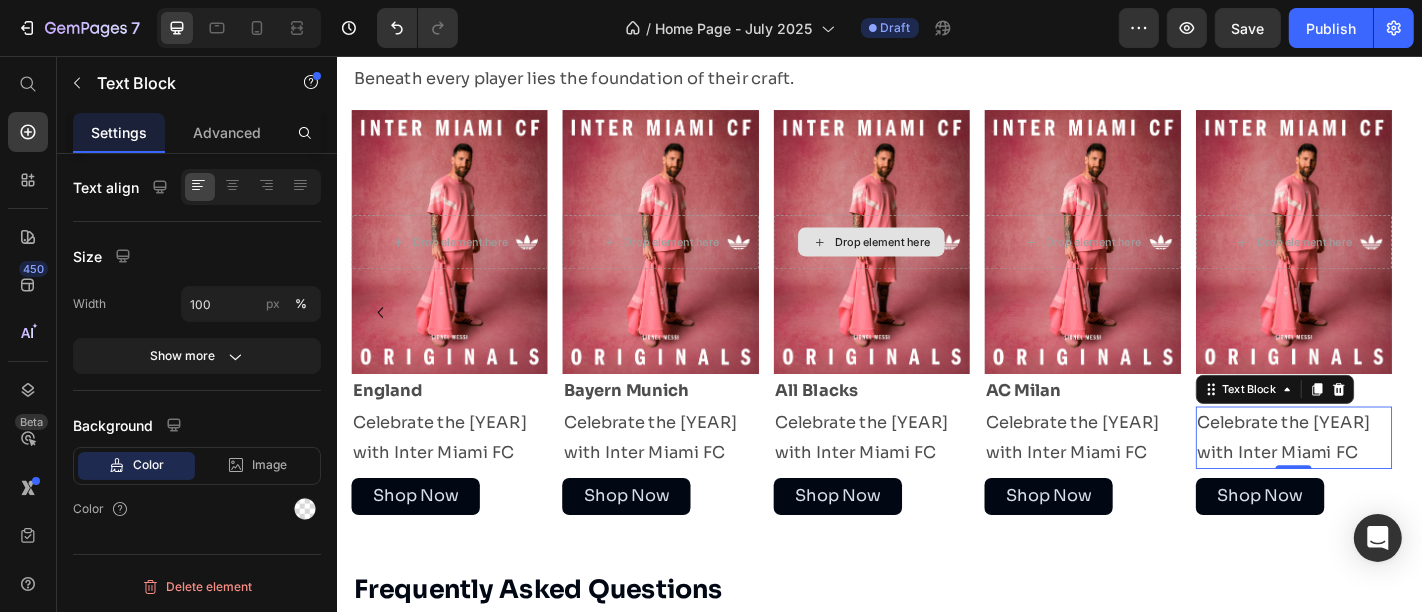 scroll, scrollTop: 0, scrollLeft: 0, axis: both 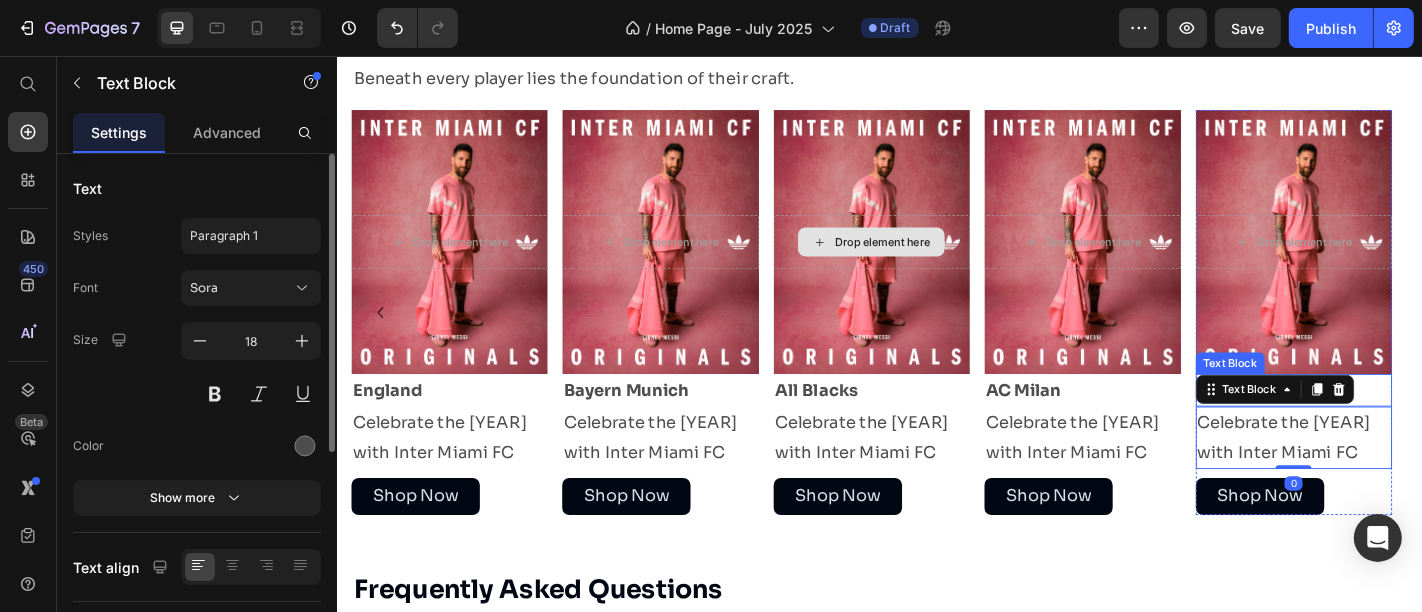 click on "AC Milan" at bounding box center (1394, 425) 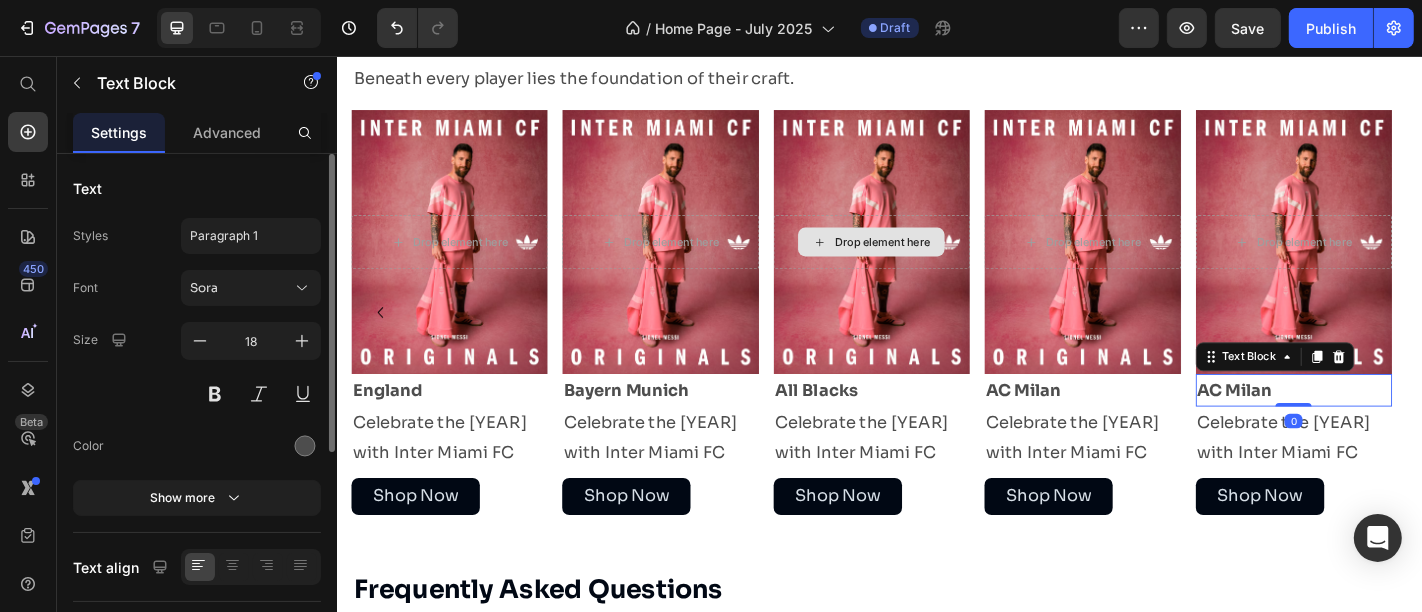 click on "AC Milan" at bounding box center [1394, 425] 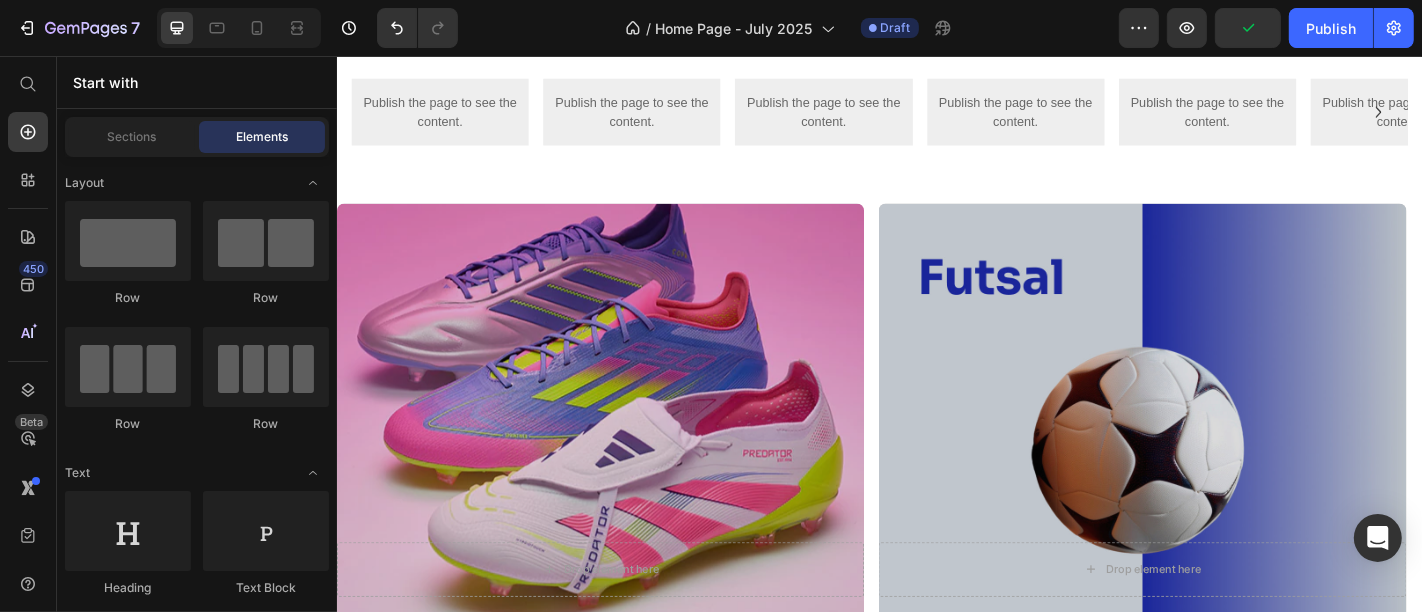 scroll, scrollTop: 1885, scrollLeft: 0, axis: vertical 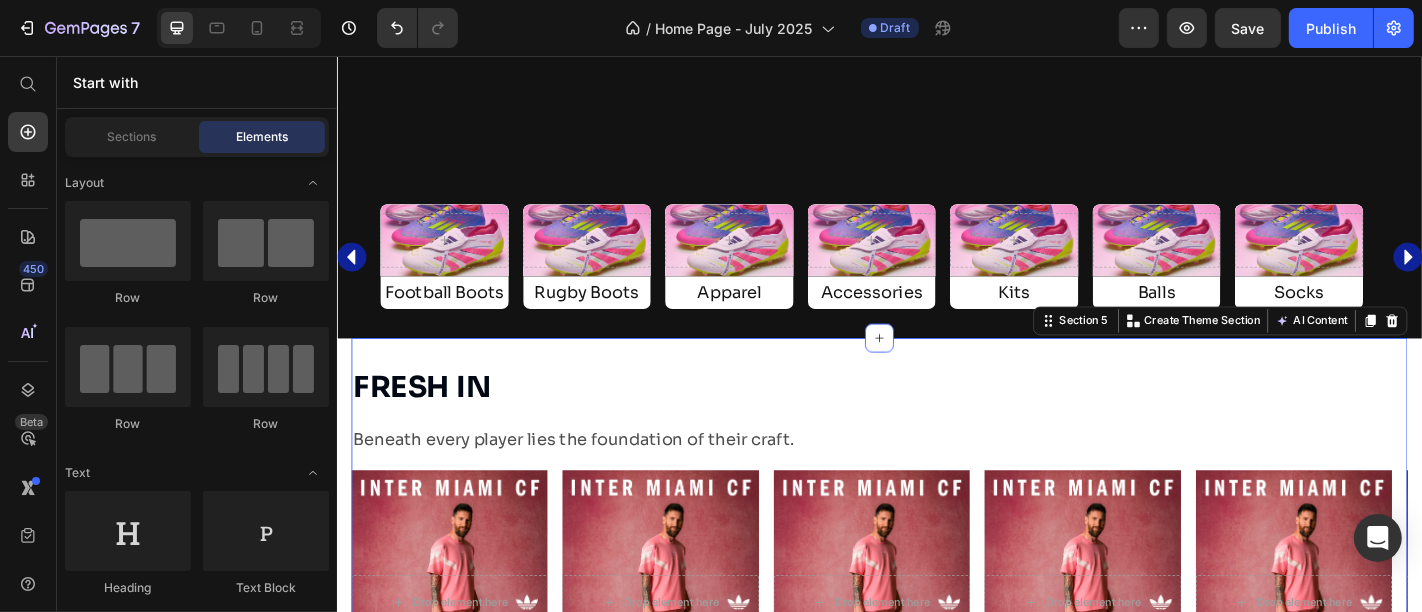 click on "FRESH IN Heading Beneath every player lies the foundation of their craft. Text Block Row Drop element here Hero Banner British & Irish Irons Text Block Celebrate the [YEAR] with Inter Miami FC Text Block Shop Now Button Row Drop element here Hero Banner Road to Glory Text Block Celebrate the [YEAR] with Inter Miami FC Text Block Shop Now Button Row Drop element here Hero Banner Mizuno Football Text Block Celebrate the [YEAR] with Inter Miami FC Text Block Shop Now Button Row Drop element here Hero Banner Arsenal Text Block Celebrate the [YEAR] with Inter Miami FC Text Block Shop Now Button Row Drop element here Hero Banner Inter Miami Text Block Celebrate the [YEAR] with Inter Miami FC Text Block Shop Now Button Row Drop element here Hero Banner England Text Block Celebrate the [YEAR] with Inter Miami FC Text Block Shop Now Button Row Hero Banner" at bounding box center (936, 680) 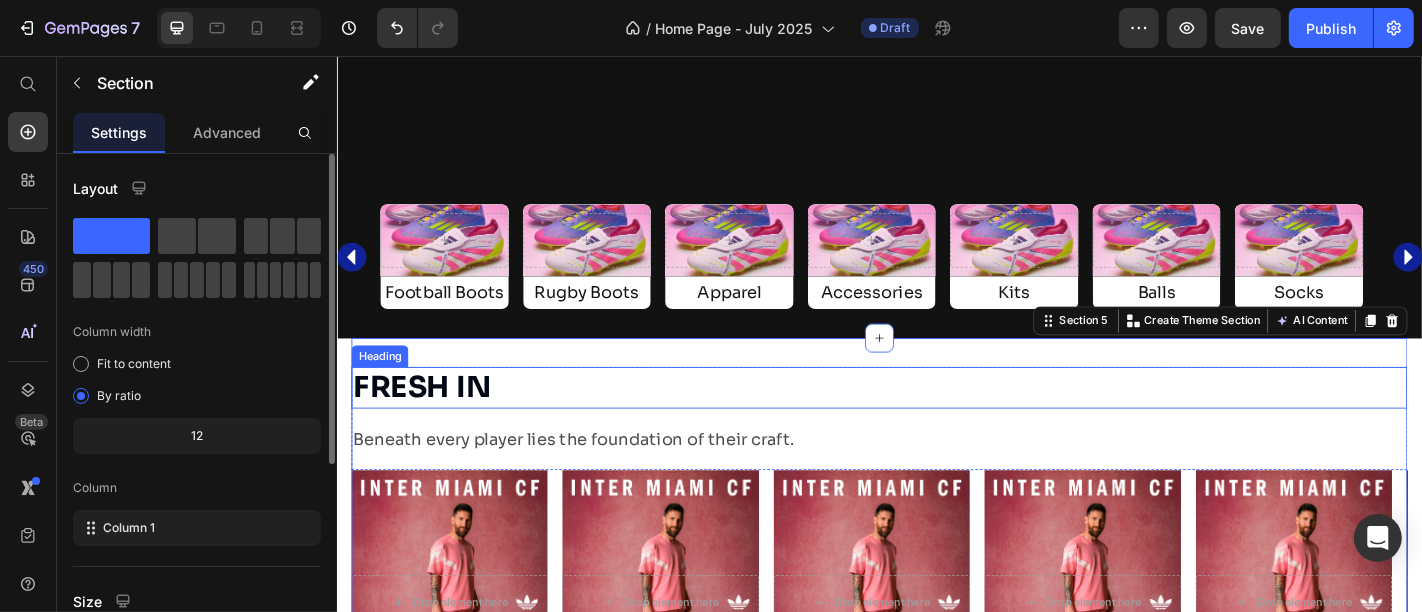 click on "FRESH IN" at bounding box center (430, 422) 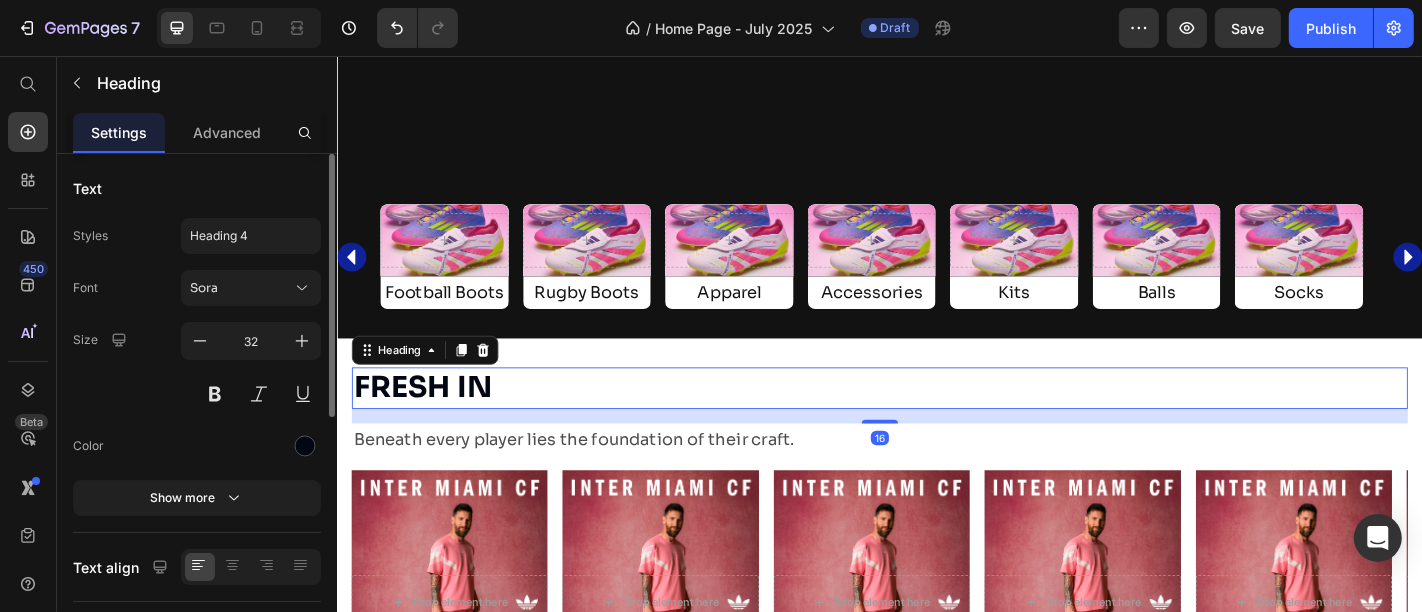 click on "Heading" at bounding box center (433, 381) 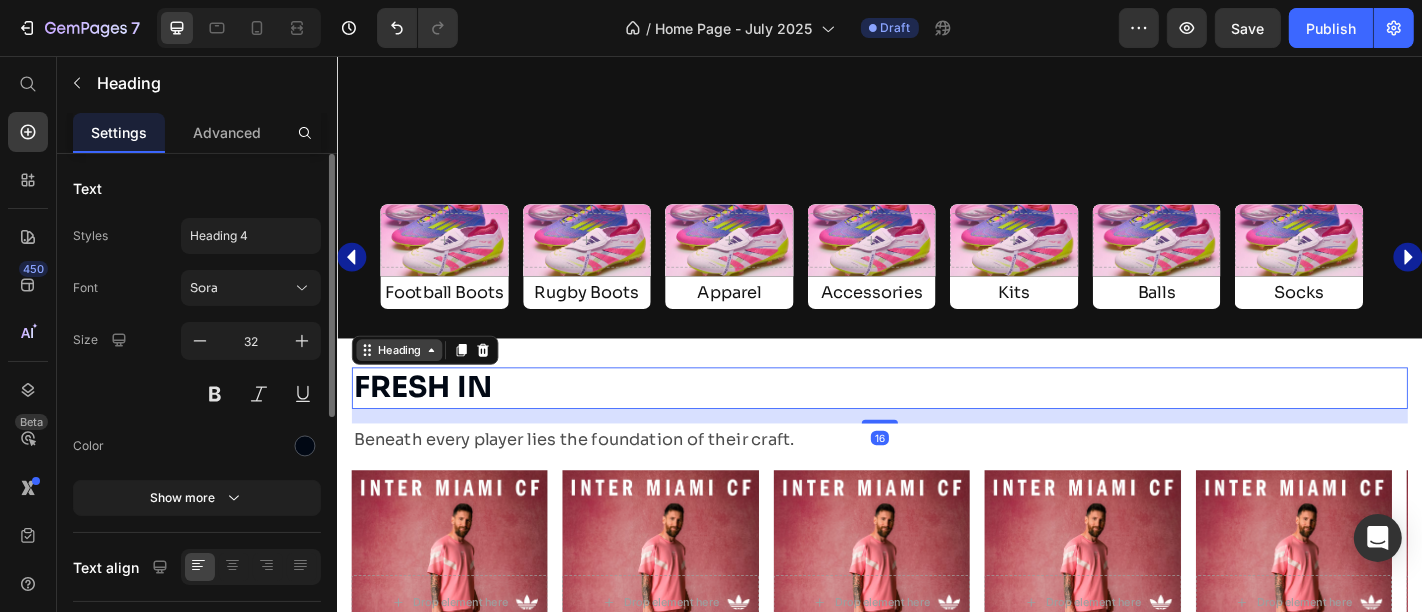 click on "Heading" at bounding box center [404, 381] 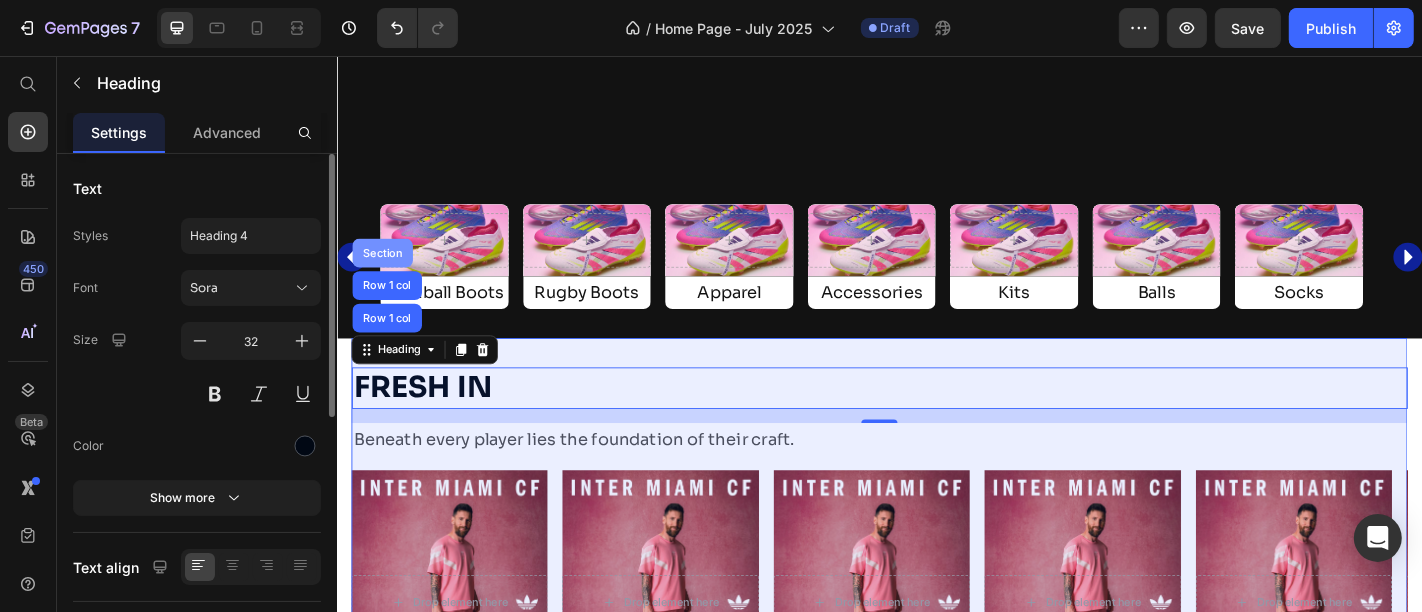 click on "Section" at bounding box center (386, 274) 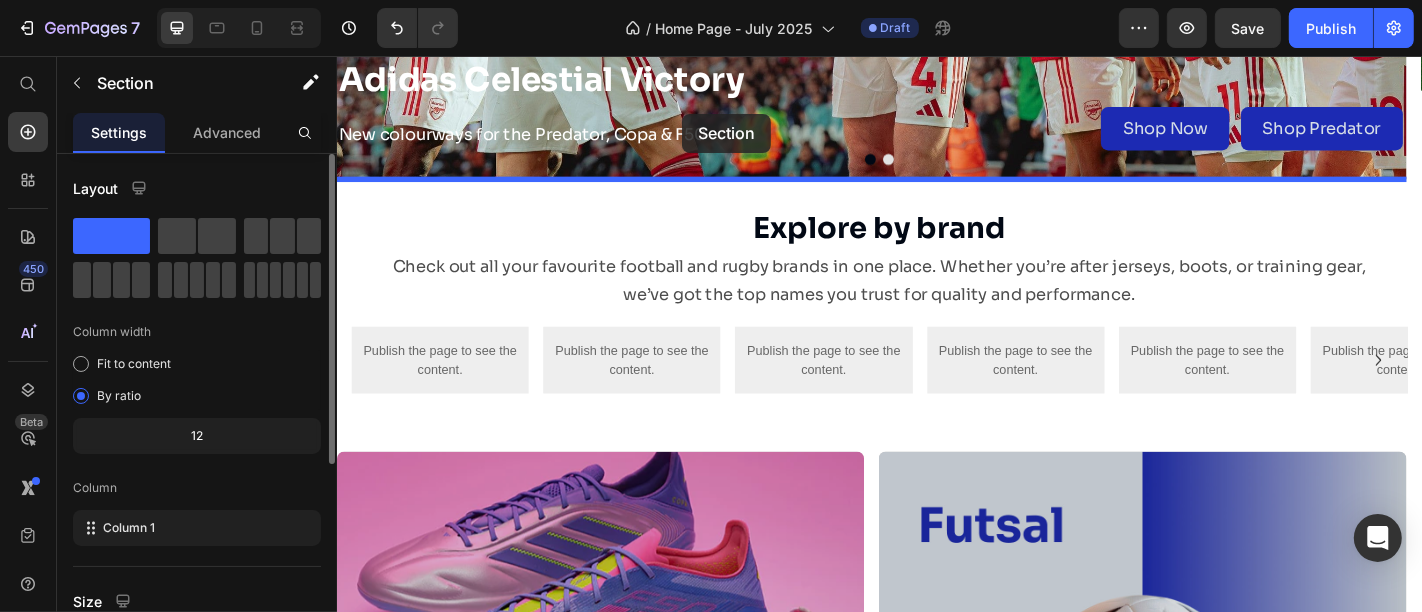 scroll, scrollTop: 465, scrollLeft: 0, axis: vertical 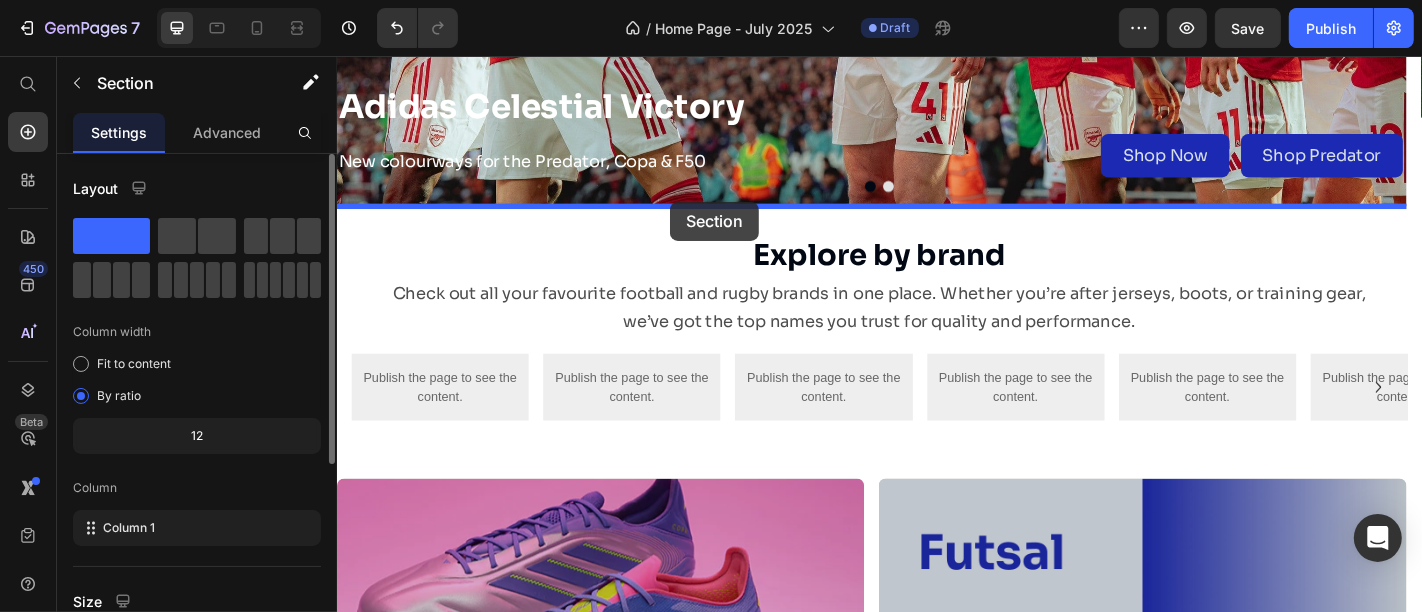drag, startPoint x: 1341, startPoint y: 397, endPoint x: 704, endPoint y: 216, distance: 662.216 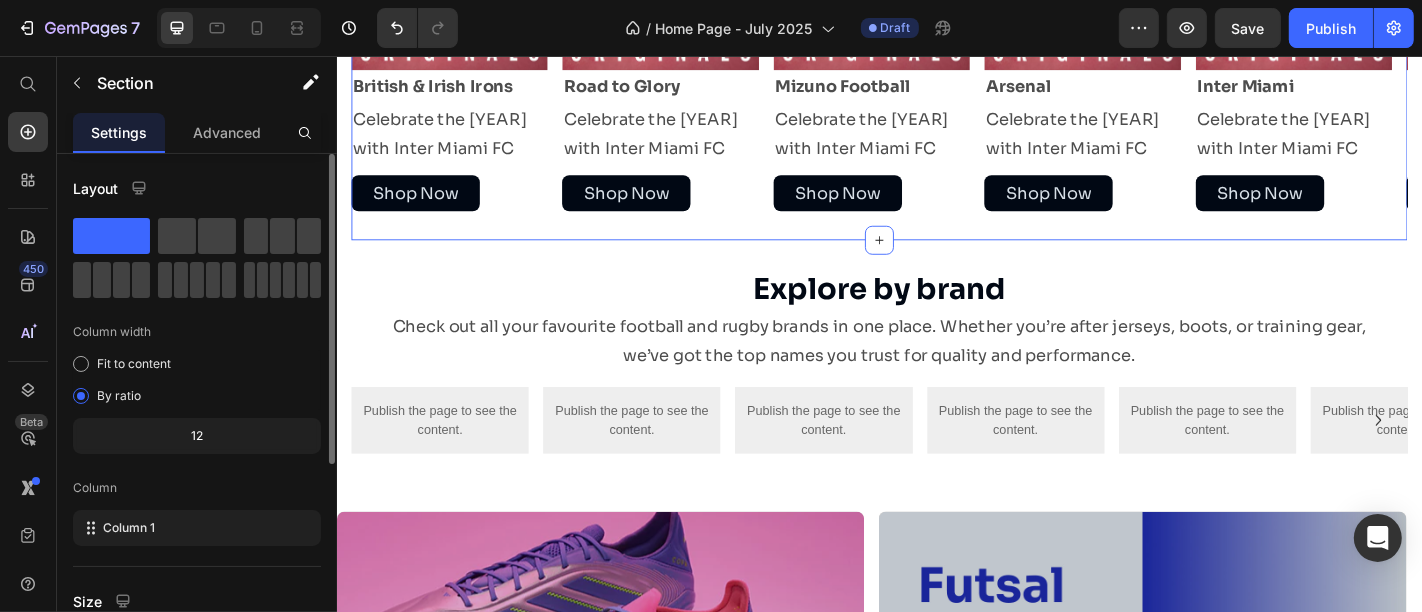 scroll, scrollTop: 1303, scrollLeft: 0, axis: vertical 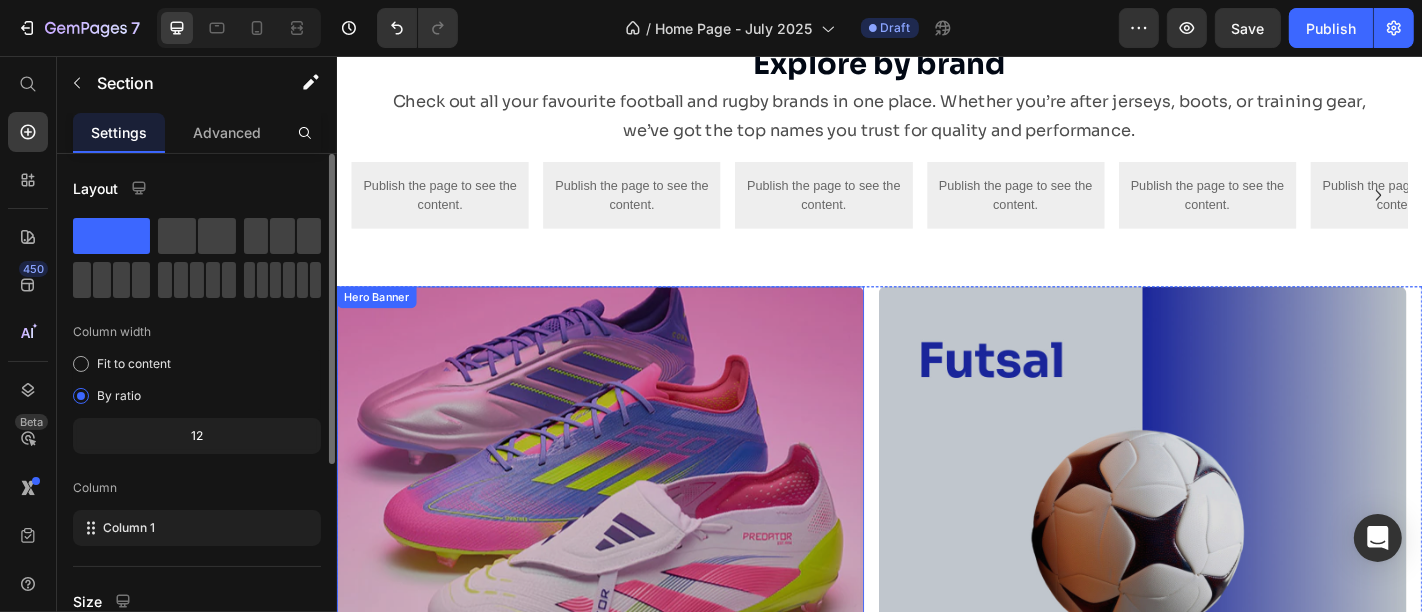 click at bounding box center [627, 543] 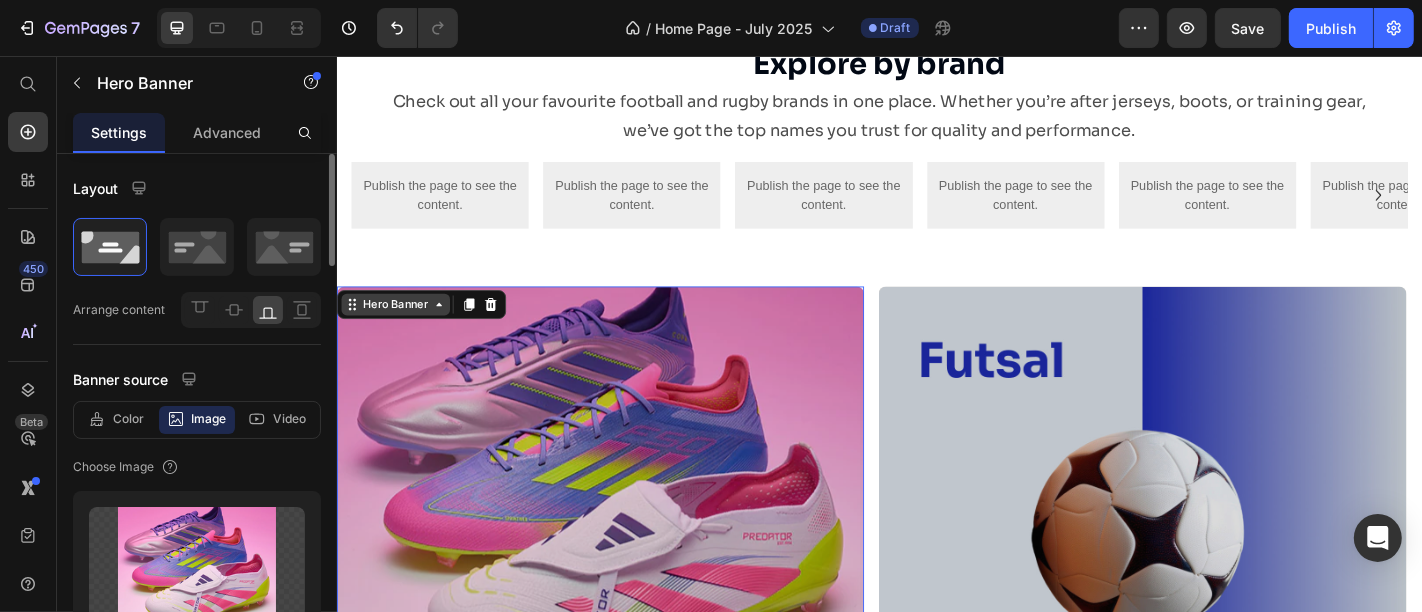 click on "Hero Banner" at bounding box center [401, 330] 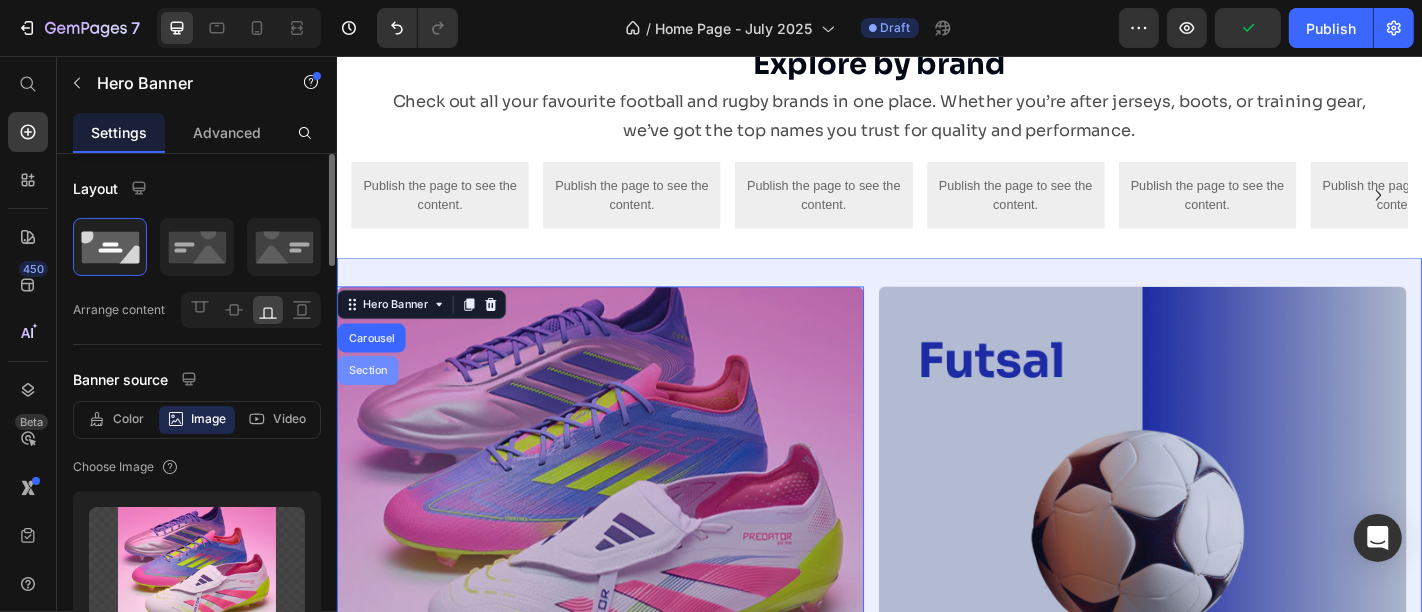 click on "Section" at bounding box center [370, 403] 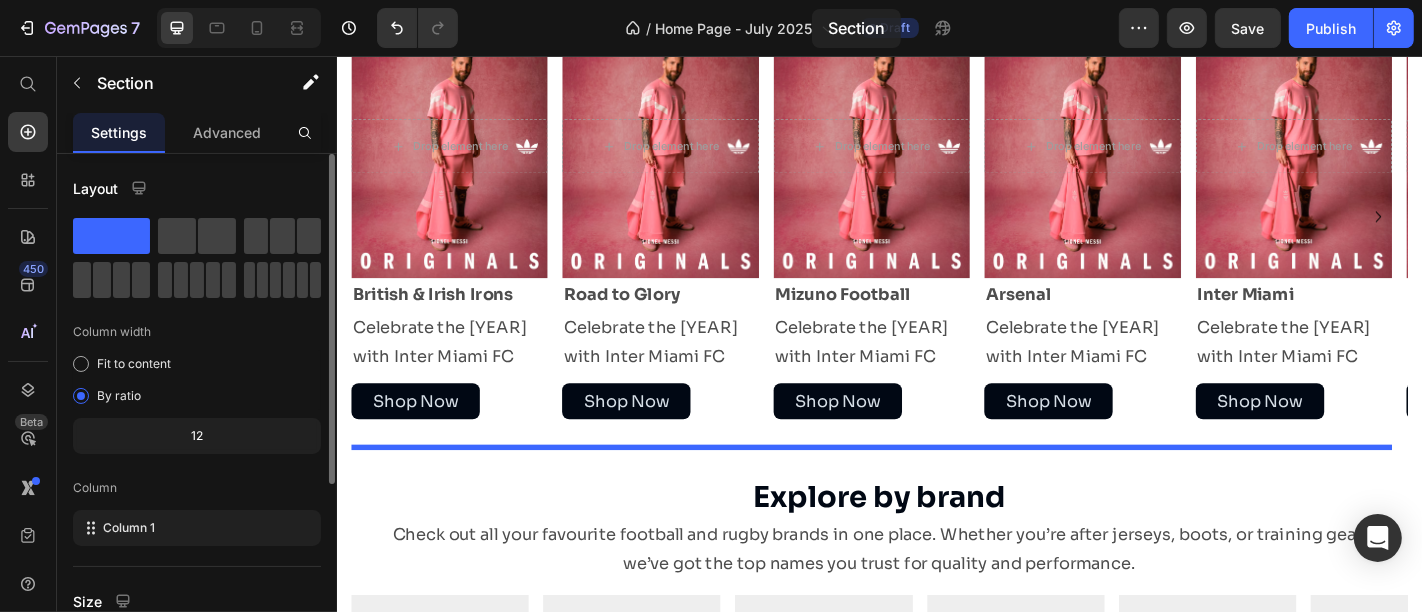 scroll, scrollTop: 801, scrollLeft: 0, axis: vertical 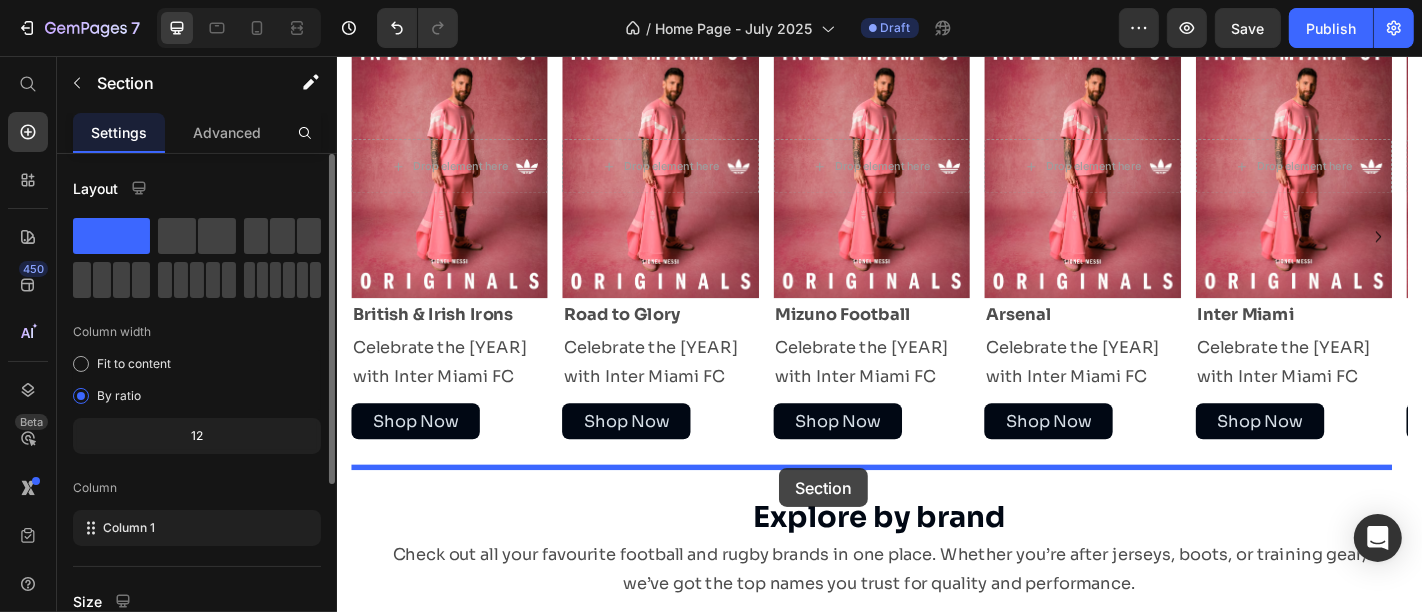 drag, startPoint x: 888, startPoint y: 298, endPoint x: 825, endPoint y: 511, distance: 222.12158 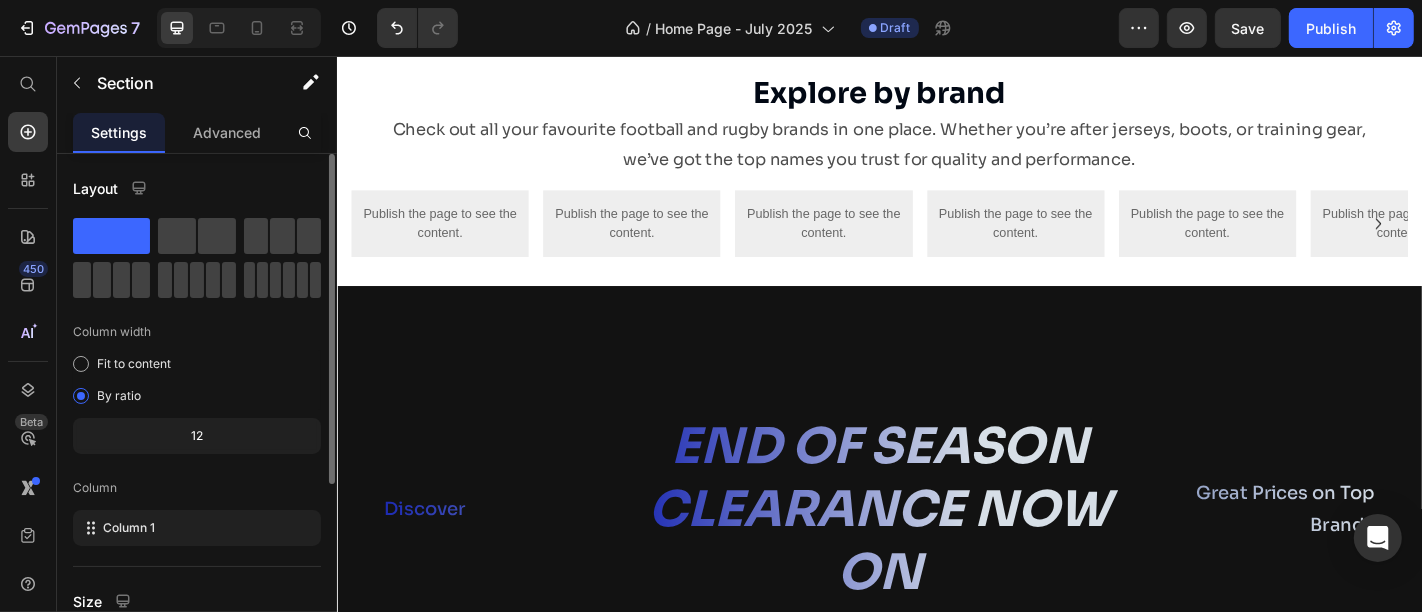 scroll, scrollTop: 1746, scrollLeft: 0, axis: vertical 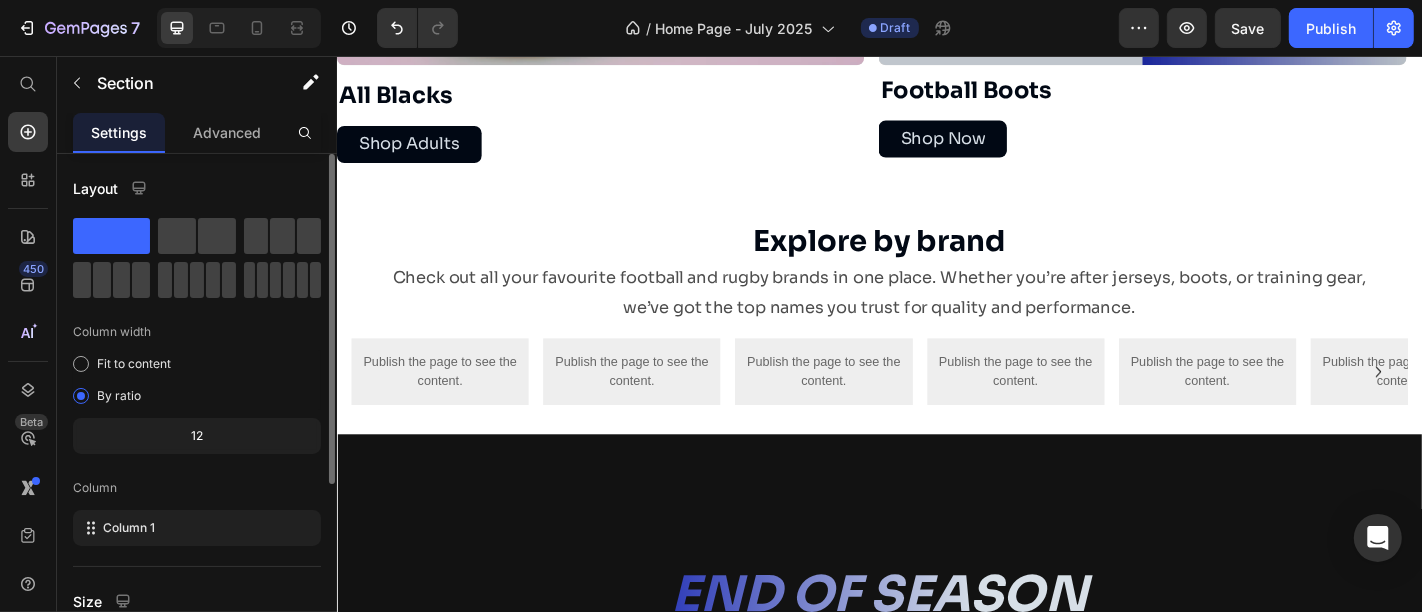 click on "Explore by brand Heading Check out all your favourite football and rugby brands in one place. Whether you’re after jerseys, boots, or training gear, we’ve got the top names you trust for quality and performance. Text Block
Publish the page to see the content.
Nike Row
Publish the page to see the content.
Adidas
Publish the page to see the content.
Gilbert
Publish the page to see the content.
Nike
Publish the page to see the content.
Adidas
Publish the page to see the content.
Gilbert
Publish the page to see the content.
Nike
Carousel Row Section 4" at bounding box center (936, 340) 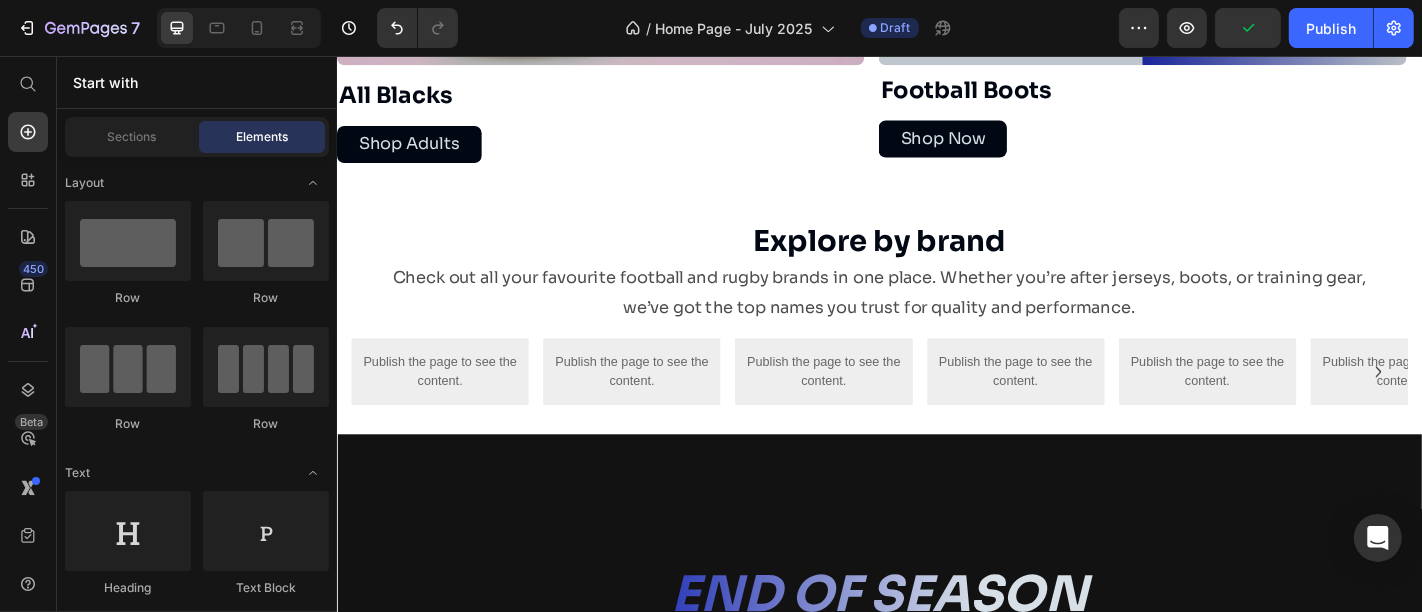 click on "Explore by brand Heading Check out all your favourite football and rugby brands in one place. Whether you’re after jerseys, boots, or training gear, we’ve got the top names you trust for quality and performance. Text Block
Publish the page to see the content.
Nike Row
Publish the page to see the content.
Adidas
Publish the page to see the content.
Gilbert
Publish the page to see the content.
Nike
Publish the page to see the content.
Adidas
Publish the page to see the content.
Gilbert
Publish the page to see the content.
Nike
Carousel Row Section 4" at bounding box center (936, 340) 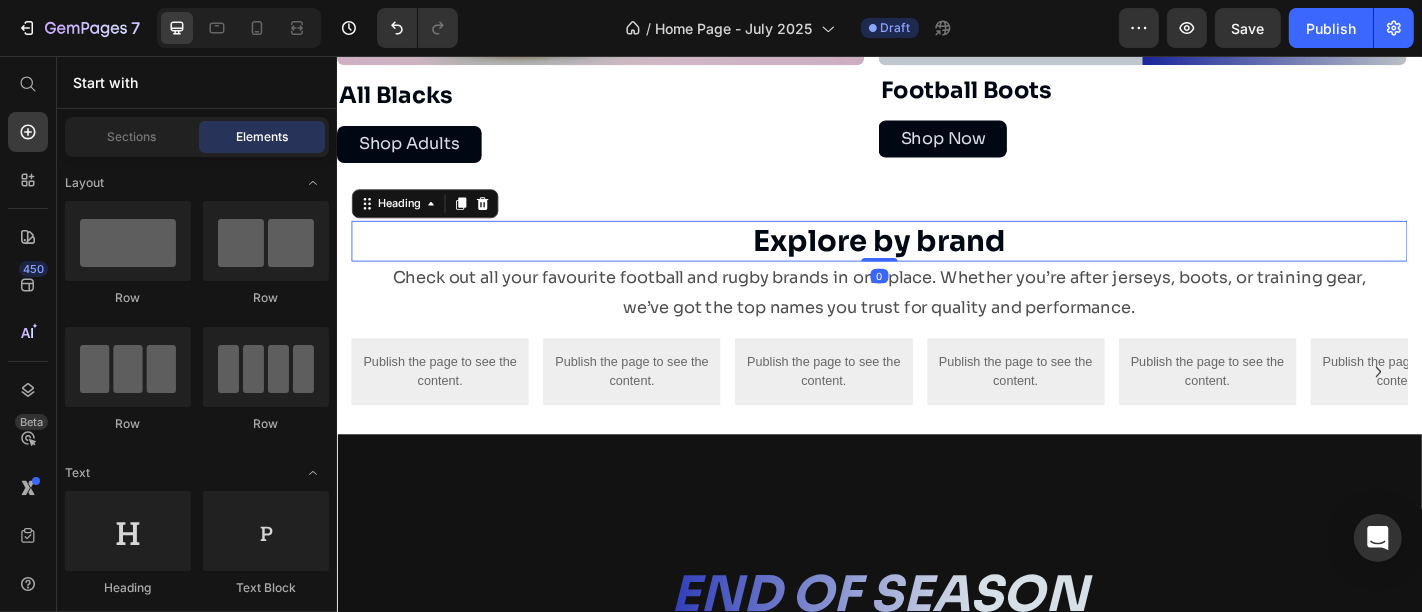 click on "Explore by brand" at bounding box center [936, 261] 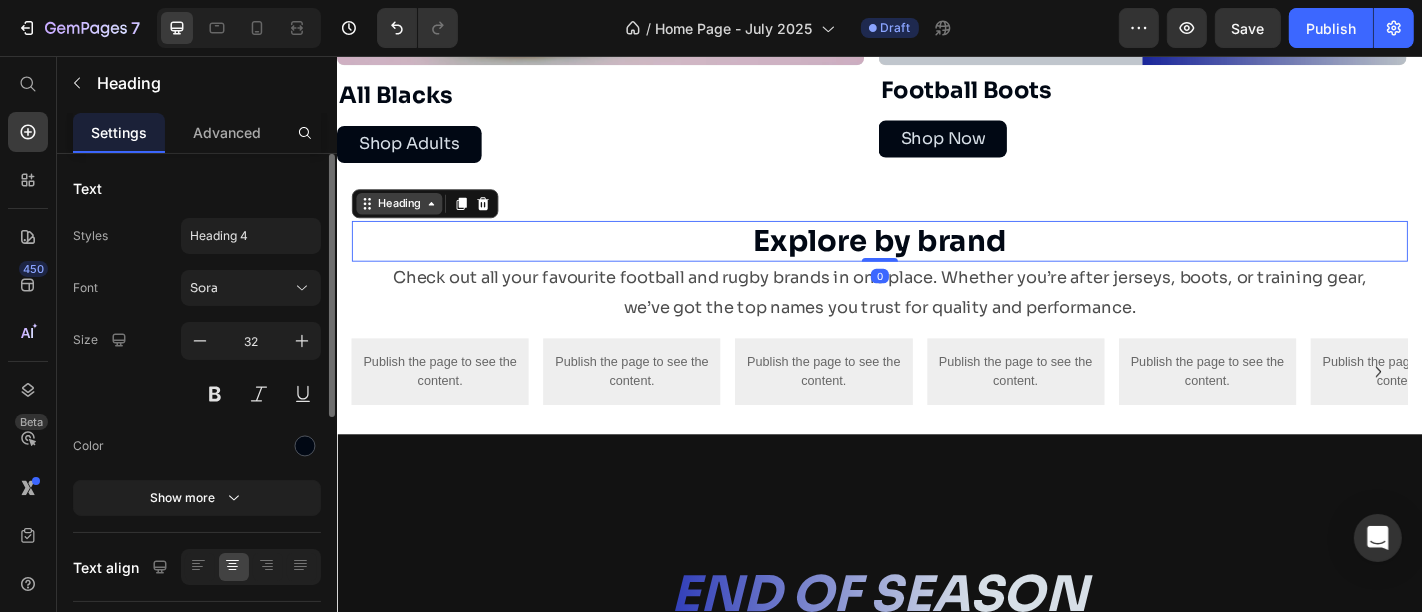 click on "Heading" at bounding box center [404, 219] 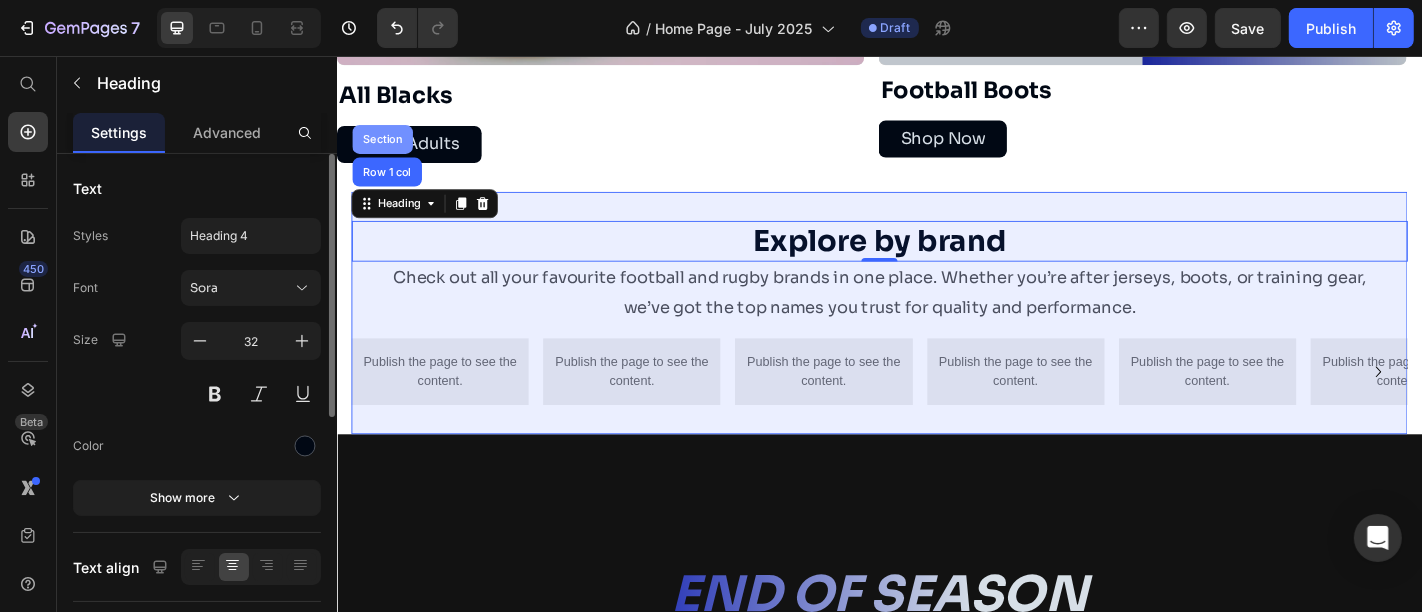 click on "Section" at bounding box center (386, 148) 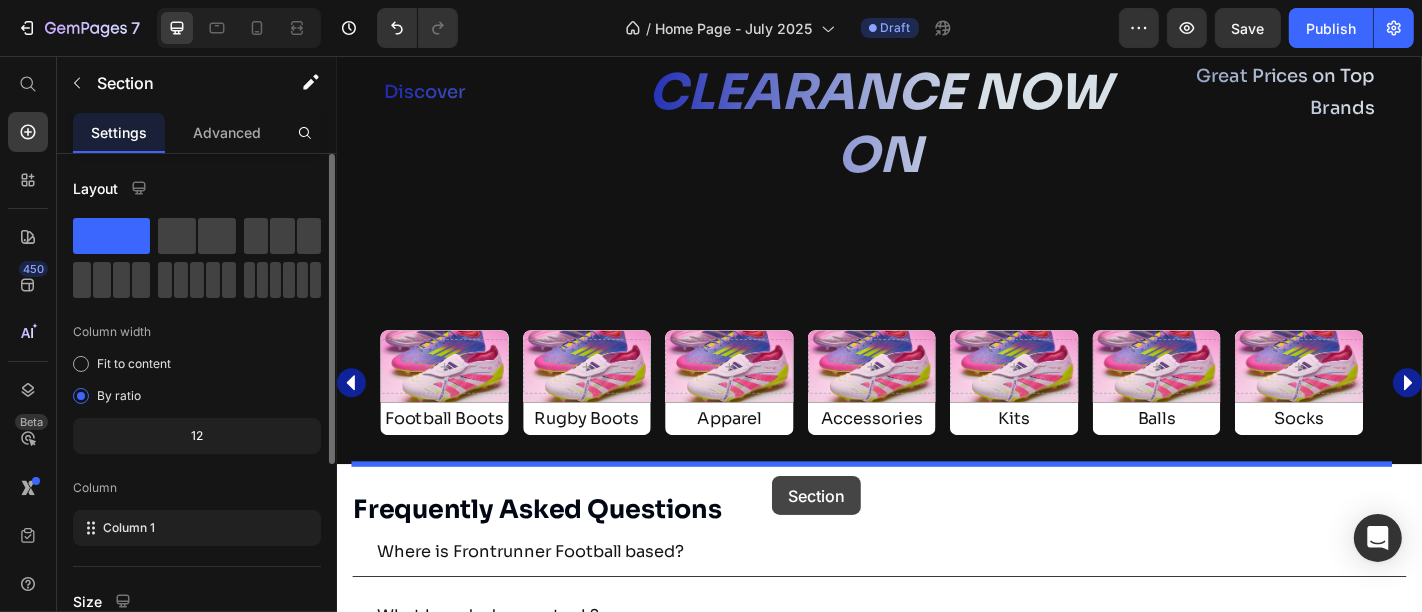 drag, startPoint x: 1110, startPoint y: 182, endPoint x: 817, endPoint y: 512, distance: 441.30374 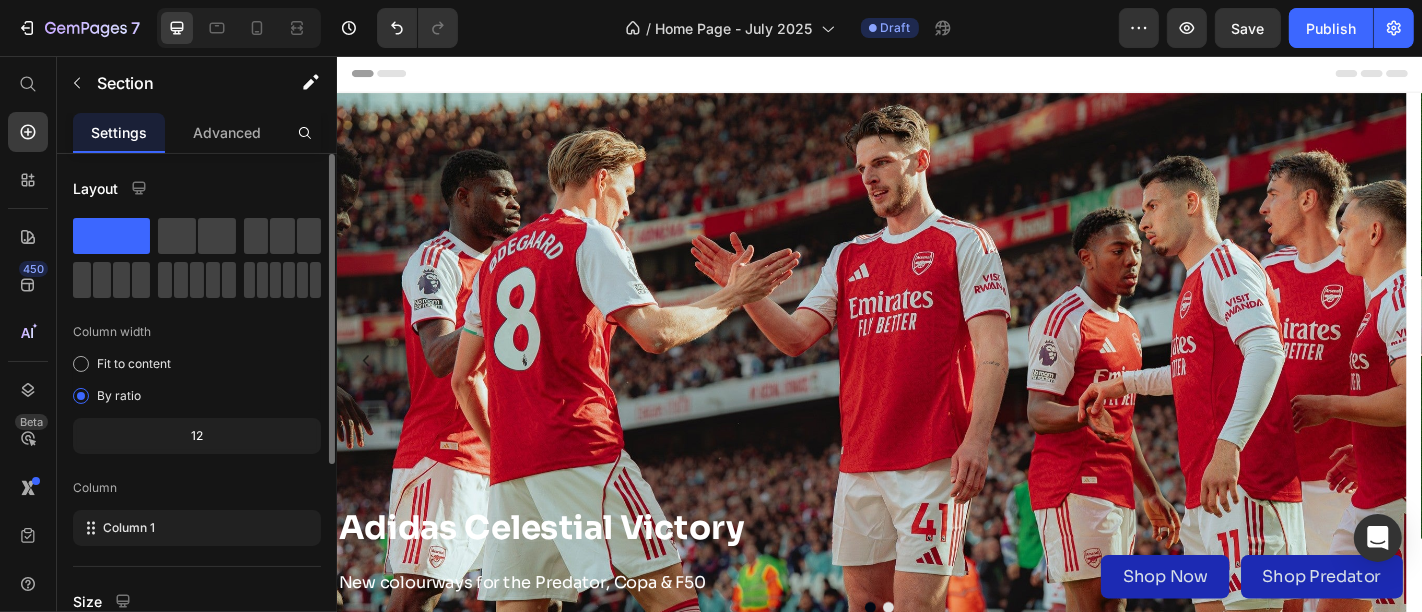 scroll, scrollTop: 675, scrollLeft: 0, axis: vertical 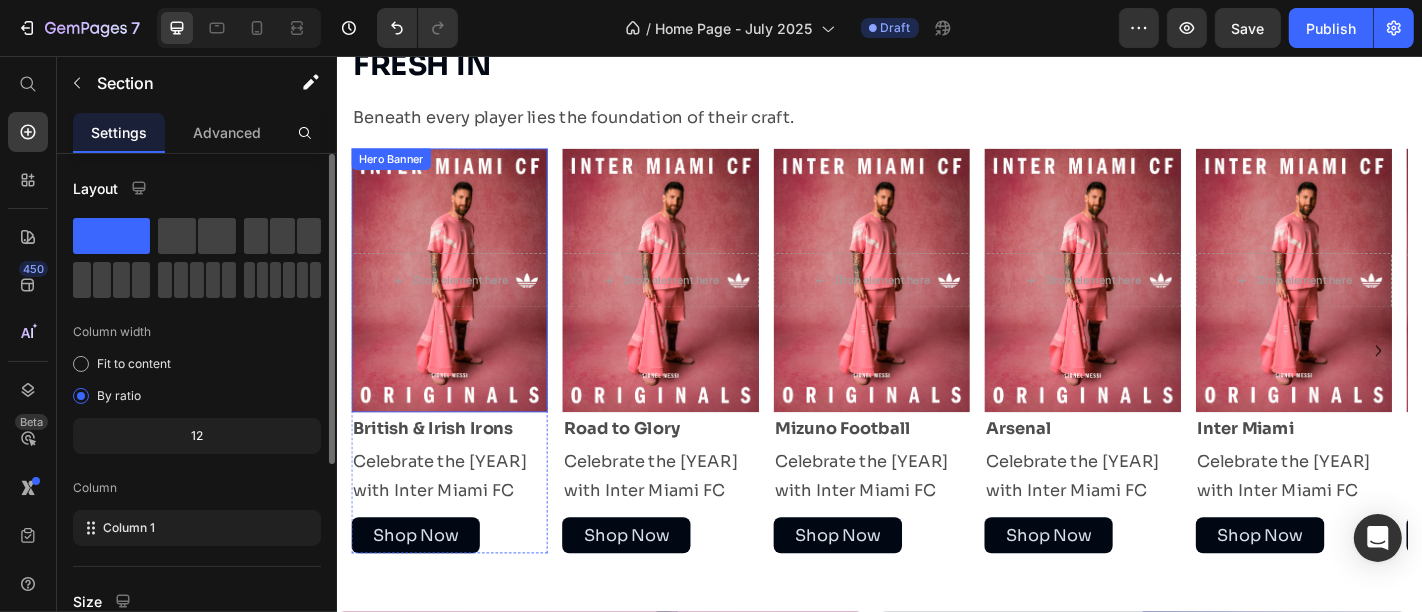 click on "Drop element here" at bounding box center [460, 304] 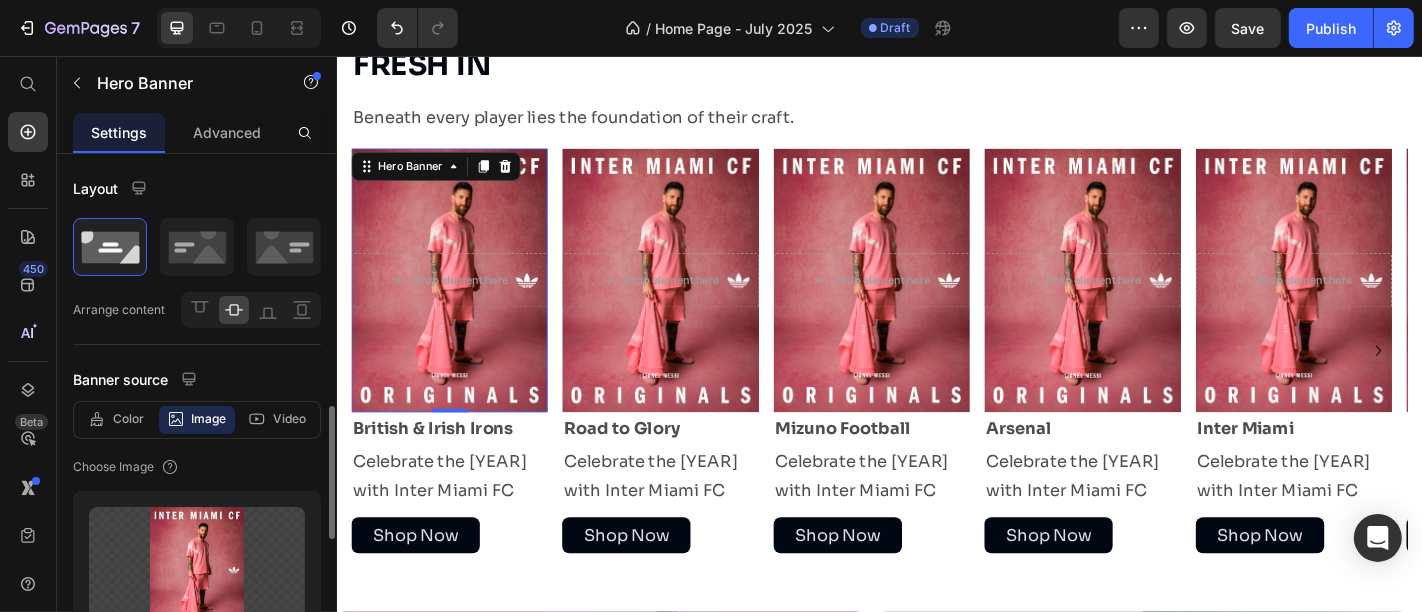 scroll, scrollTop: 207, scrollLeft: 0, axis: vertical 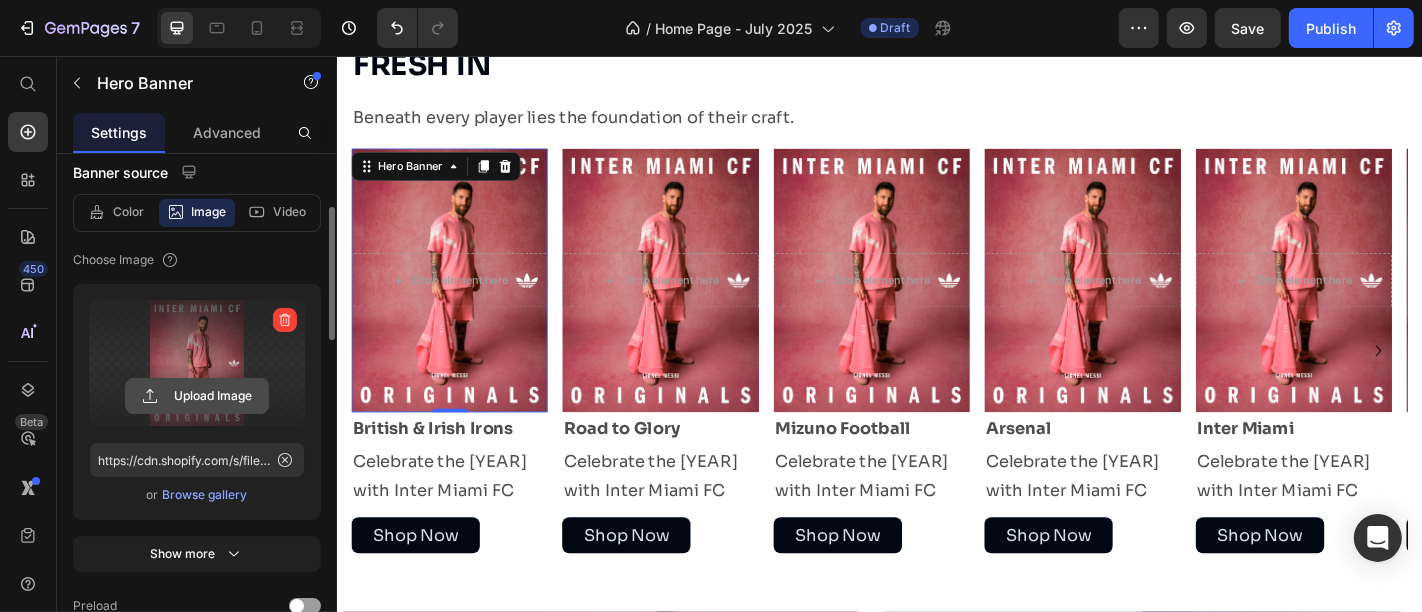 click 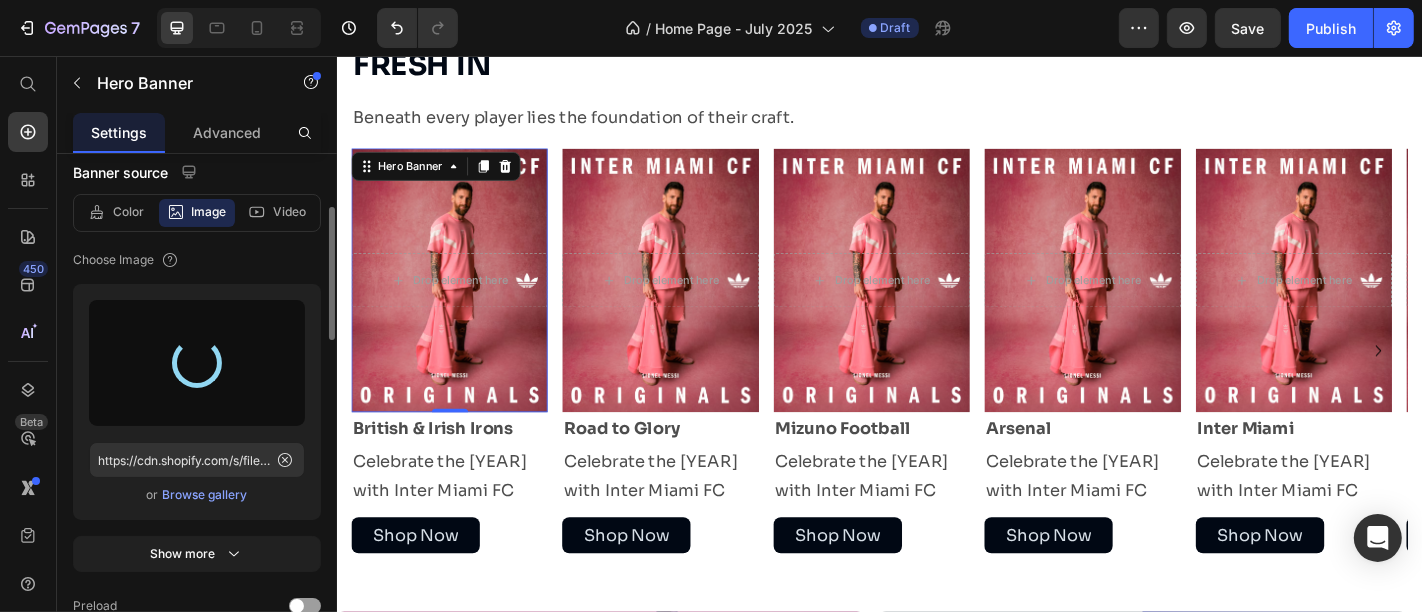 type on "https://cdn.shopify.com/s/files/1/0355/7441/5495/files/gempages_491124925839442978-ee6663a6-59f1-490b-9696-2060d21bf5a1.jpg" 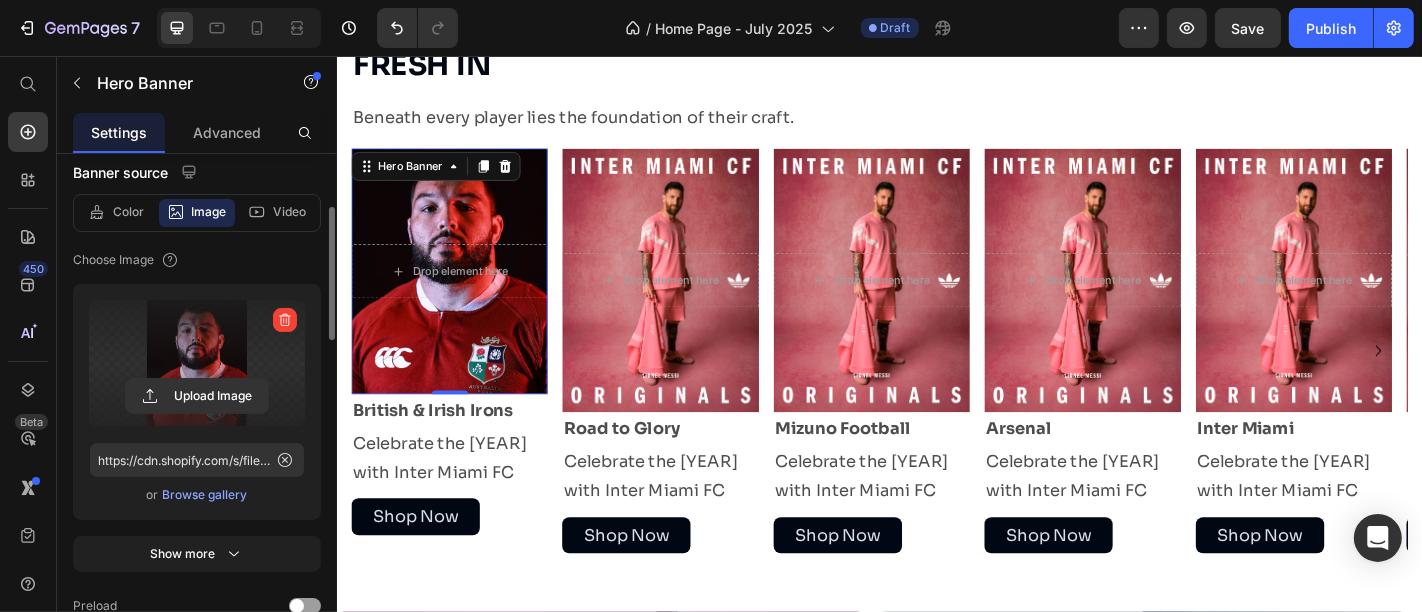 scroll, scrollTop: 619, scrollLeft: 0, axis: vertical 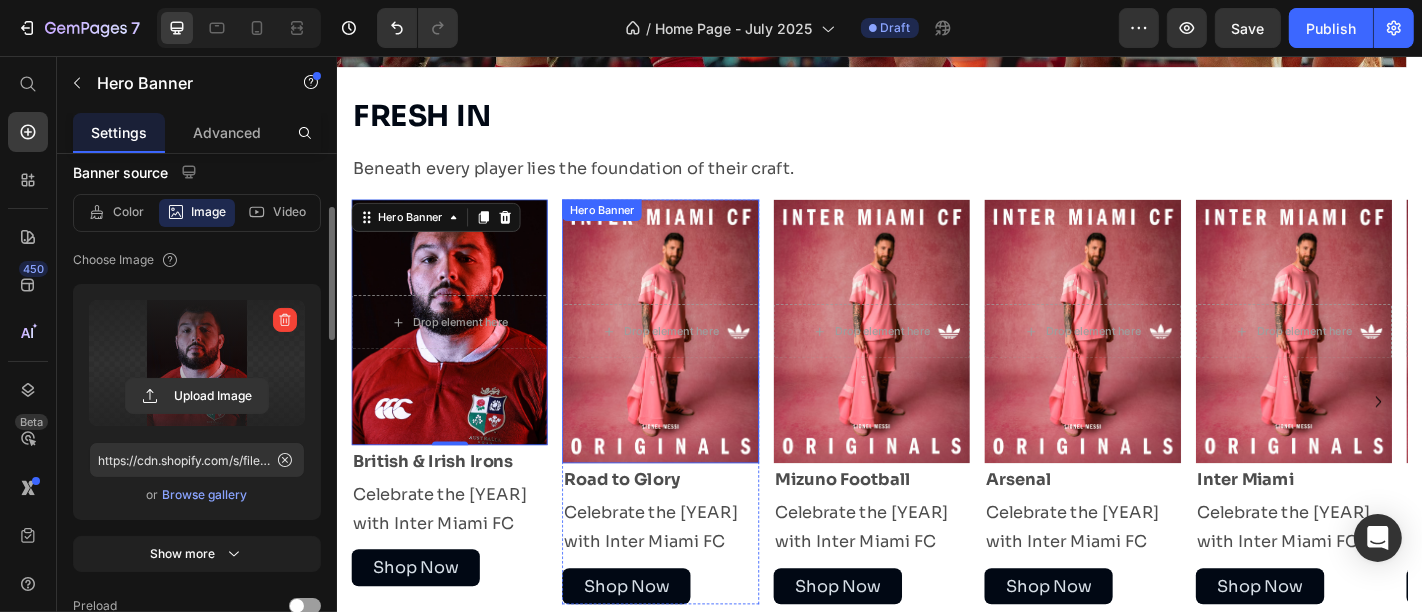 click at bounding box center [693, 360] 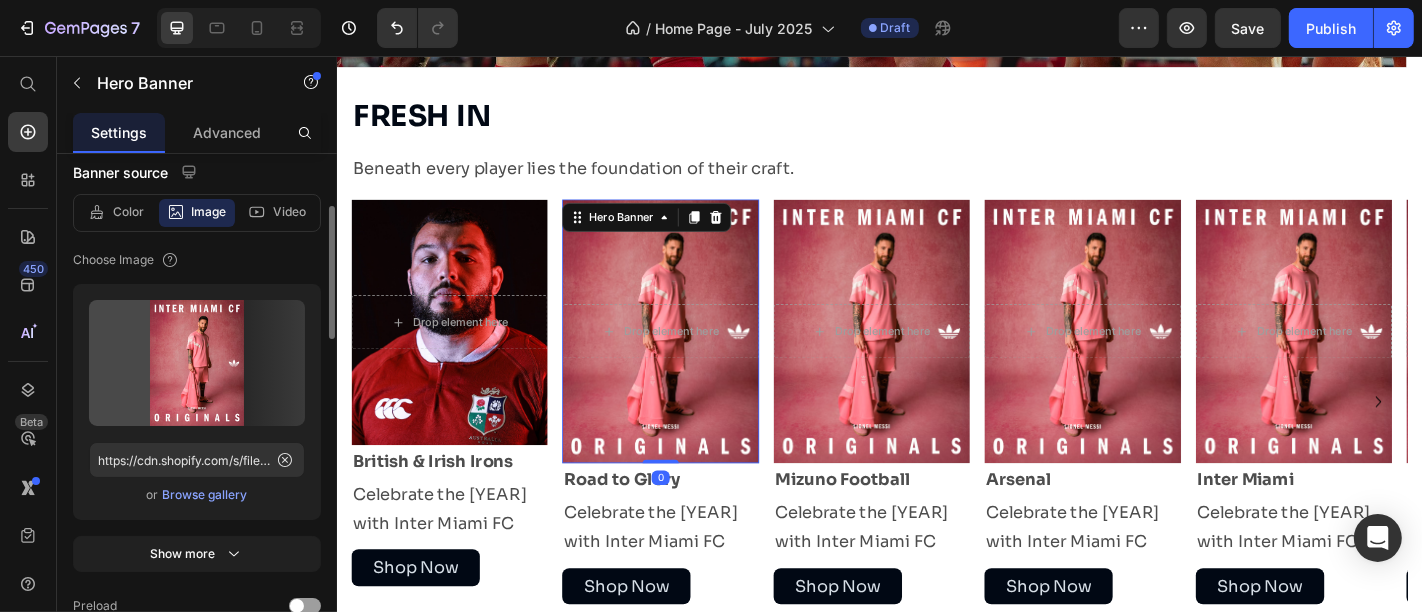 scroll, scrollTop: 206, scrollLeft: 0, axis: vertical 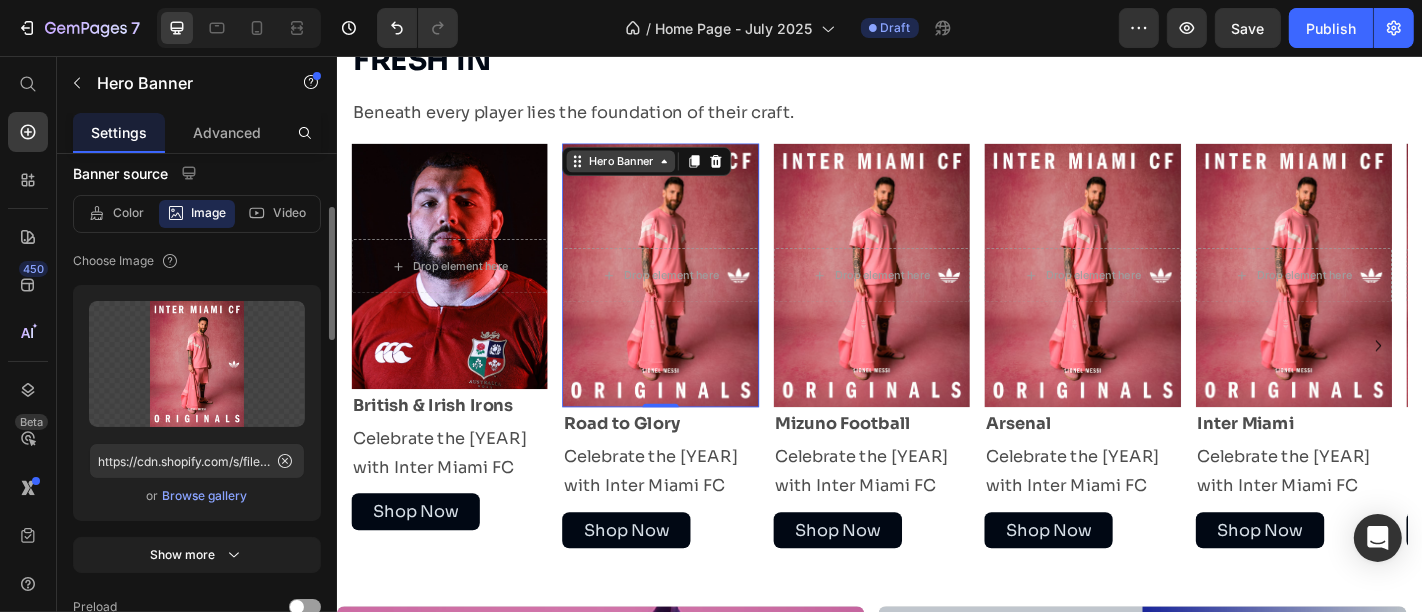 click on "Hero Banner" at bounding box center (650, 172) 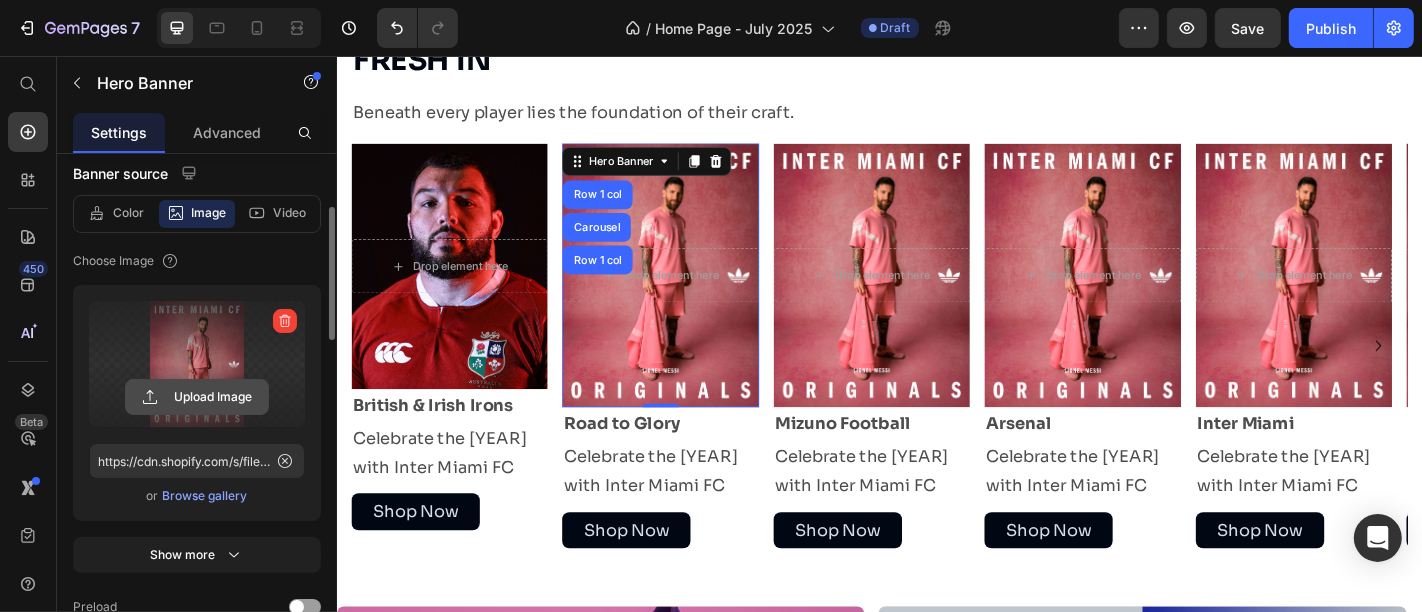 click 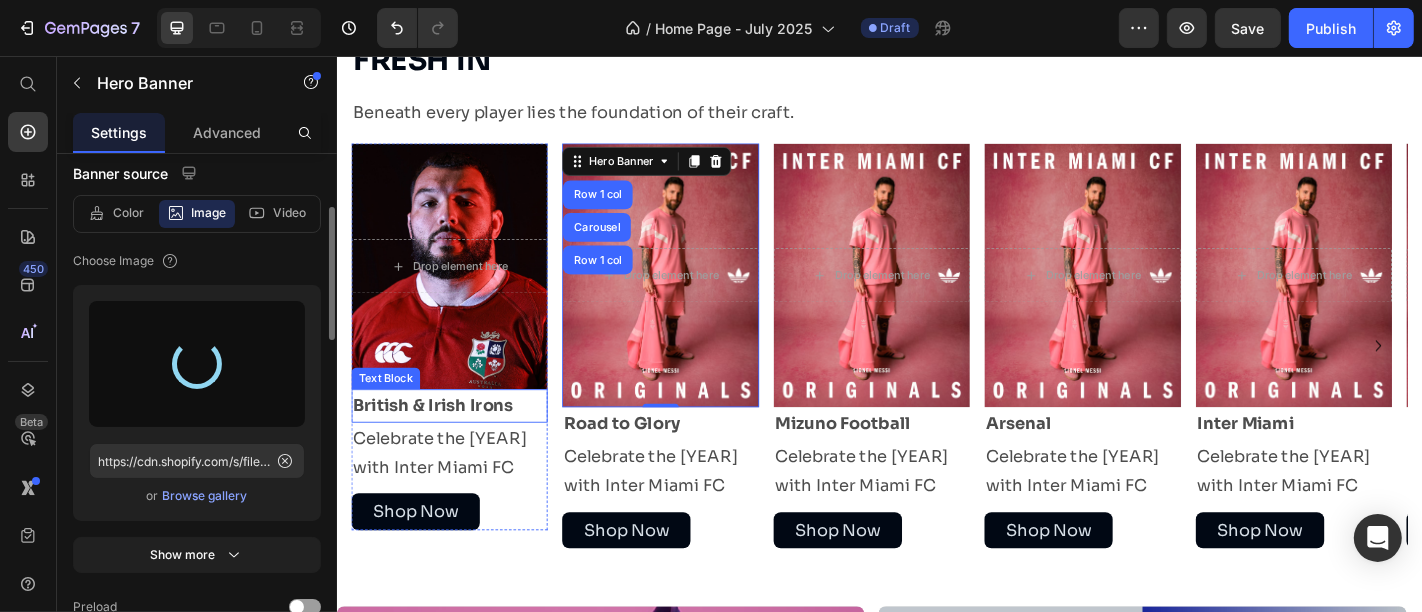 type on "https://cdn.shopify.com/s/files/1/0355/7441/5495/files/gempages_491124925839442978-361047f0-b5ec-4dce-9a70-05fd96219ae9.jpg" 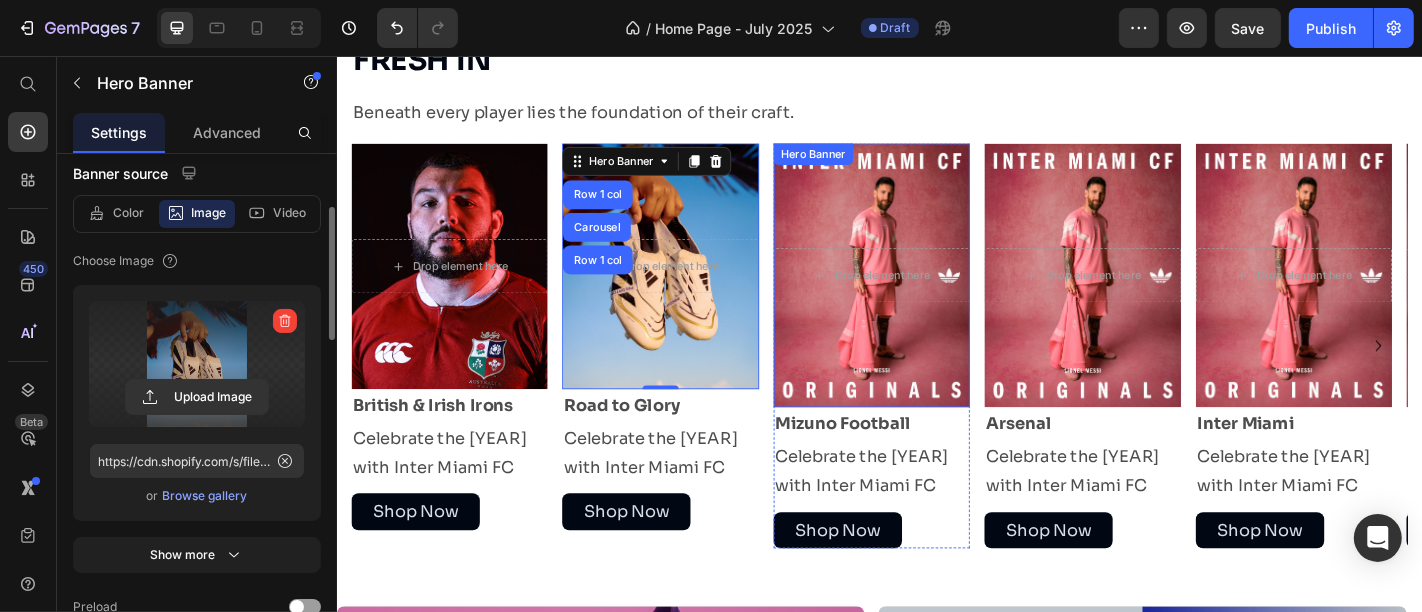 click at bounding box center (927, 298) 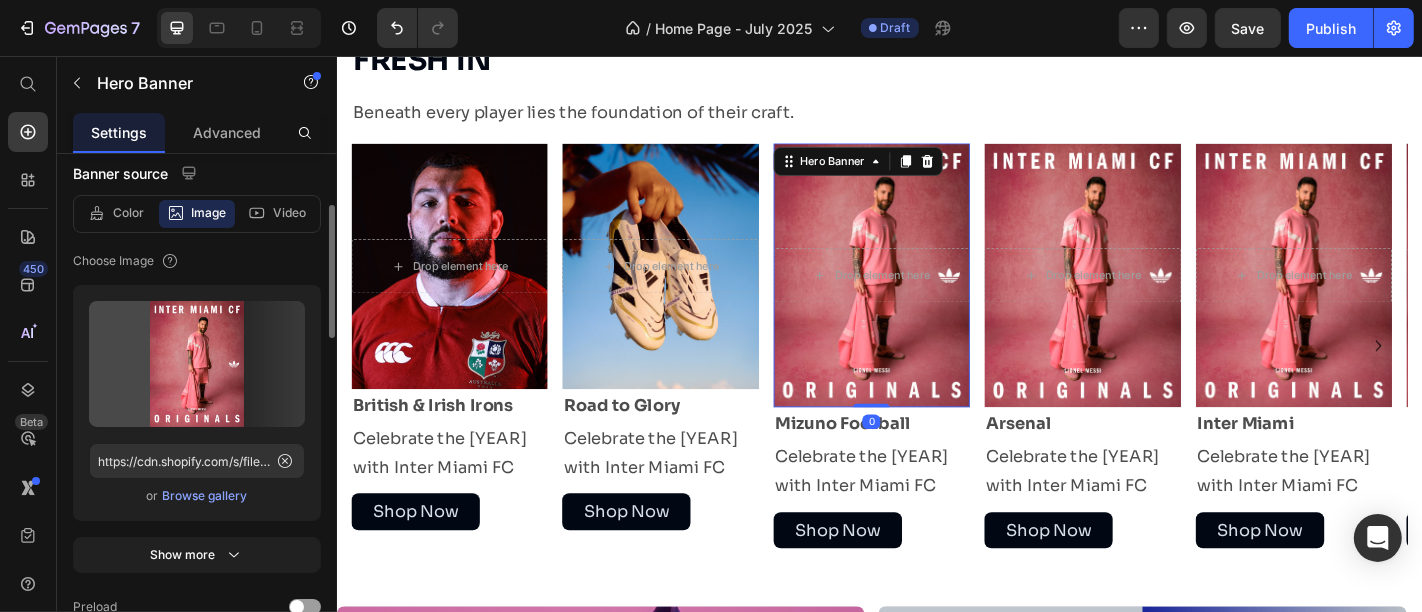 scroll, scrollTop: 205, scrollLeft: 0, axis: vertical 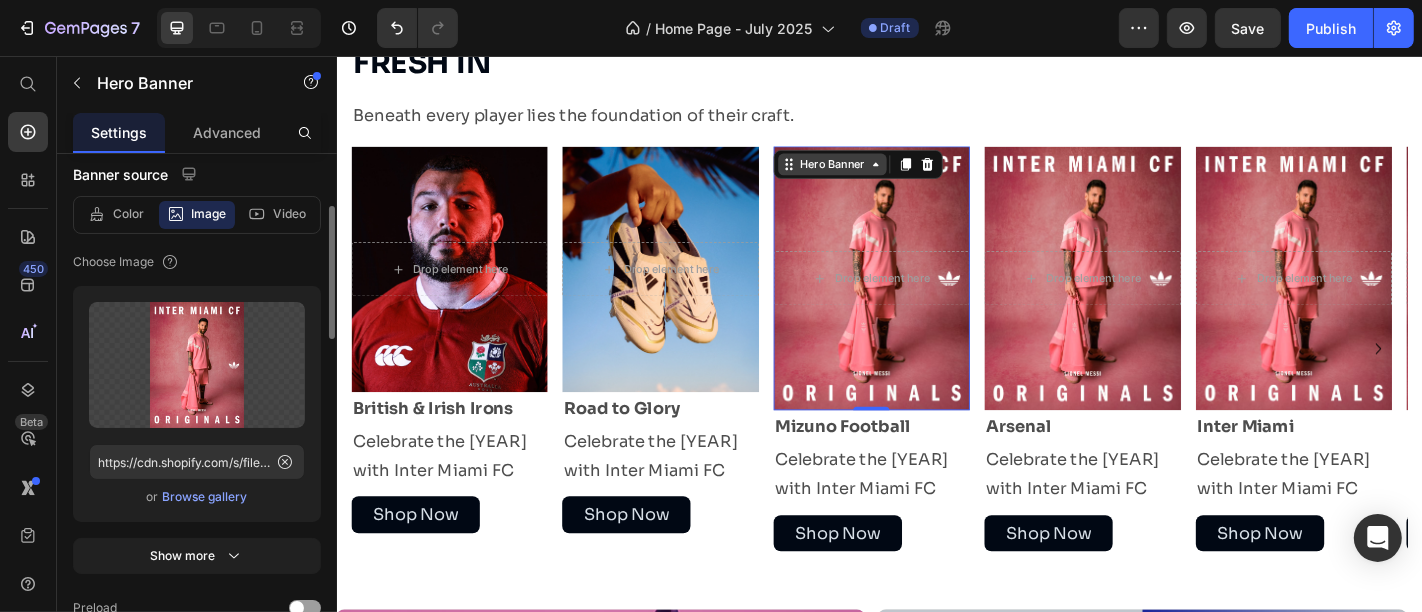 click on "Hero Banner" at bounding box center [884, 175] 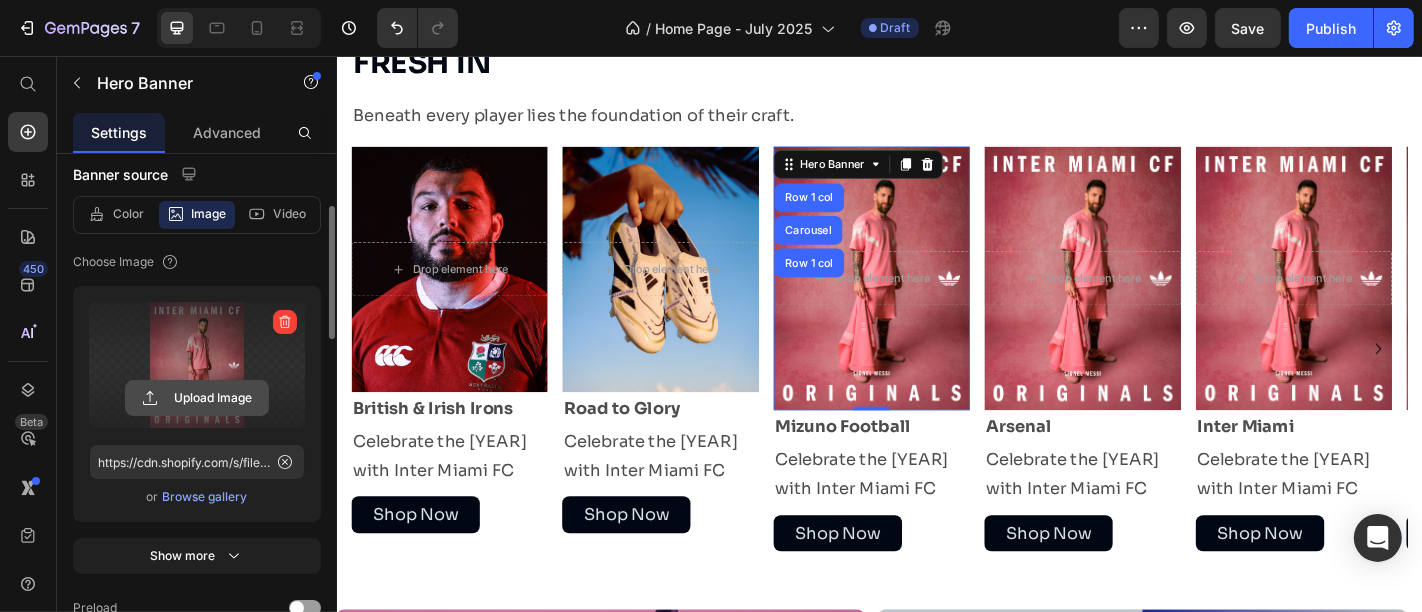 click 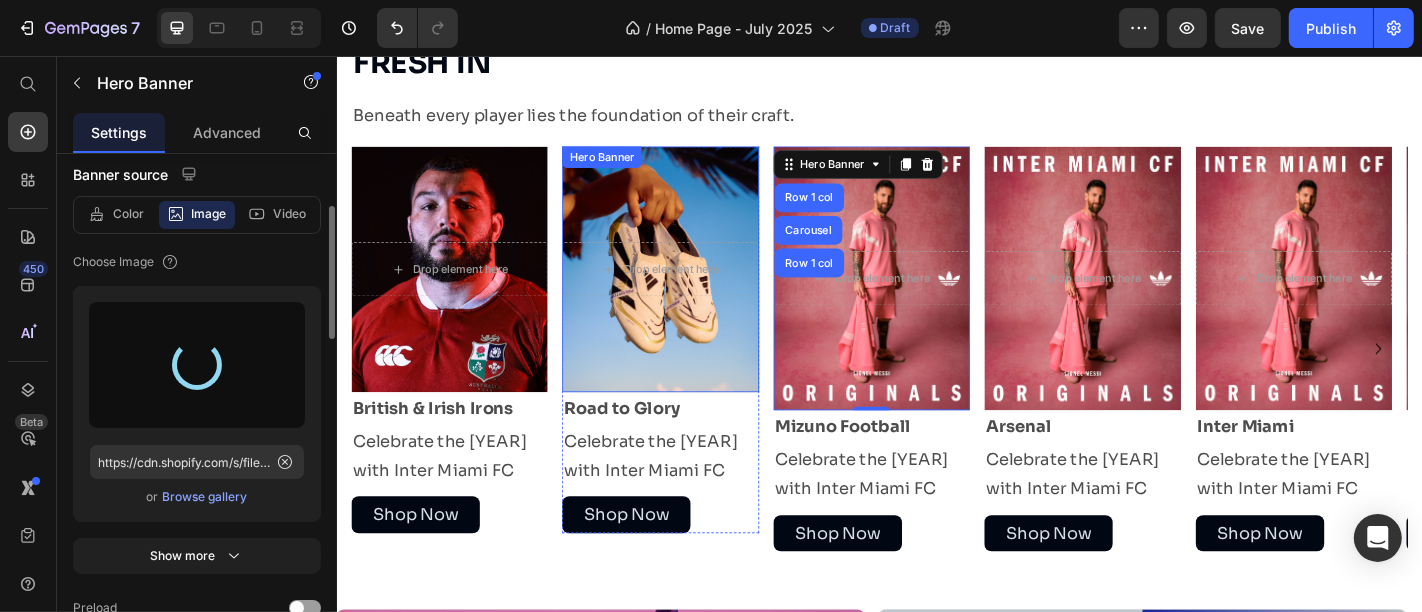 type on "https://cdn.shopify.com/s/files/1/0355/7441/5495/files/gempages_491124925839442978-a56822ef-f488-49e6-836e-5bd1182261bc.jpg" 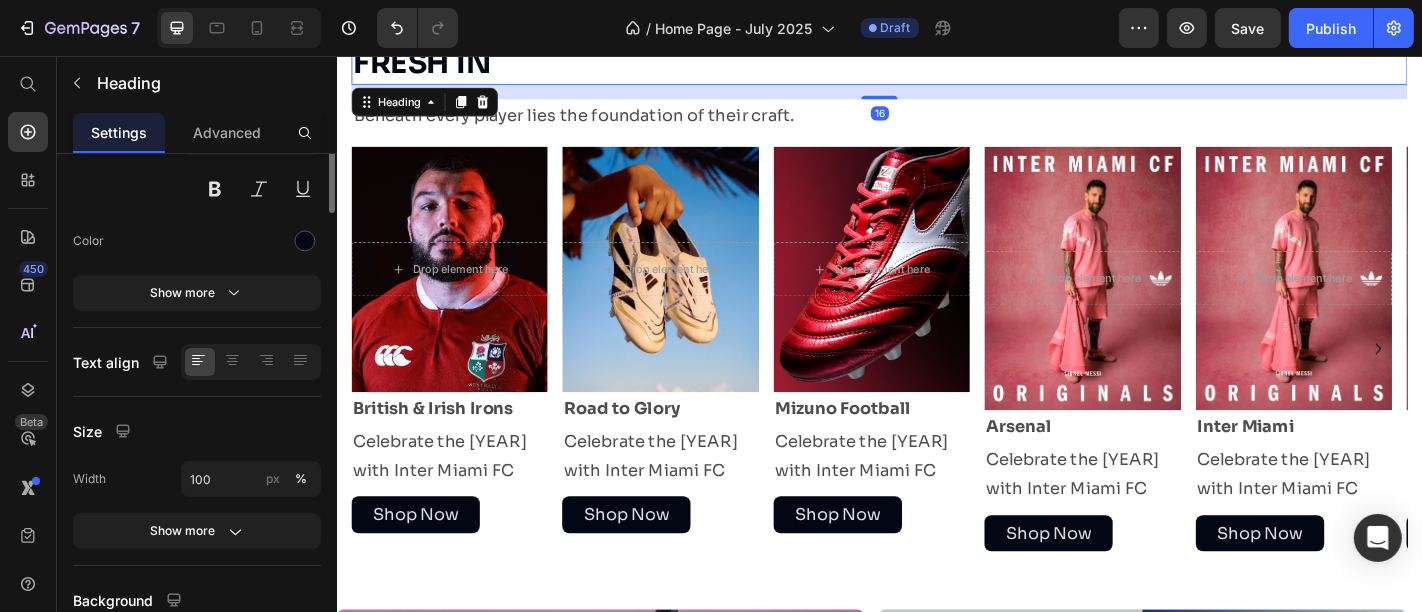 scroll, scrollTop: 0, scrollLeft: 0, axis: both 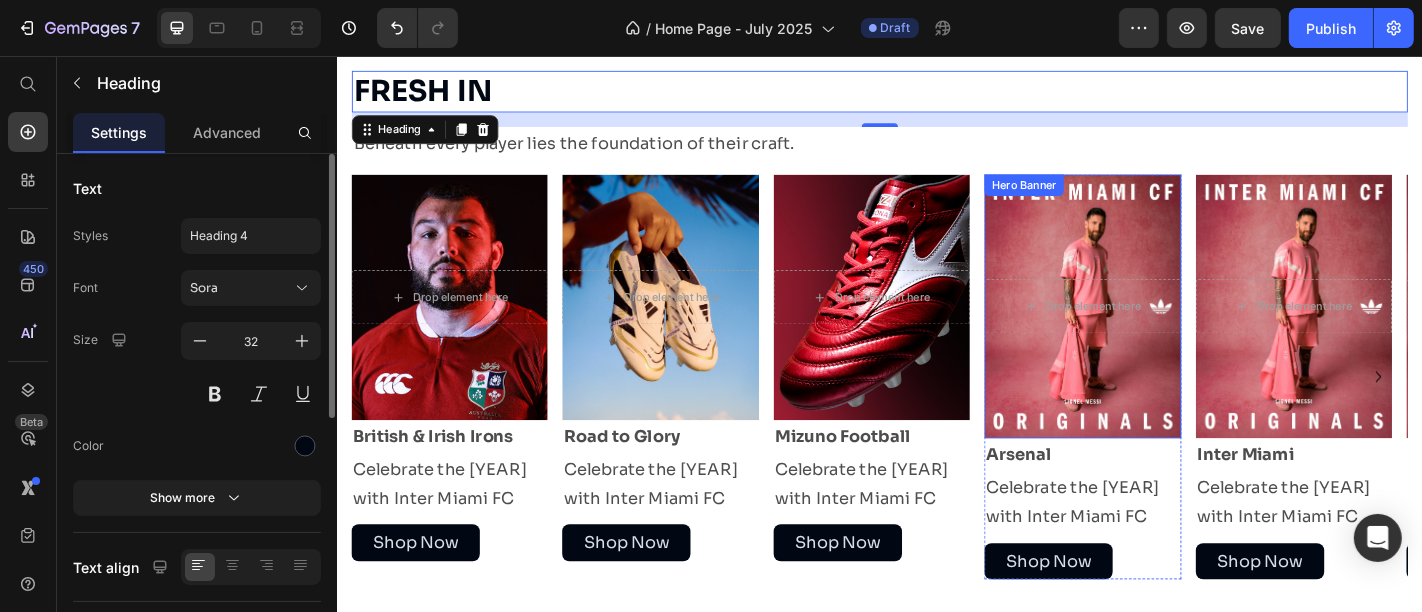 click at bounding box center [1160, 332] 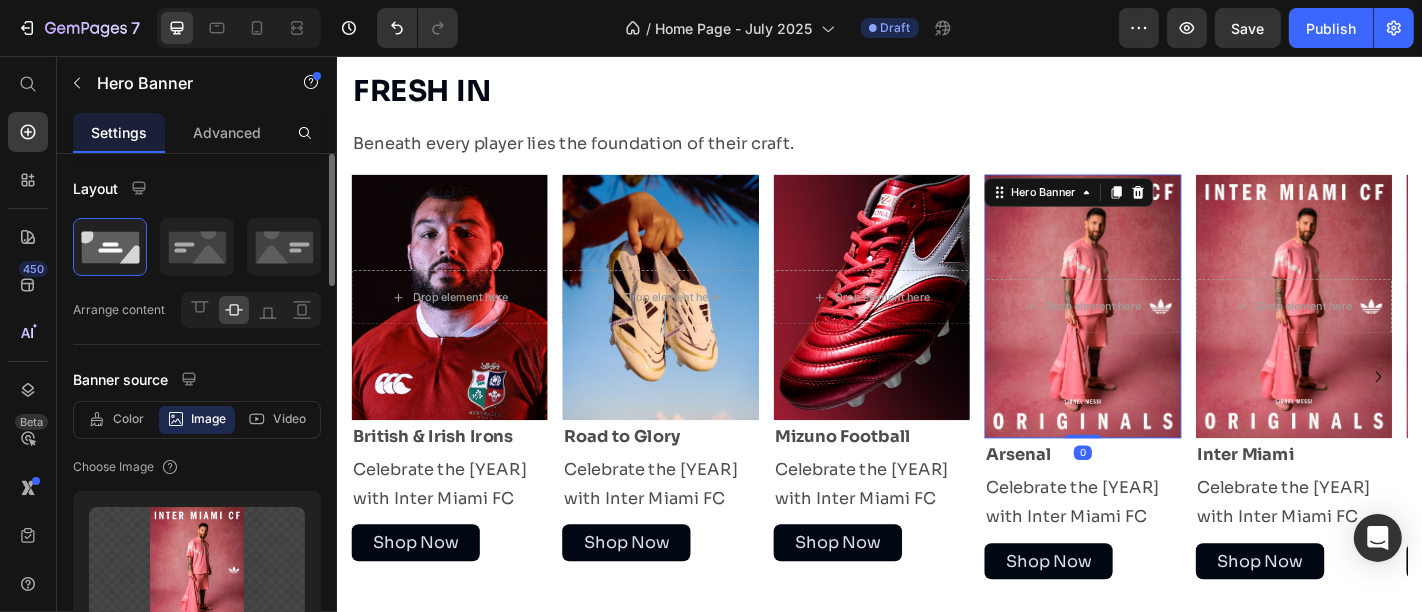 scroll, scrollTop: 250, scrollLeft: 0, axis: vertical 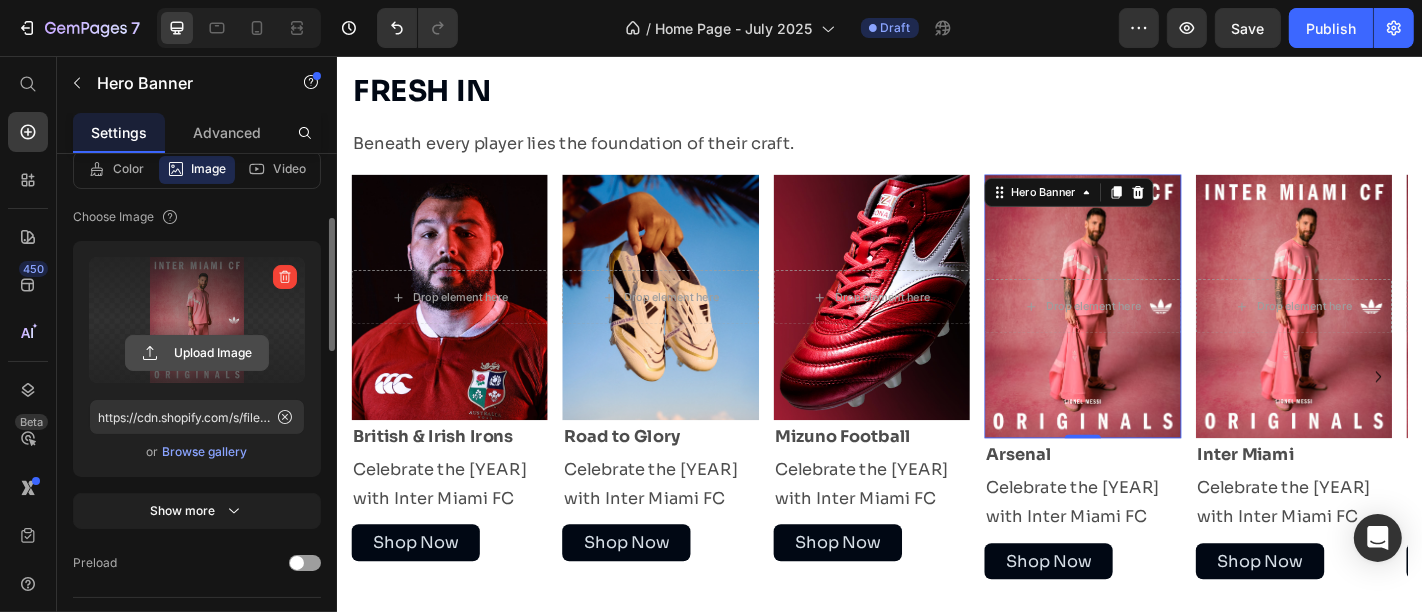 click 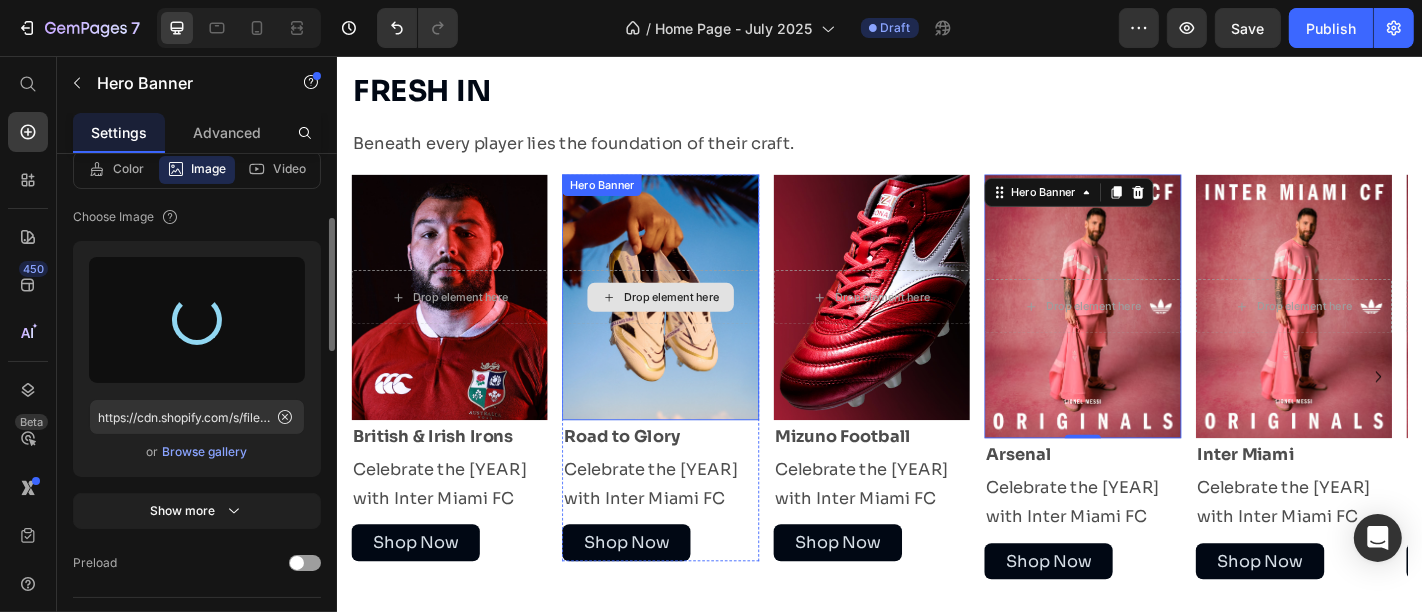 type on "https://cdn.shopify.com/s/files/1/0355/7441/5495/files/gempages_491124925839442978-565c9999-0611-4cb4-bf8e-90b0dbf80e63.jpg" 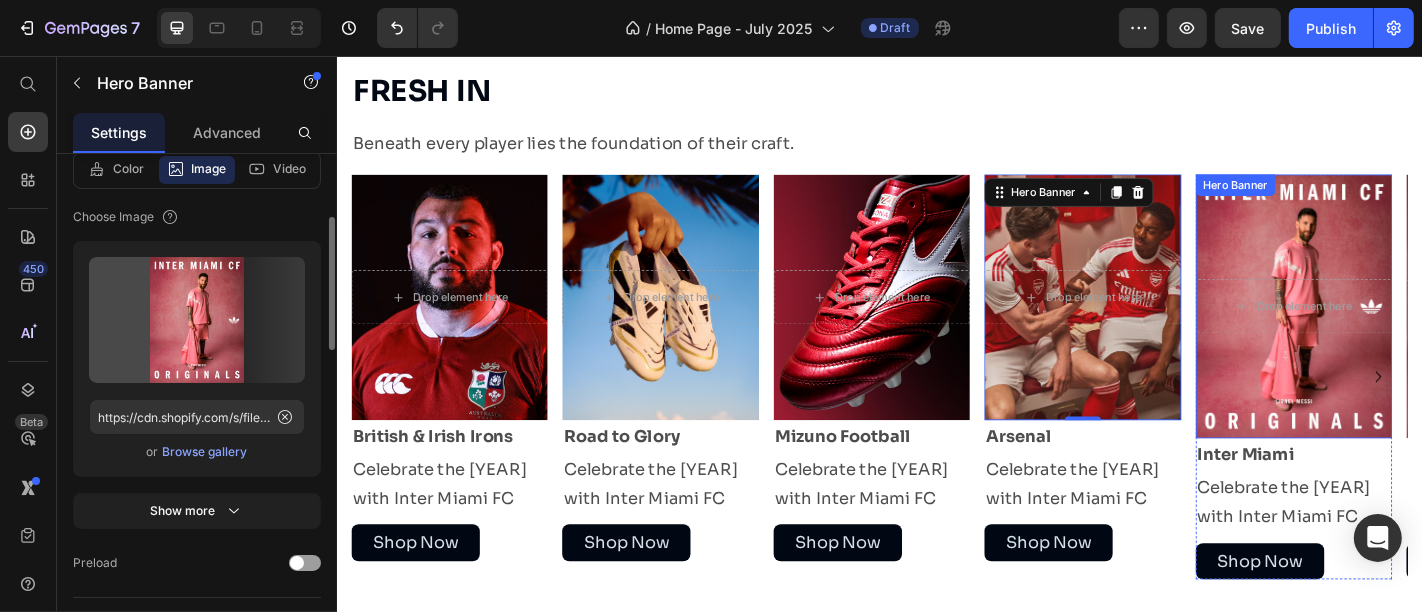 scroll, scrollTop: 249, scrollLeft: 0, axis: vertical 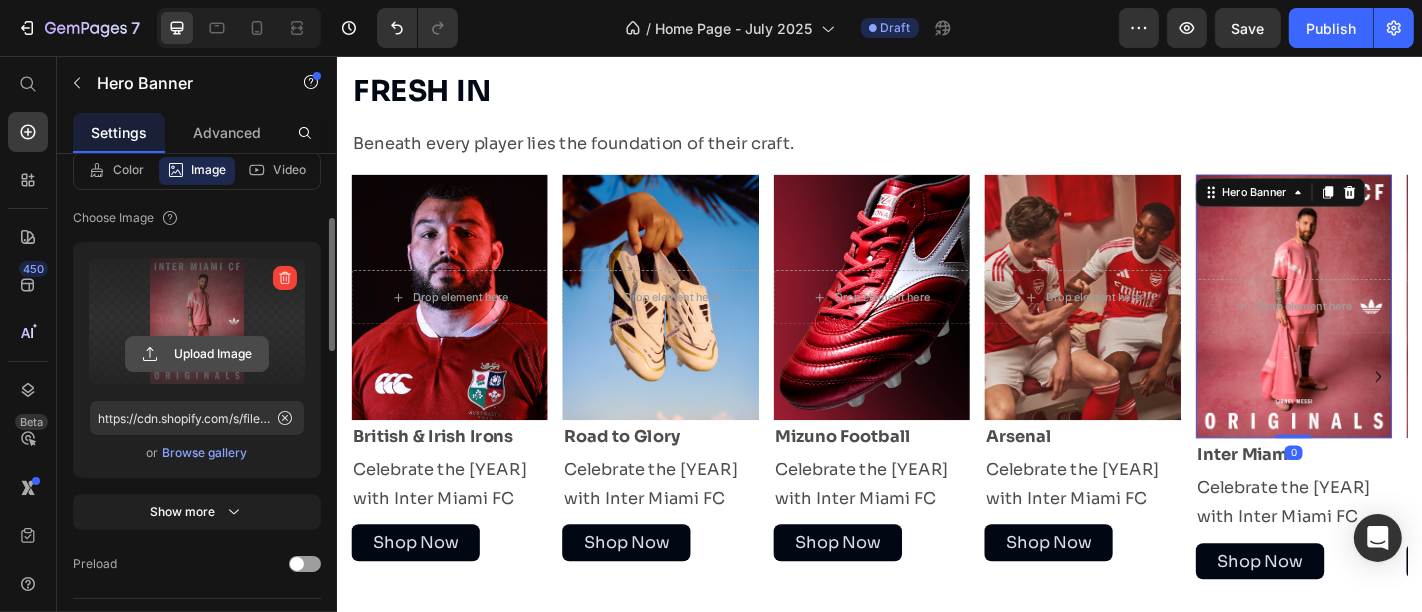 click 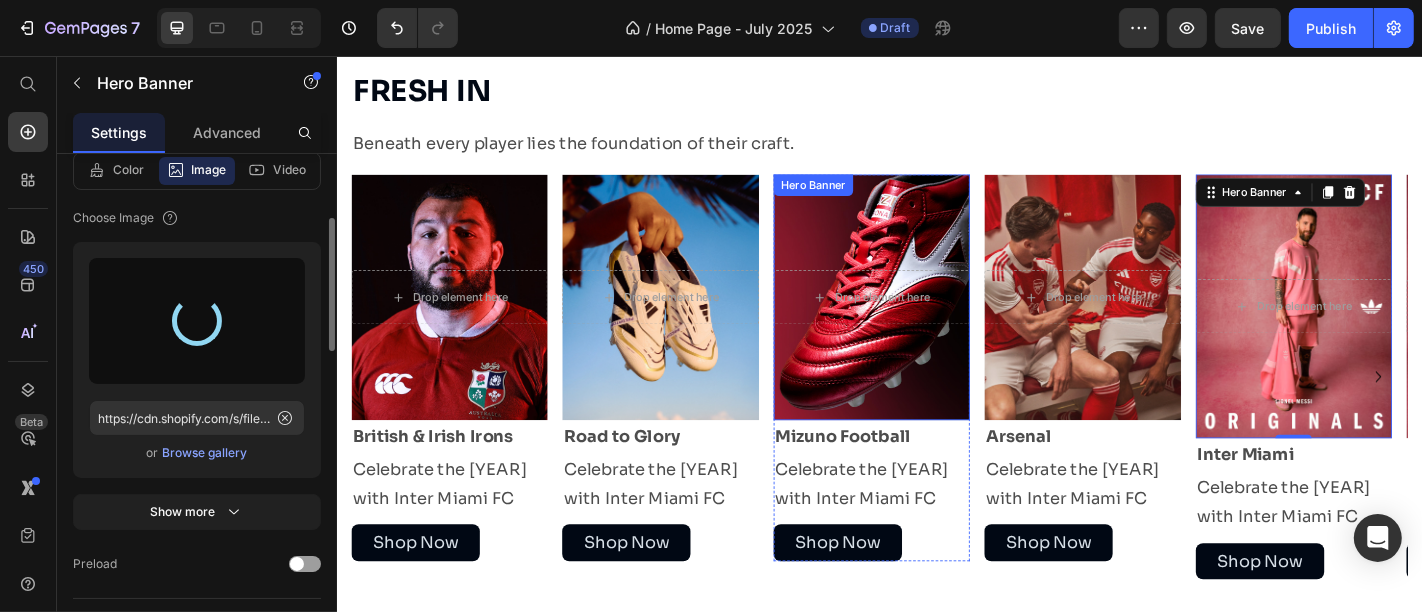 type on "https://cdn.shopify.com/s/files/1/0355/7441/5495/files/gempages_491124925839442978-e79de94f-d3fd-4204-adfe-c9ce74b852cc.jpg" 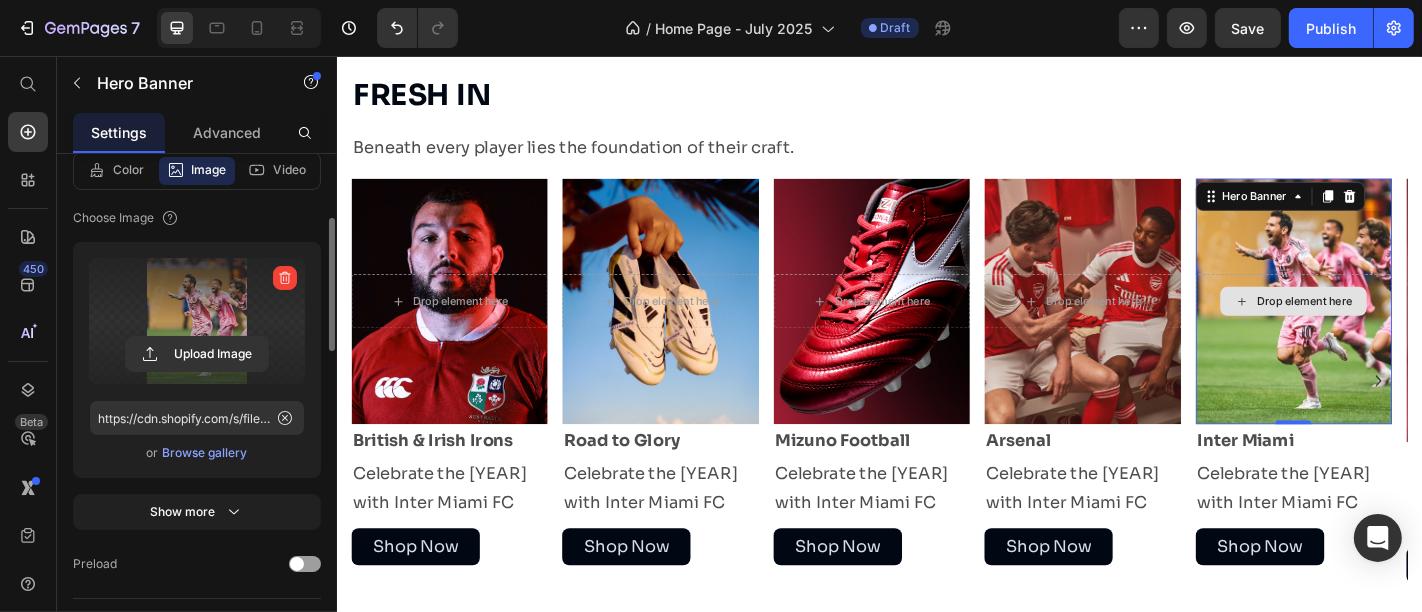scroll, scrollTop: 653, scrollLeft: 0, axis: vertical 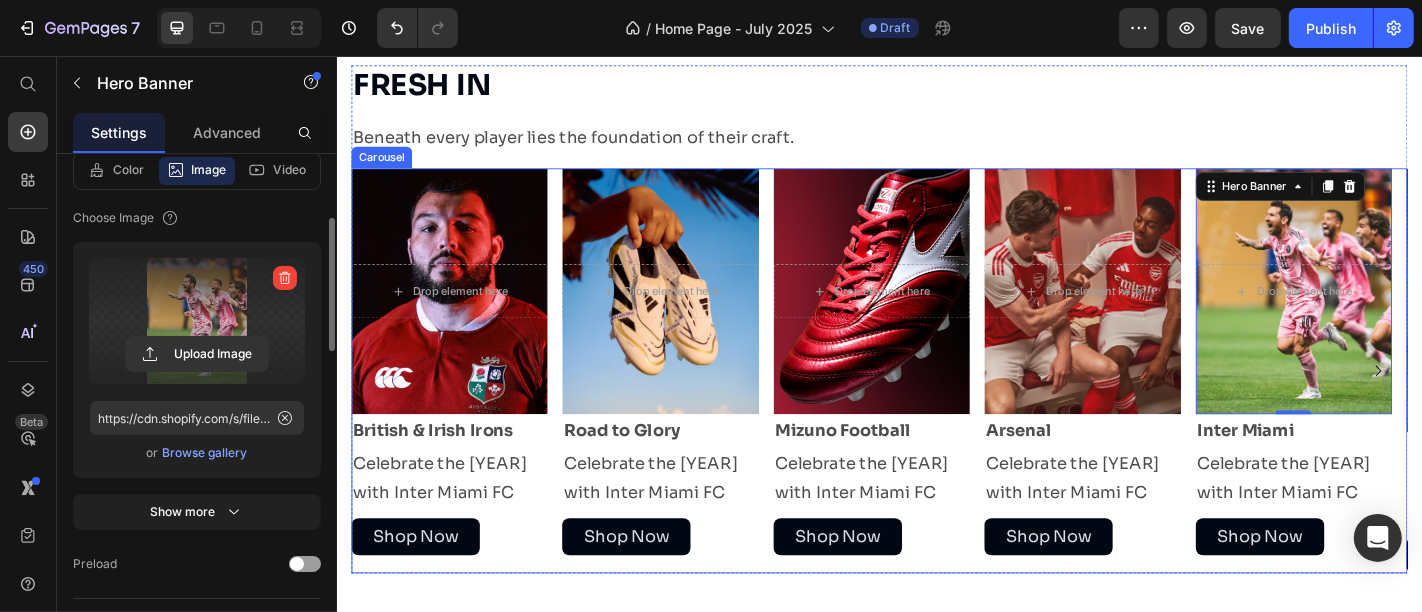 click 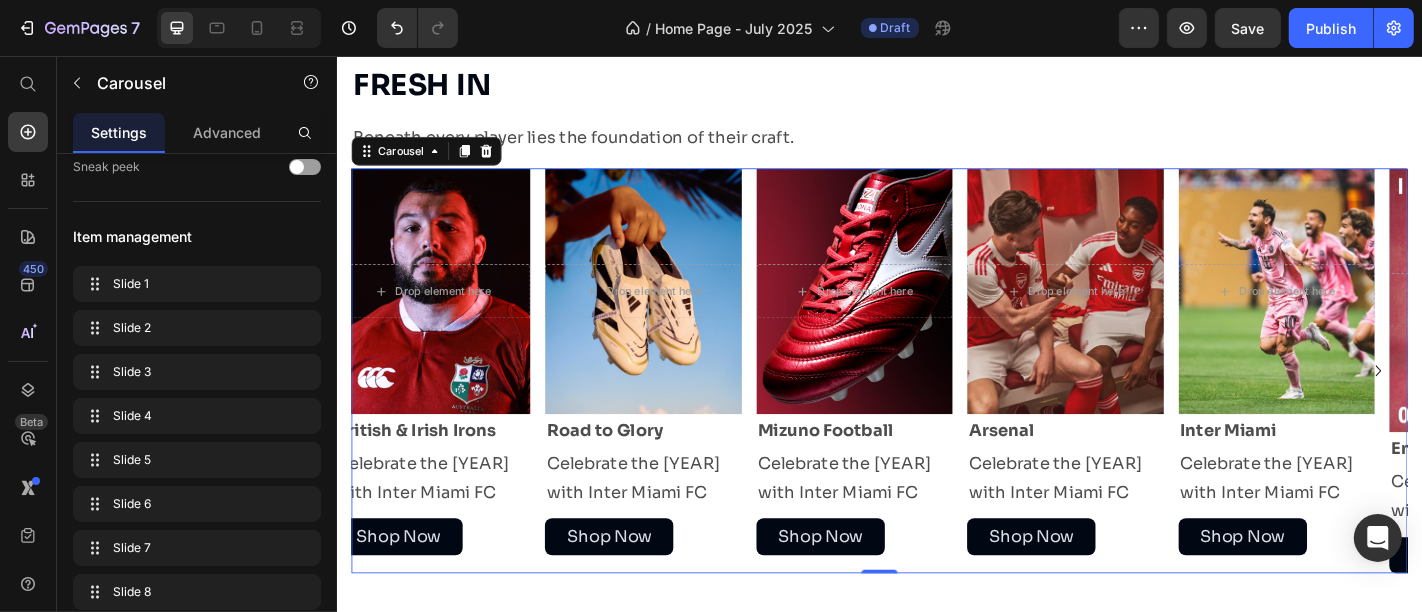 scroll, scrollTop: 0, scrollLeft: 0, axis: both 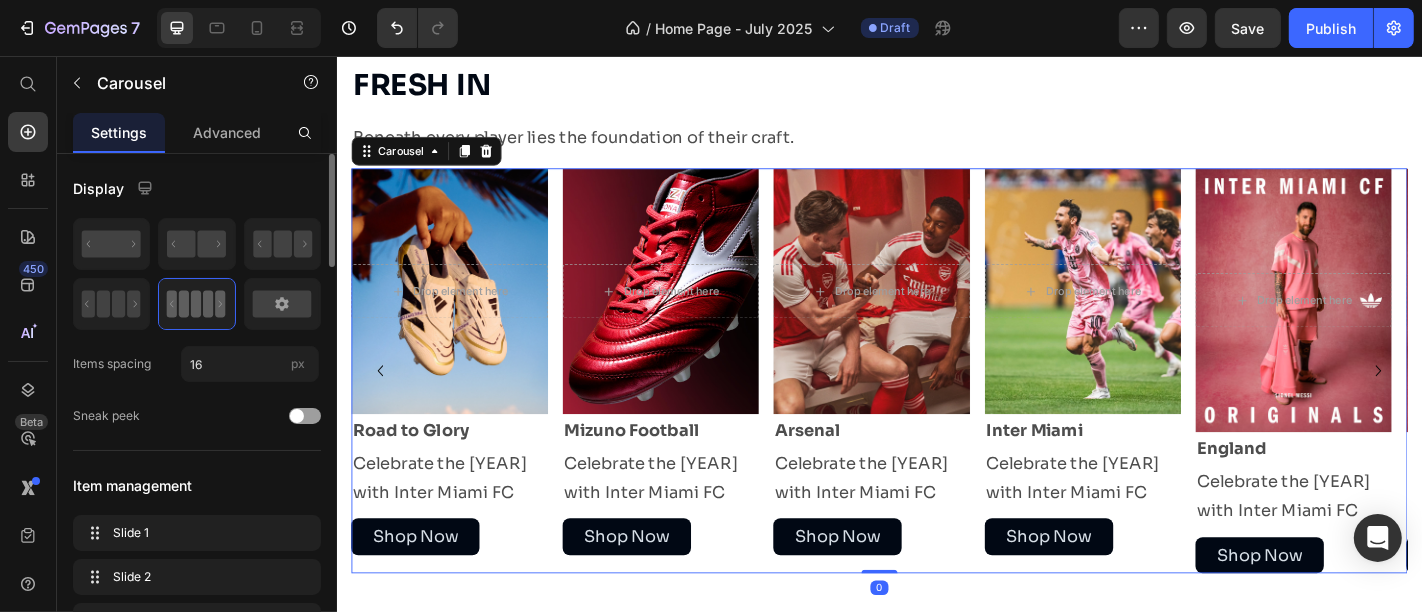 click 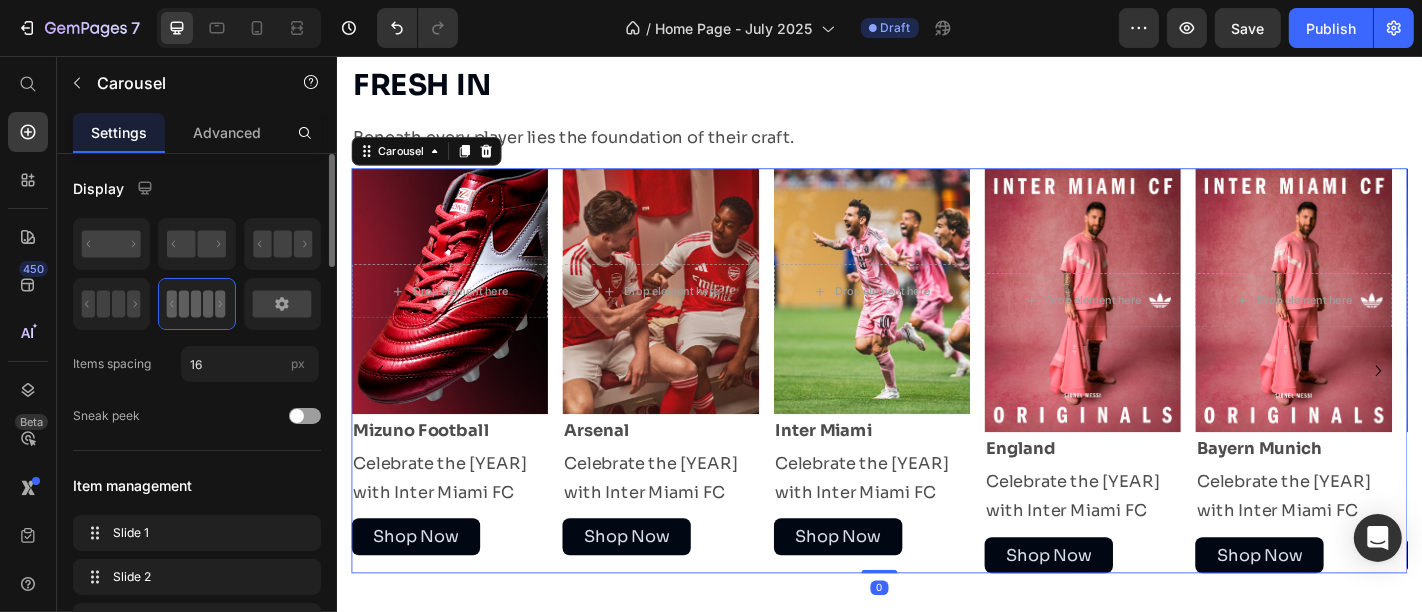 click 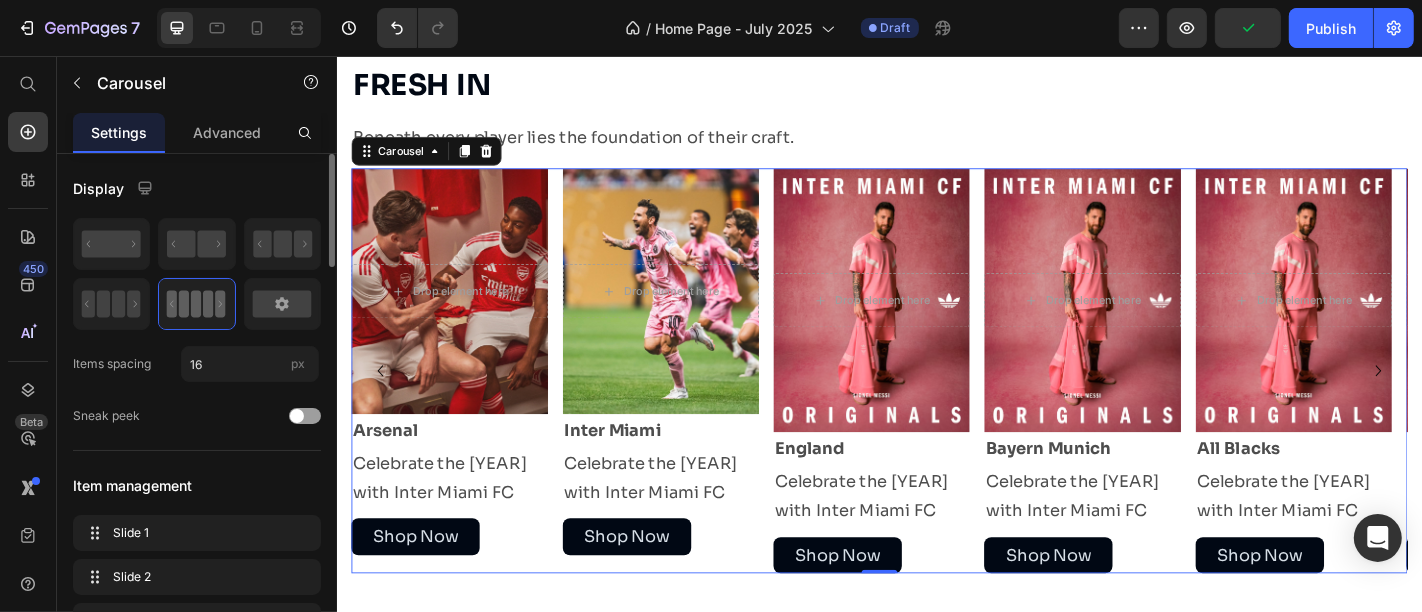 click 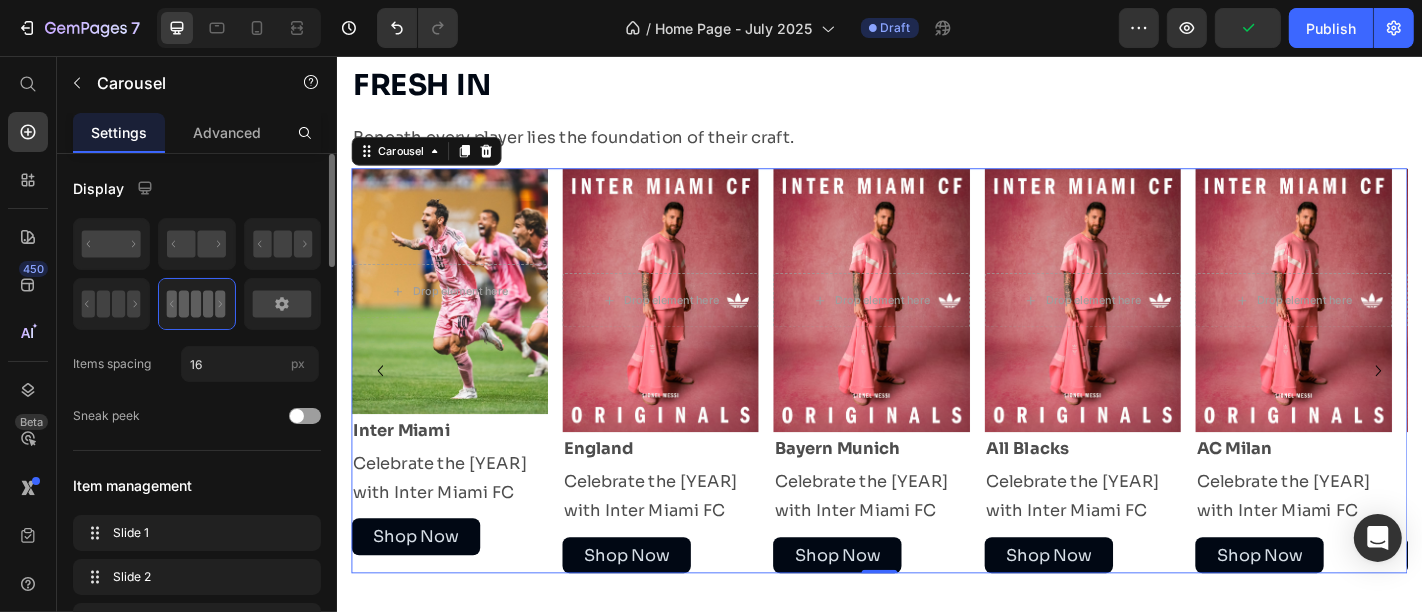 click 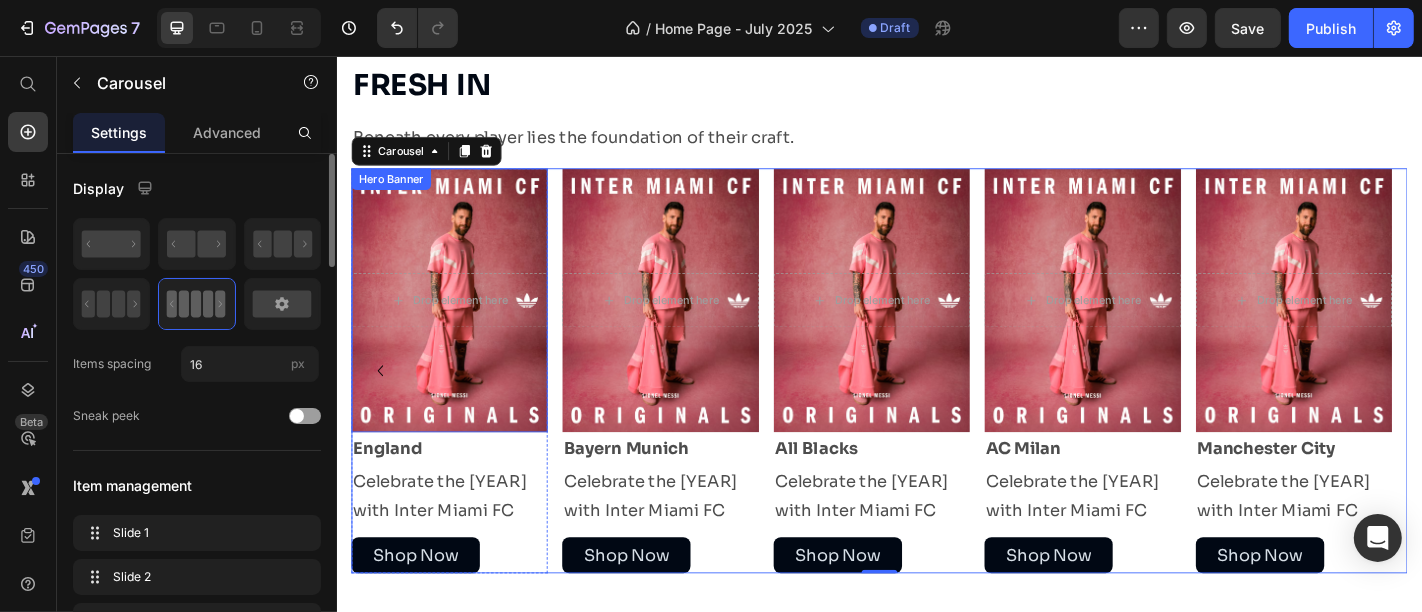 click at bounding box center (460, 326) 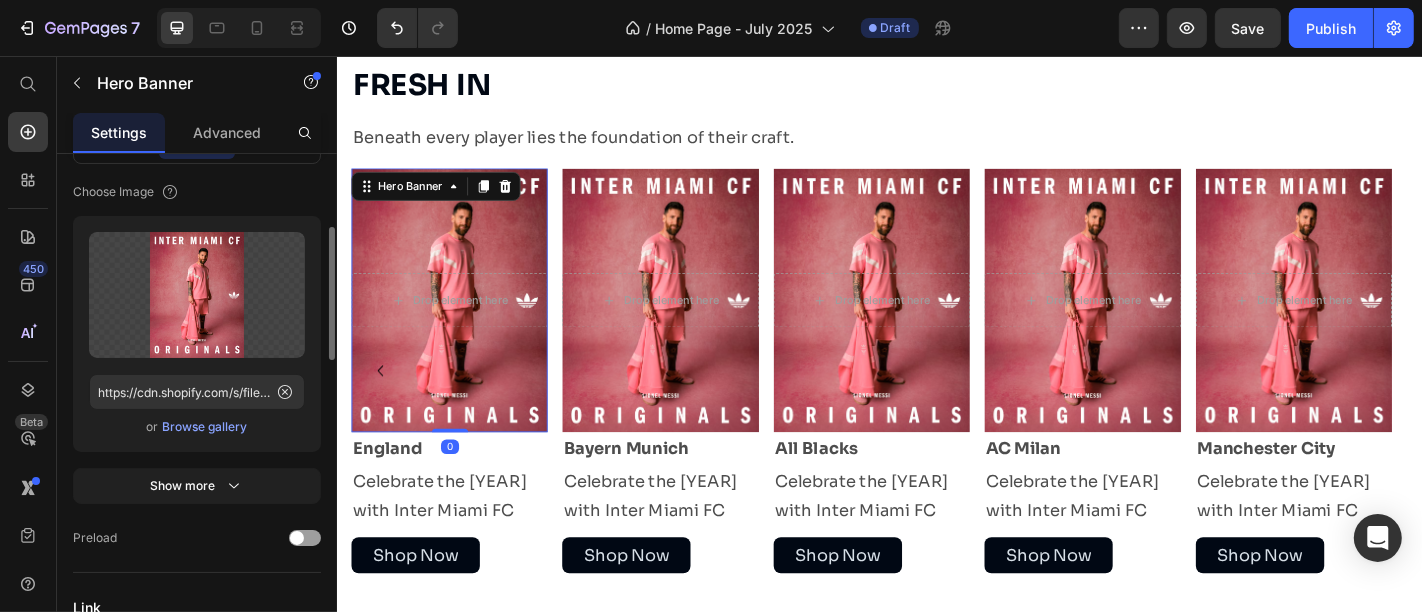 scroll, scrollTop: 277, scrollLeft: 0, axis: vertical 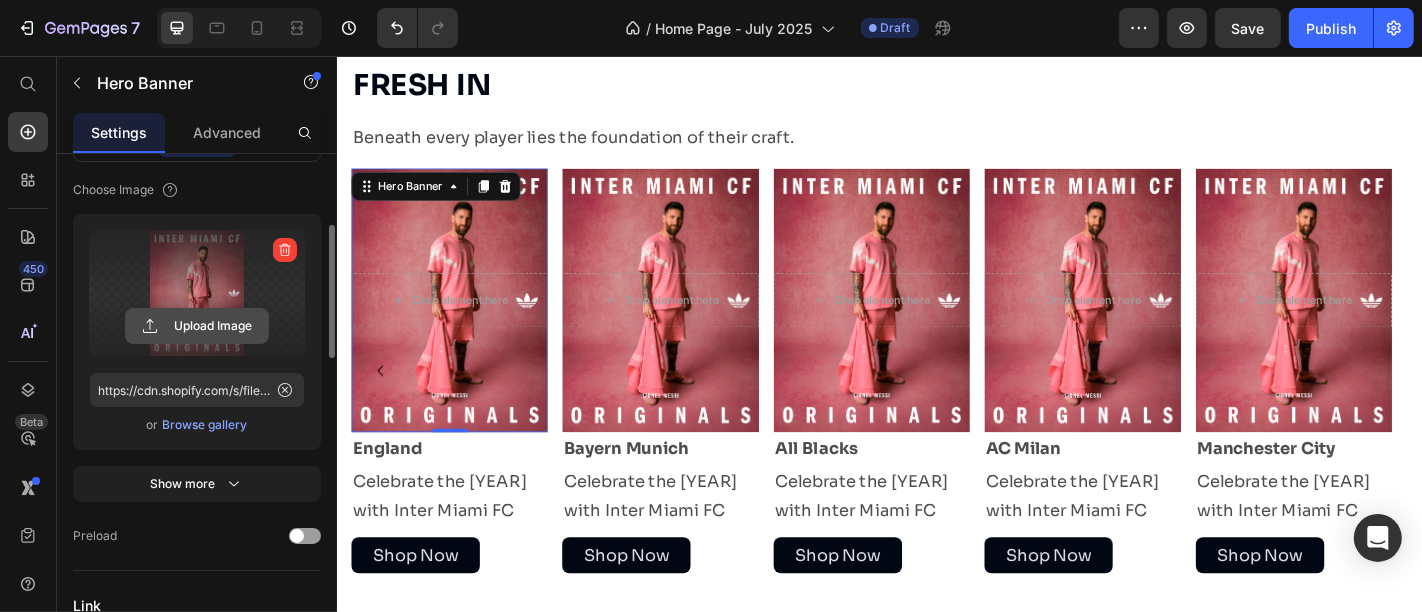 click 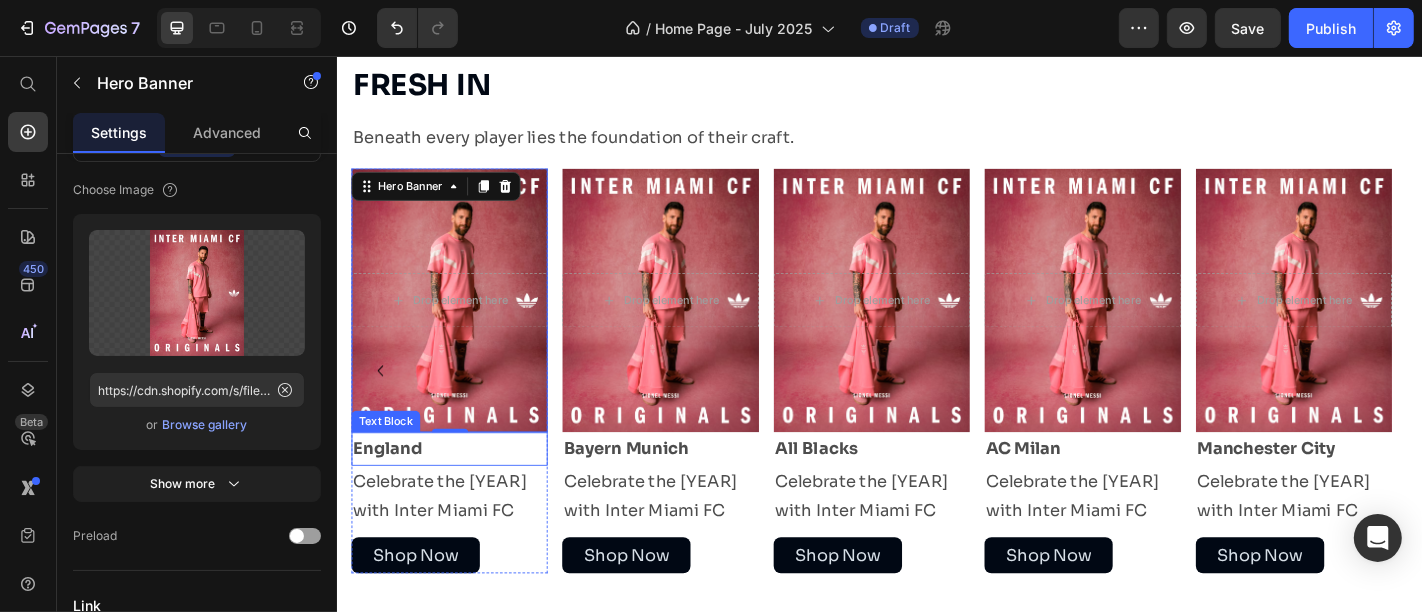 click on "England" at bounding box center [392, 490] 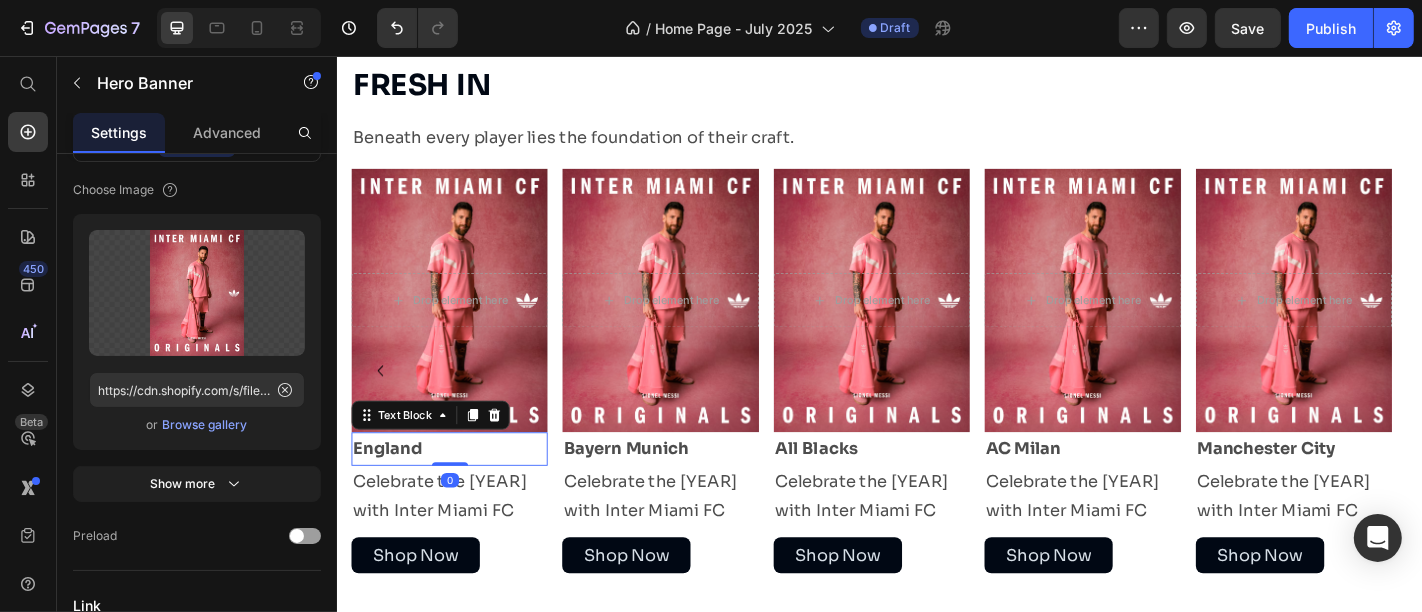 click on "England" at bounding box center (392, 490) 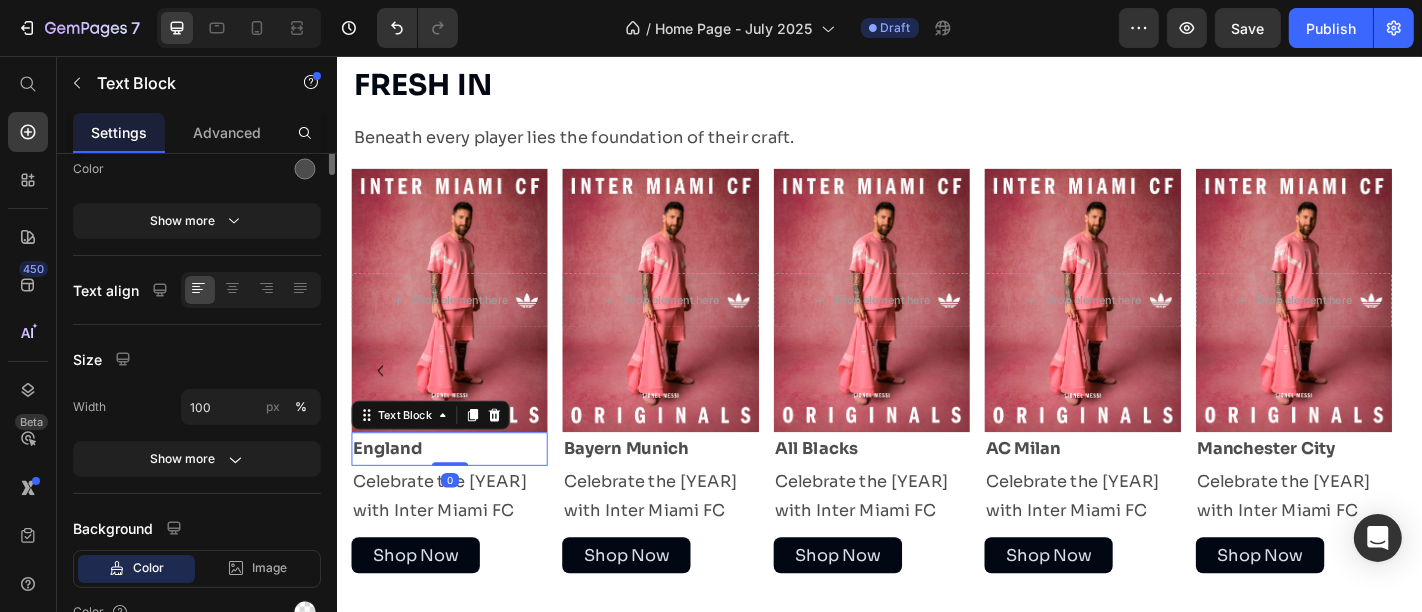 scroll, scrollTop: 0, scrollLeft: 0, axis: both 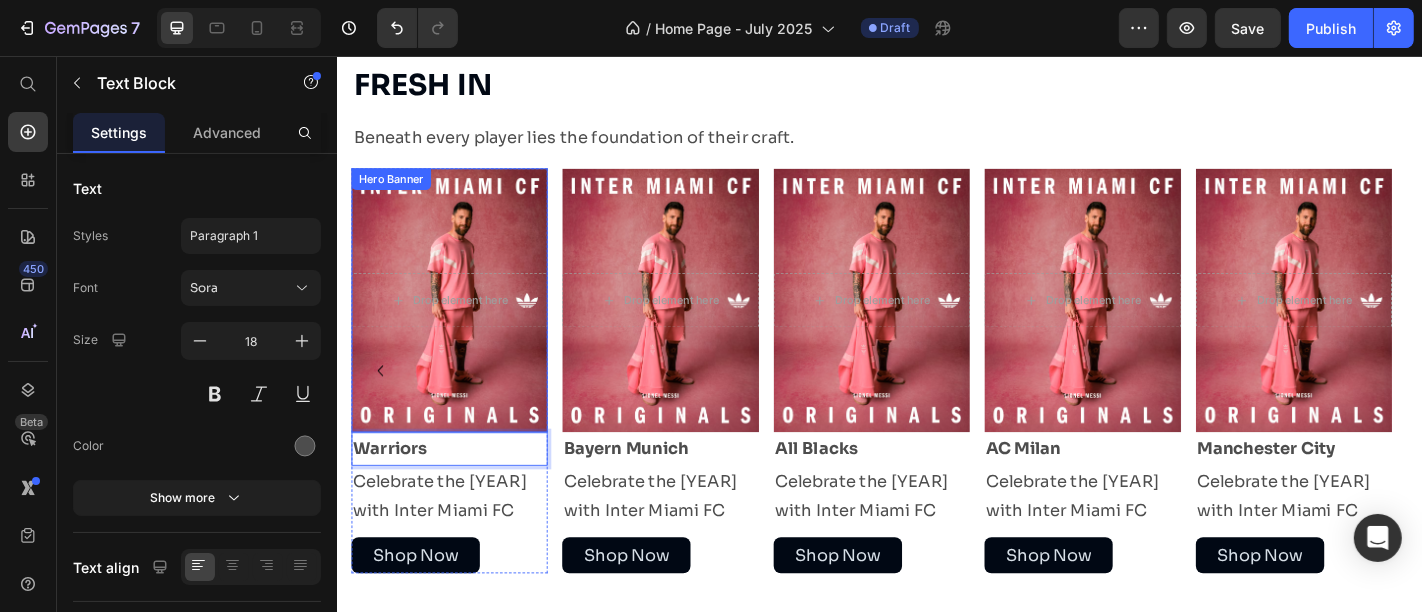 click on "Drop element here" at bounding box center (460, 326) 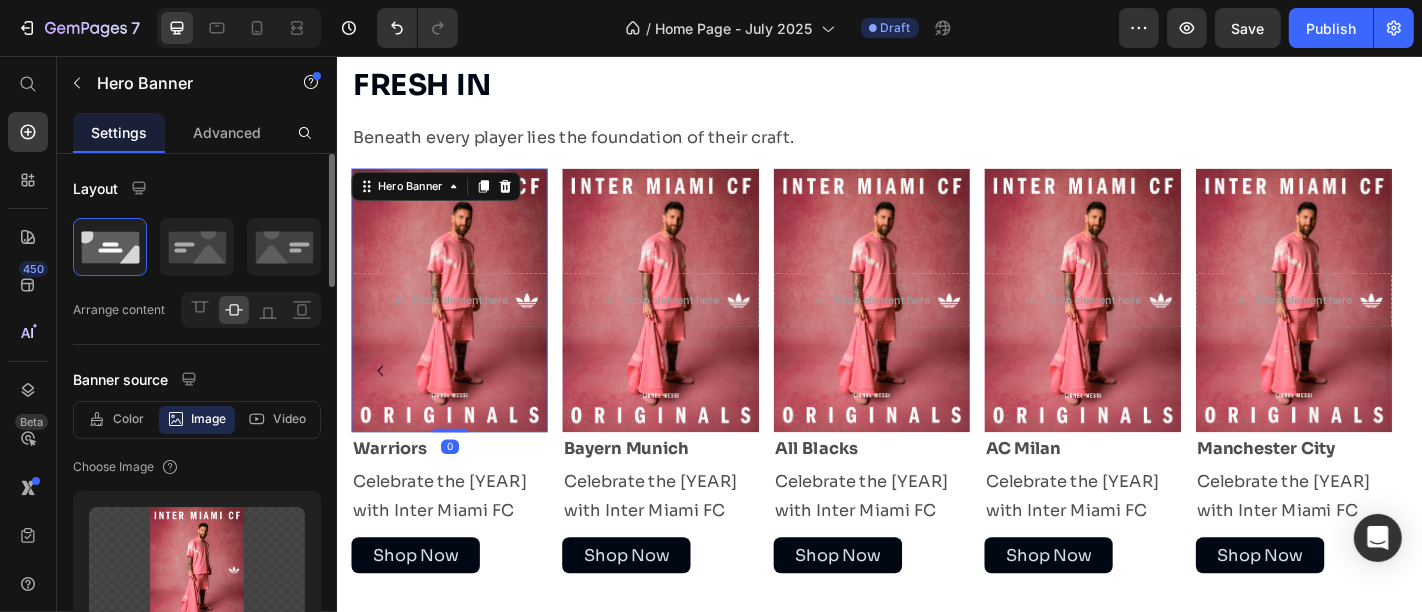 scroll, scrollTop: 127, scrollLeft: 0, axis: vertical 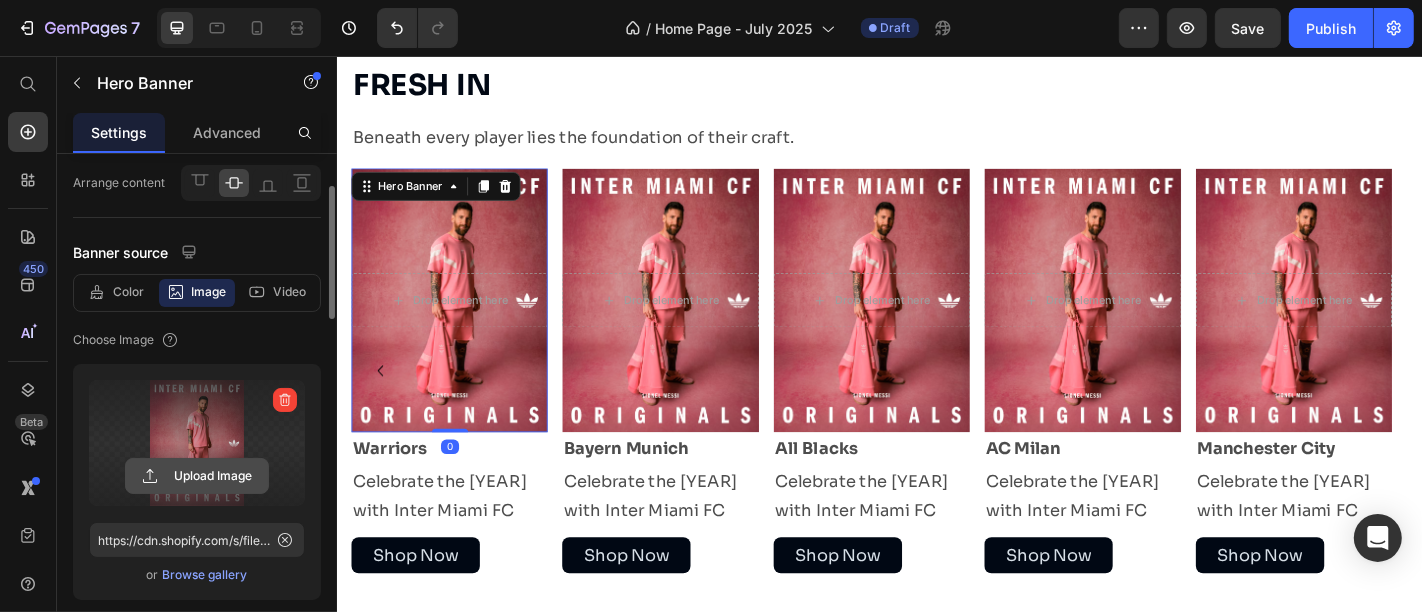 click 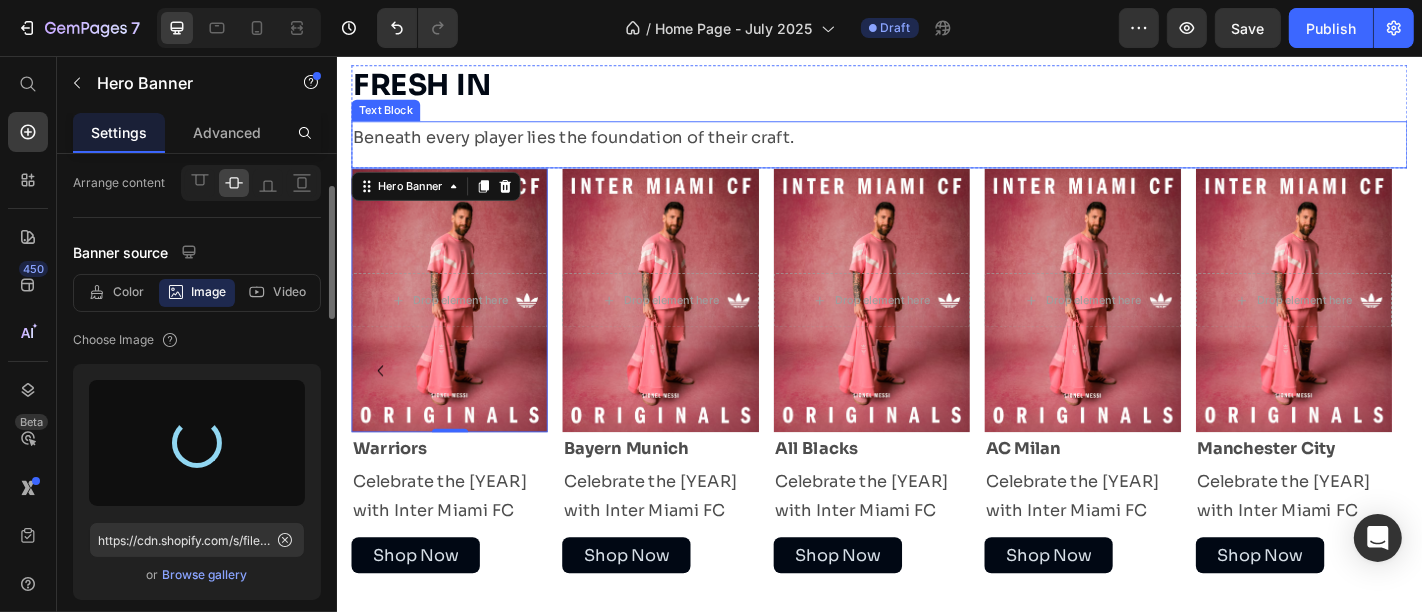 type on "https://cdn.shopify.com/s/files/1/0355/7441/5495/files/gempages_491124925839442978-c057036c-7b6e-4737-a9b5-504717d28556.jpg" 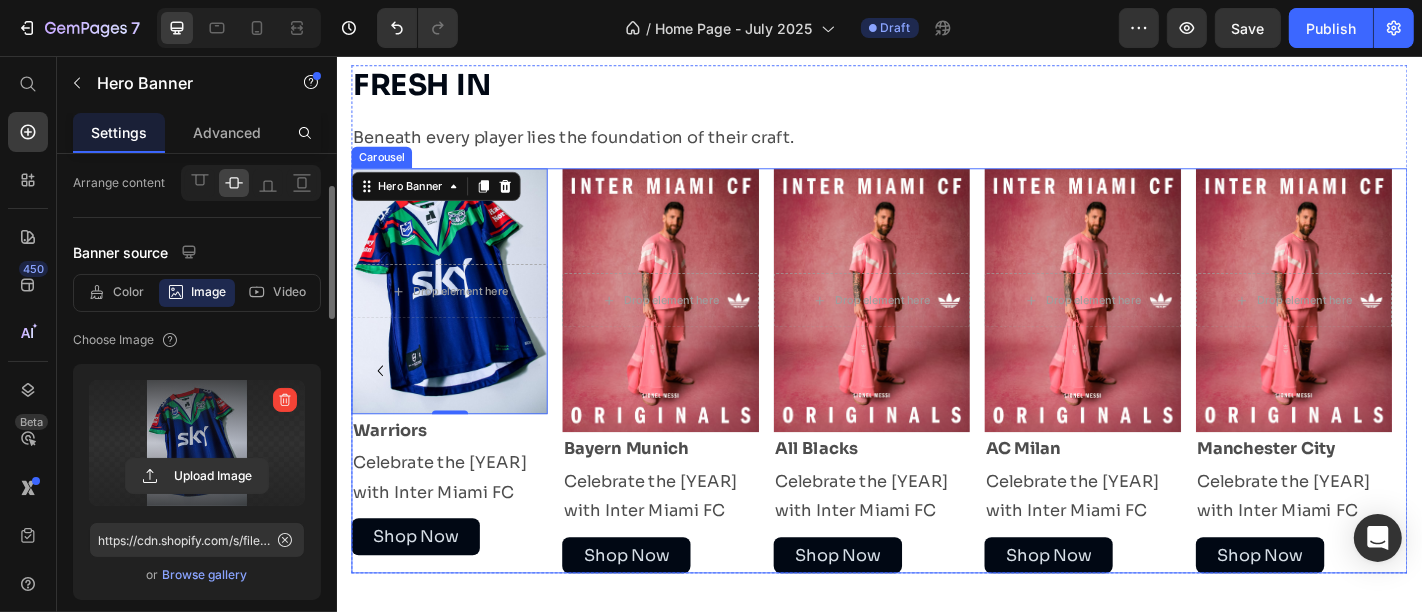 click 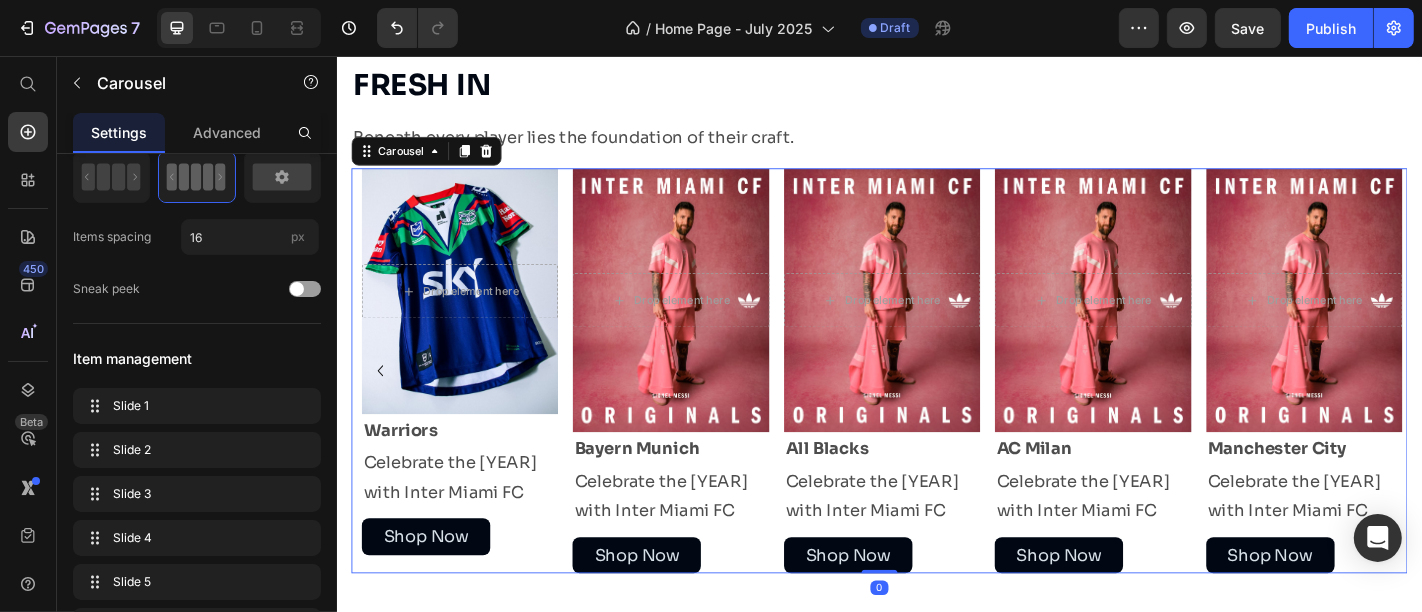 scroll, scrollTop: 0, scrollLeft: 0, axis: both 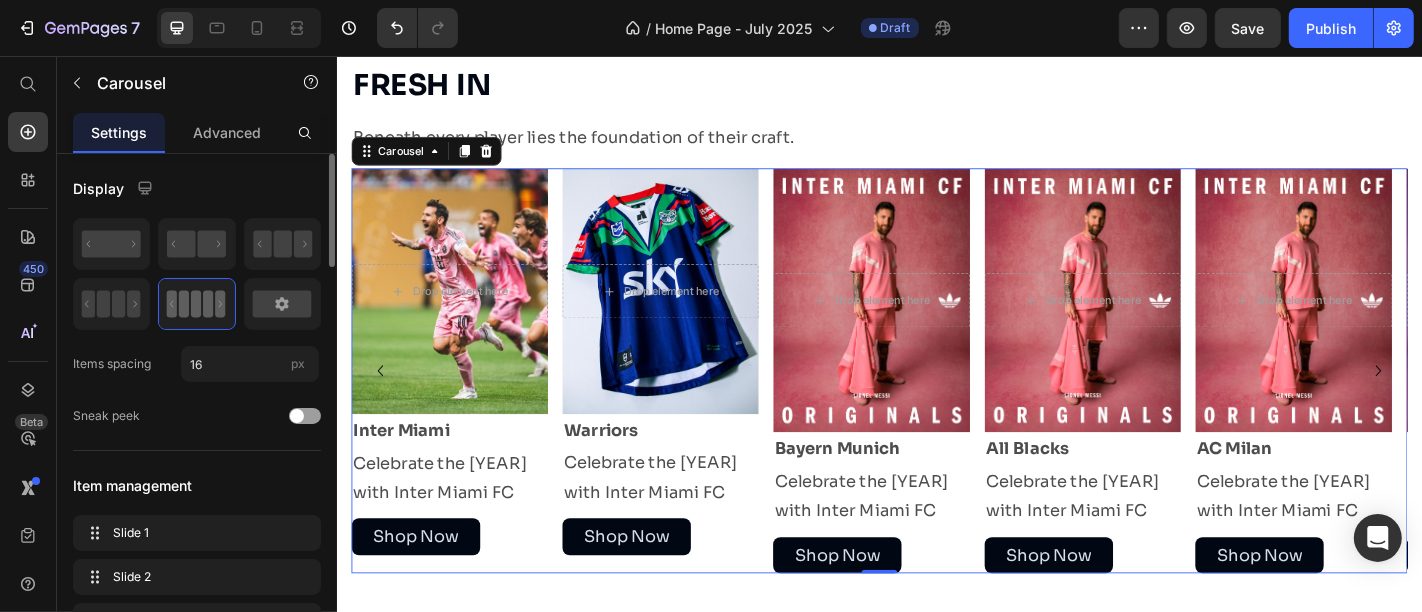 click 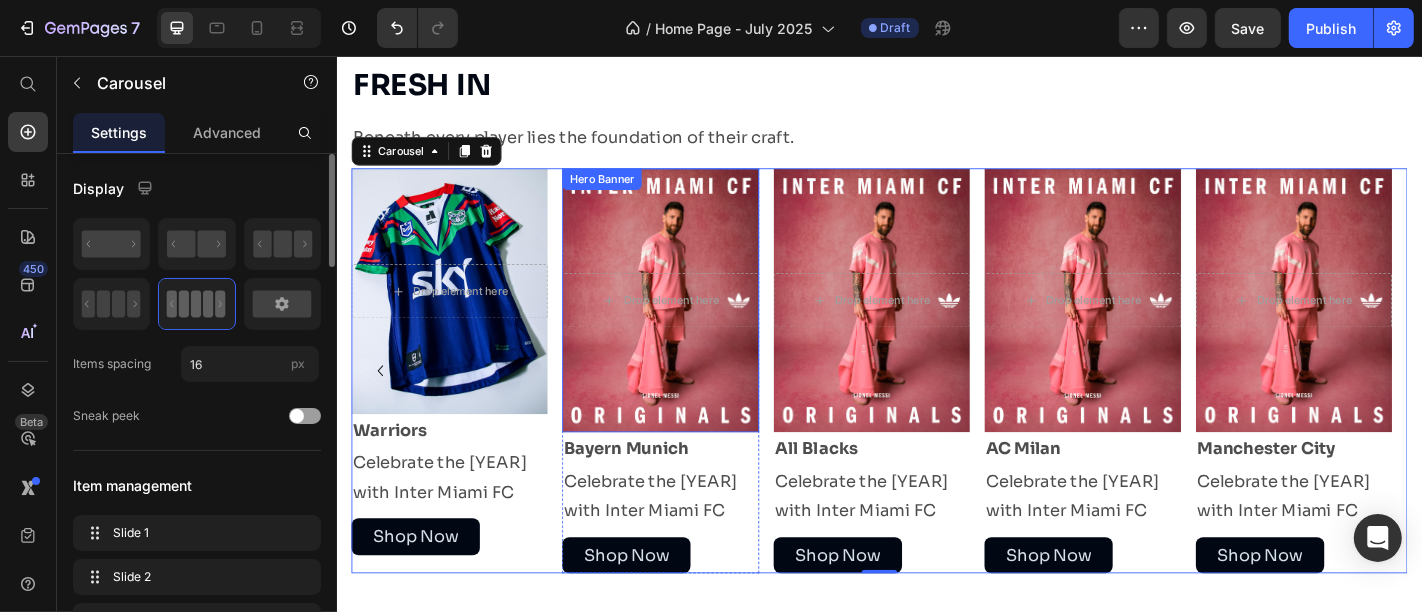 click on "Drop element here" at bounding box center [693, 326] 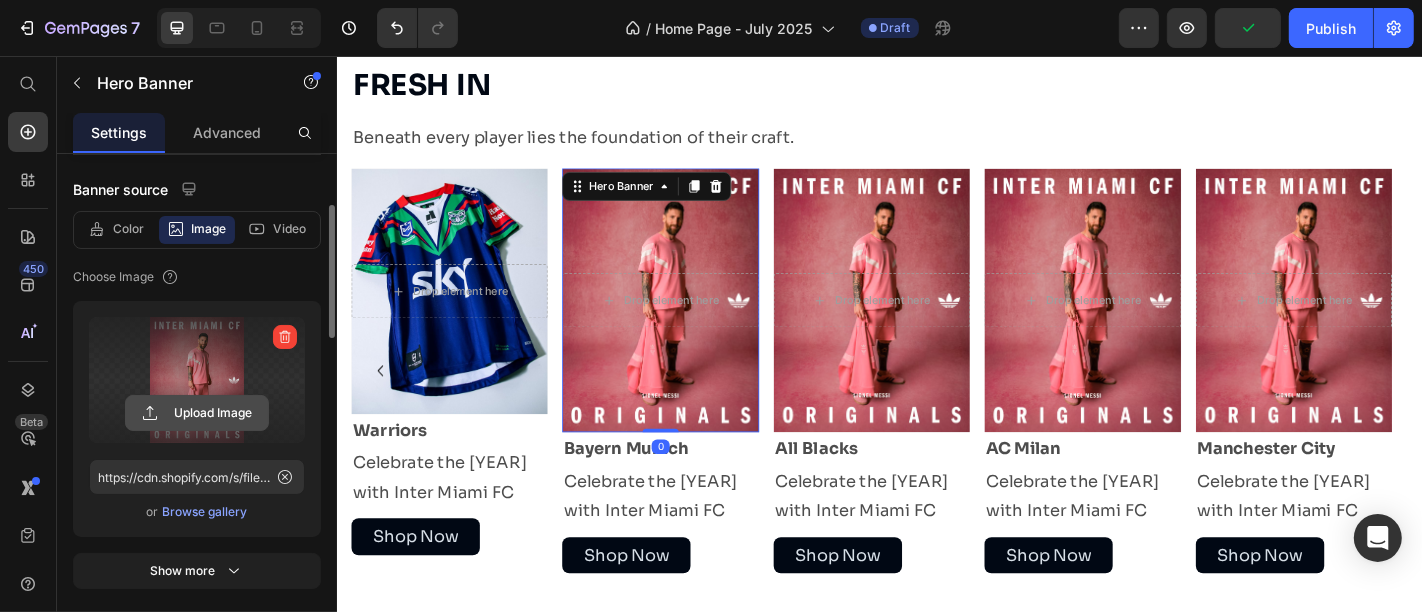 scroll, scrollTop: 192, scrollLeft: 0, axis: vertical 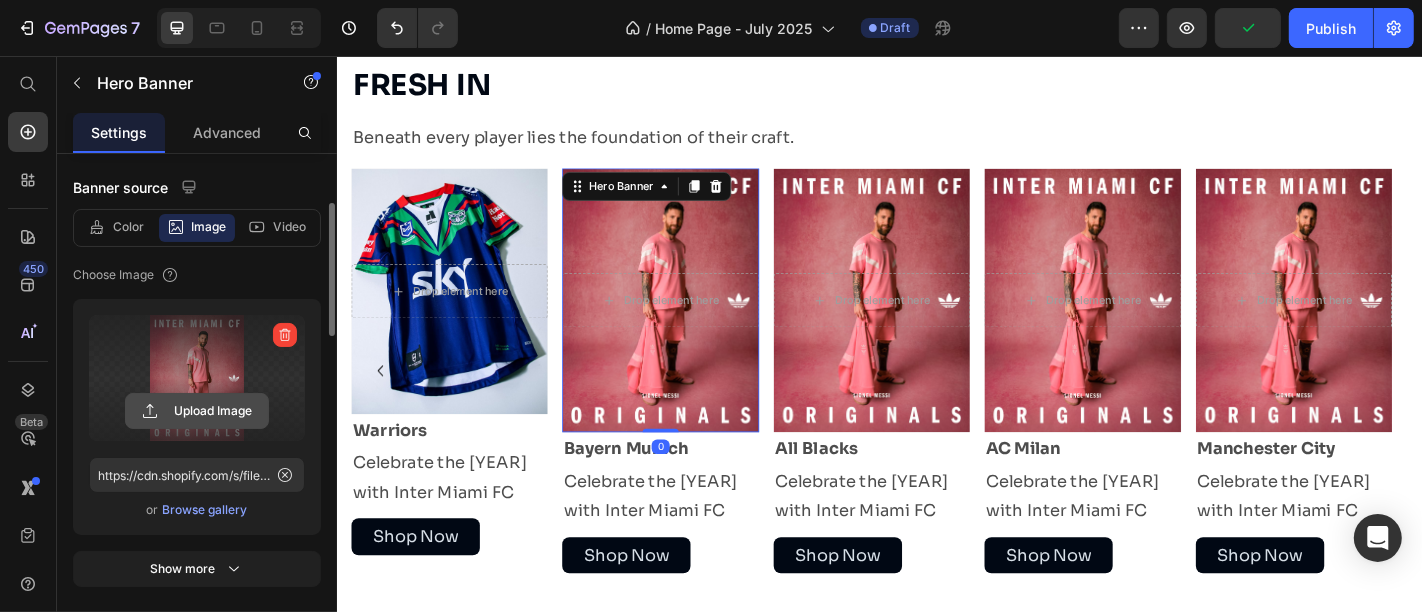 click 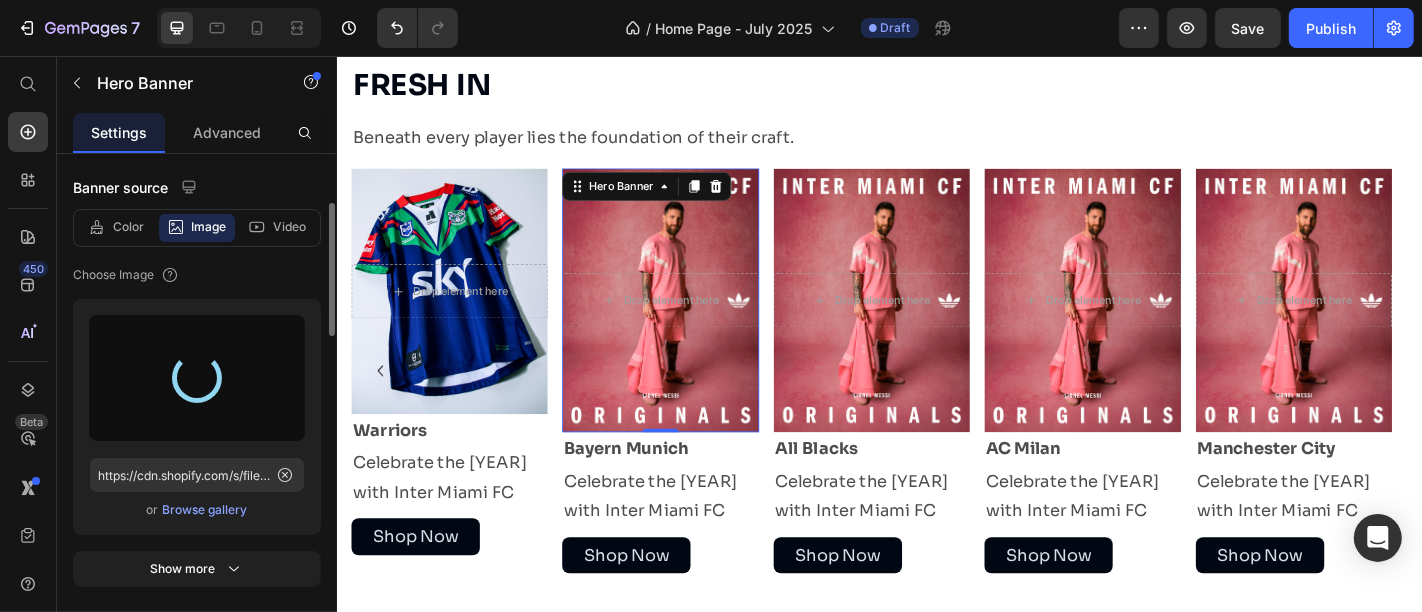 type on "https://cdn.shopify.com/s/files/1/0355/7441/5495/files/gempages_491124925839442978-854267c9-1903-4a46-9a74-c57e150d7993.jpg" 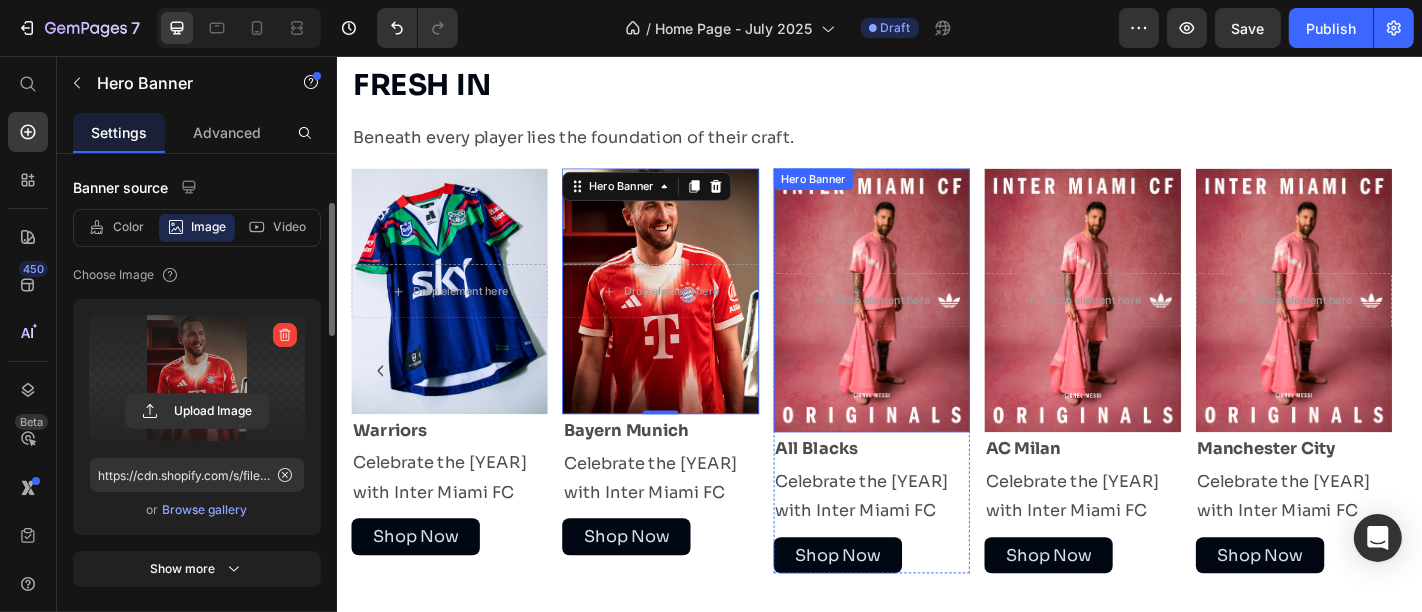 click at bounding box center (927, 326) 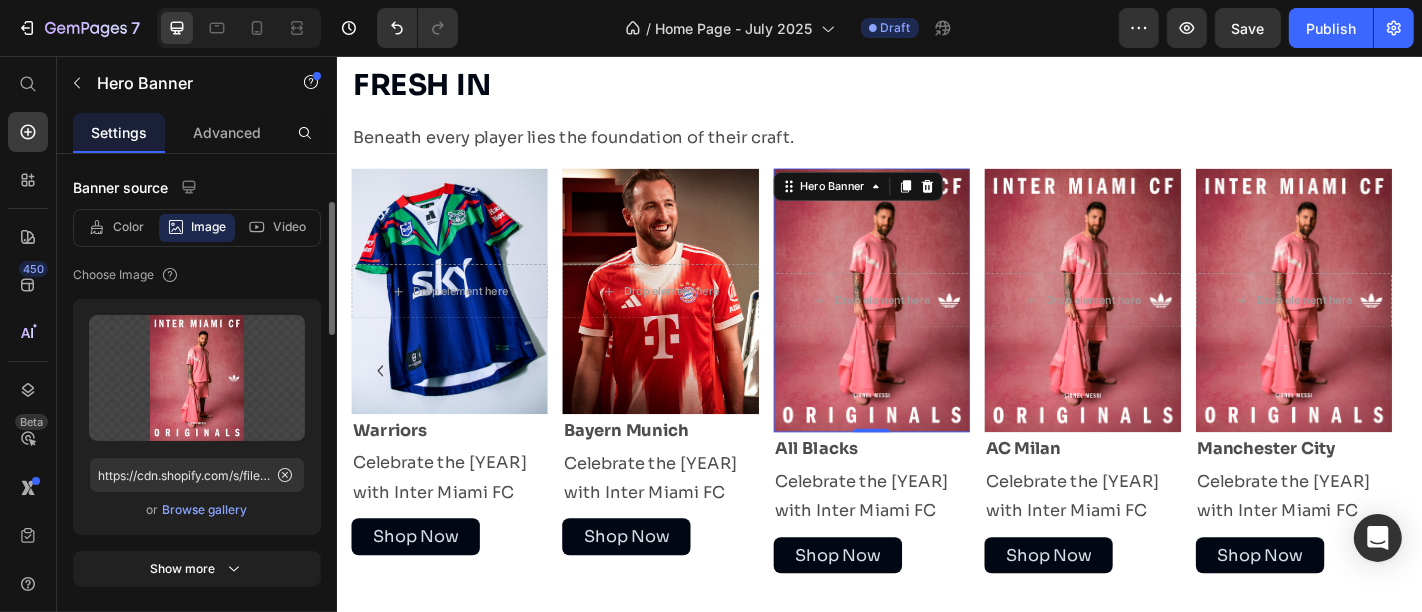 scroll, scrollTop: 191, scrollLeft: 0, axis: vertical 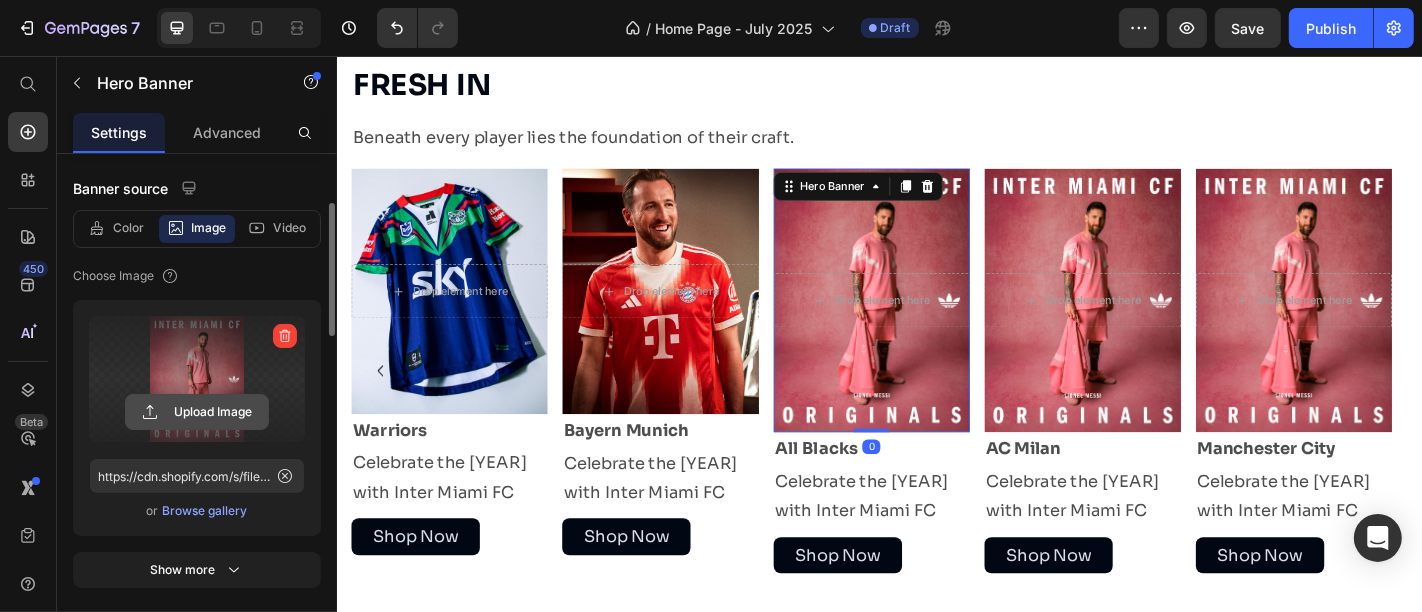 click 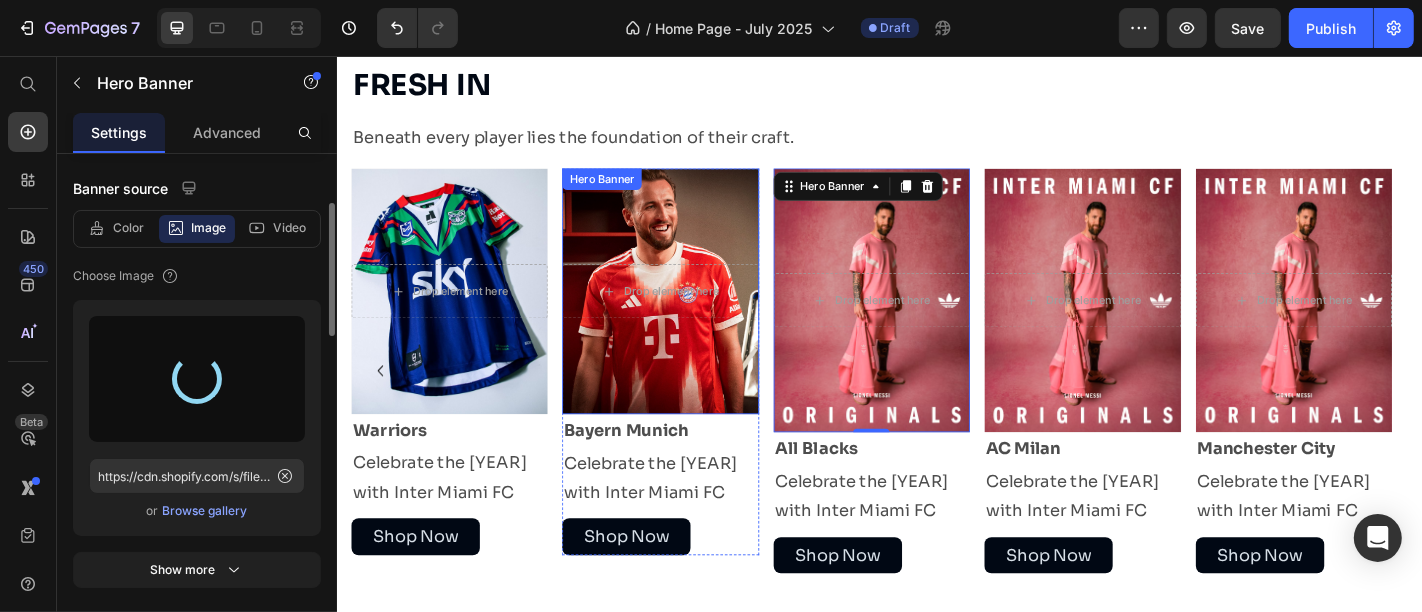type on "https://cdn.shopify.com/s/files/1/0355/7441/5495/files/gempages_491124925839442978-203097bd-85d4-4998-b0a0-75ed0563a6af.jpg" 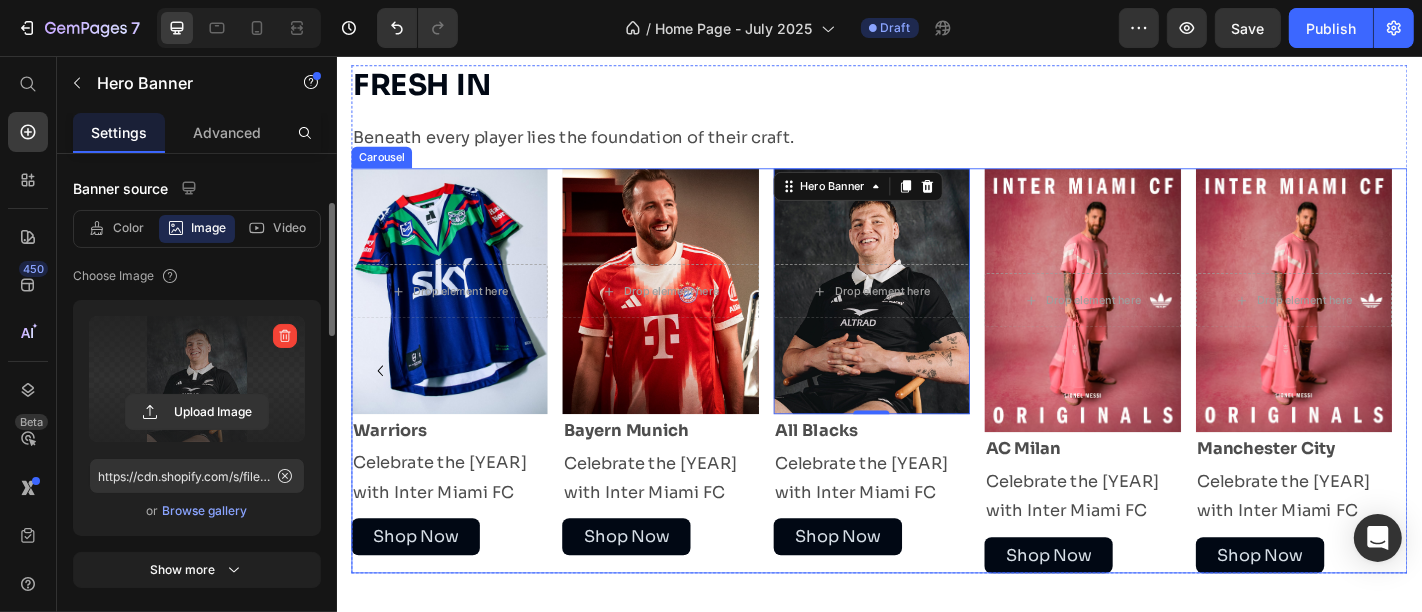 click 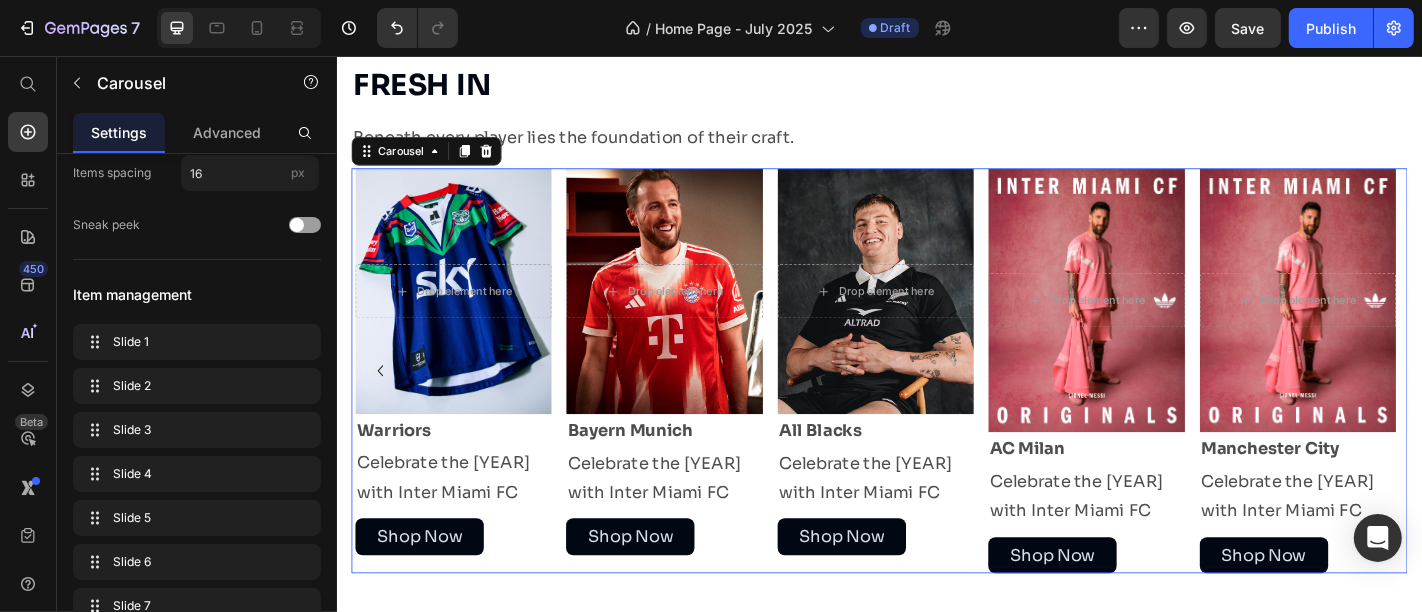 scroll, scrollTop: 0, scrollLeft: 0, axis: both 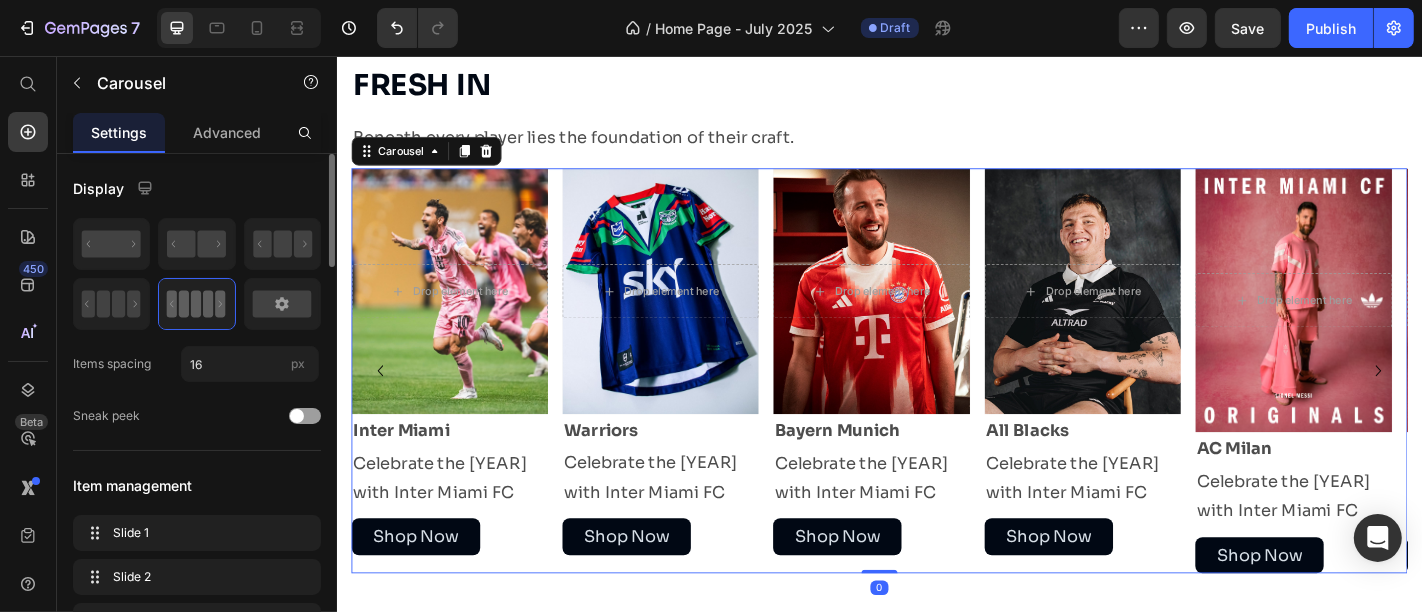 click 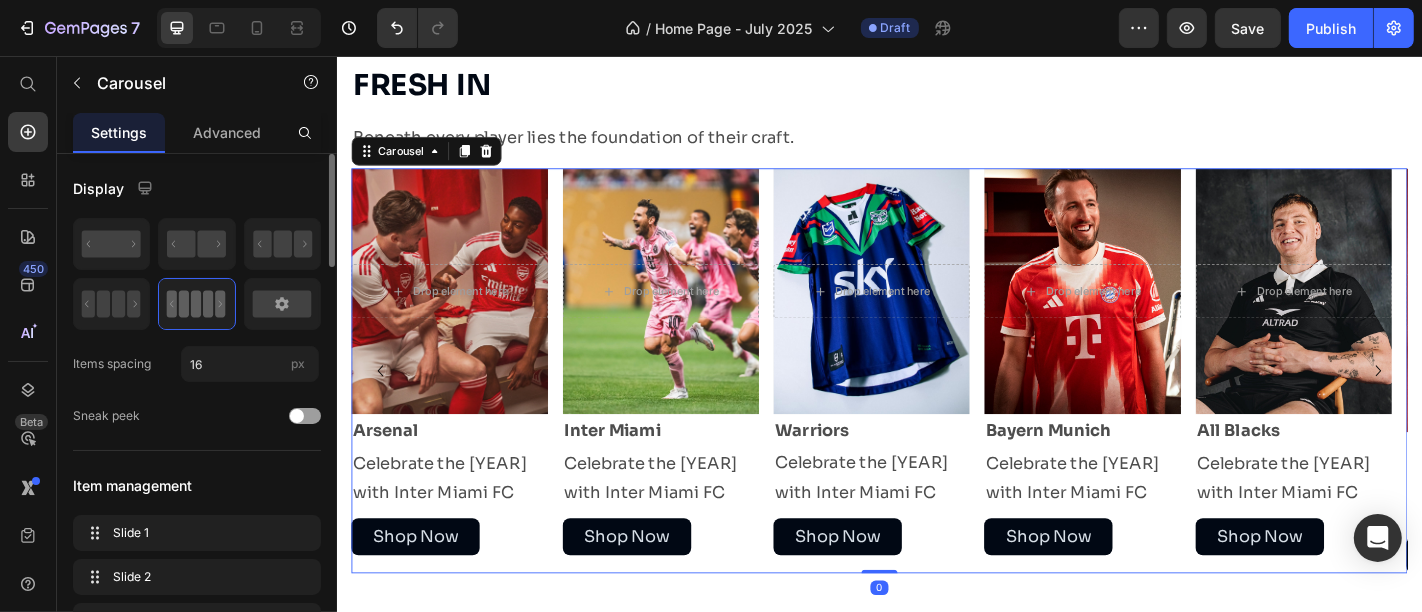 click 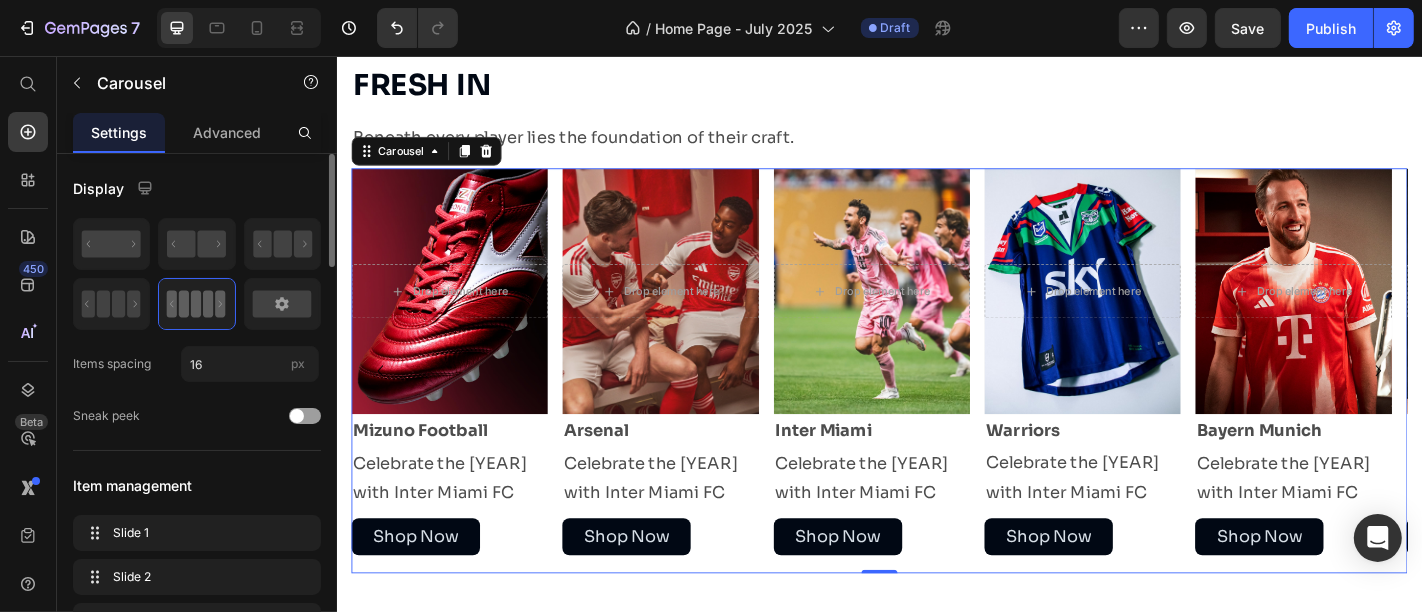 click 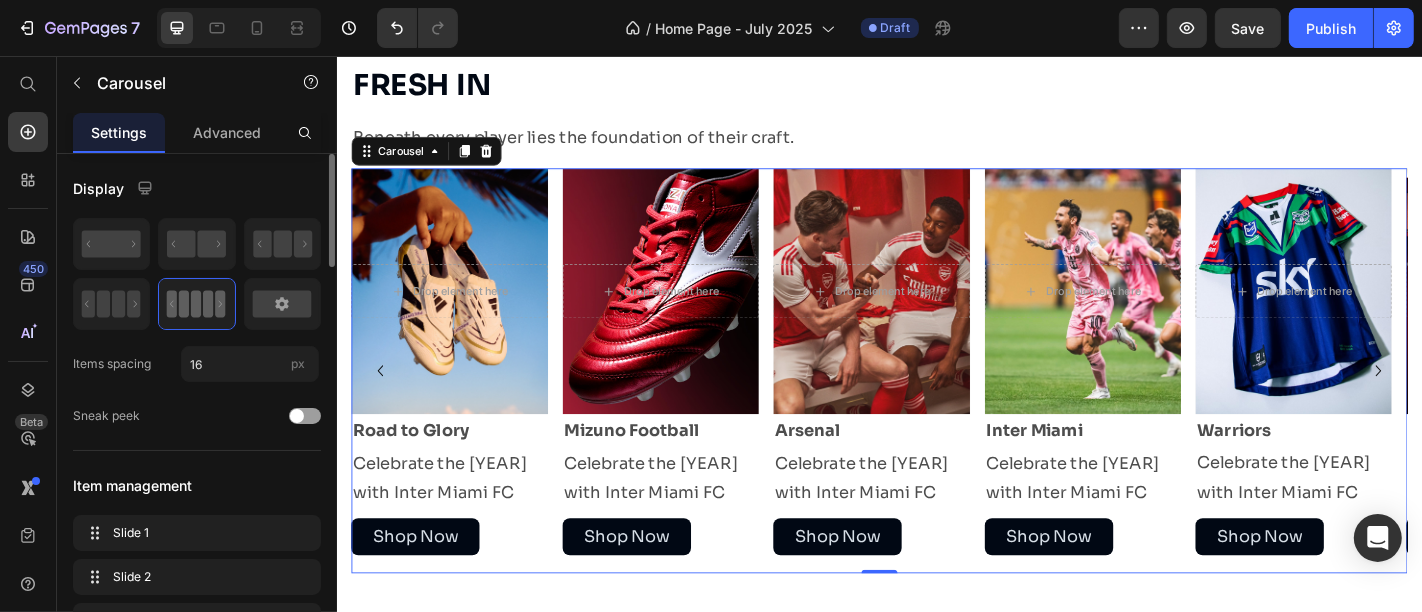 click 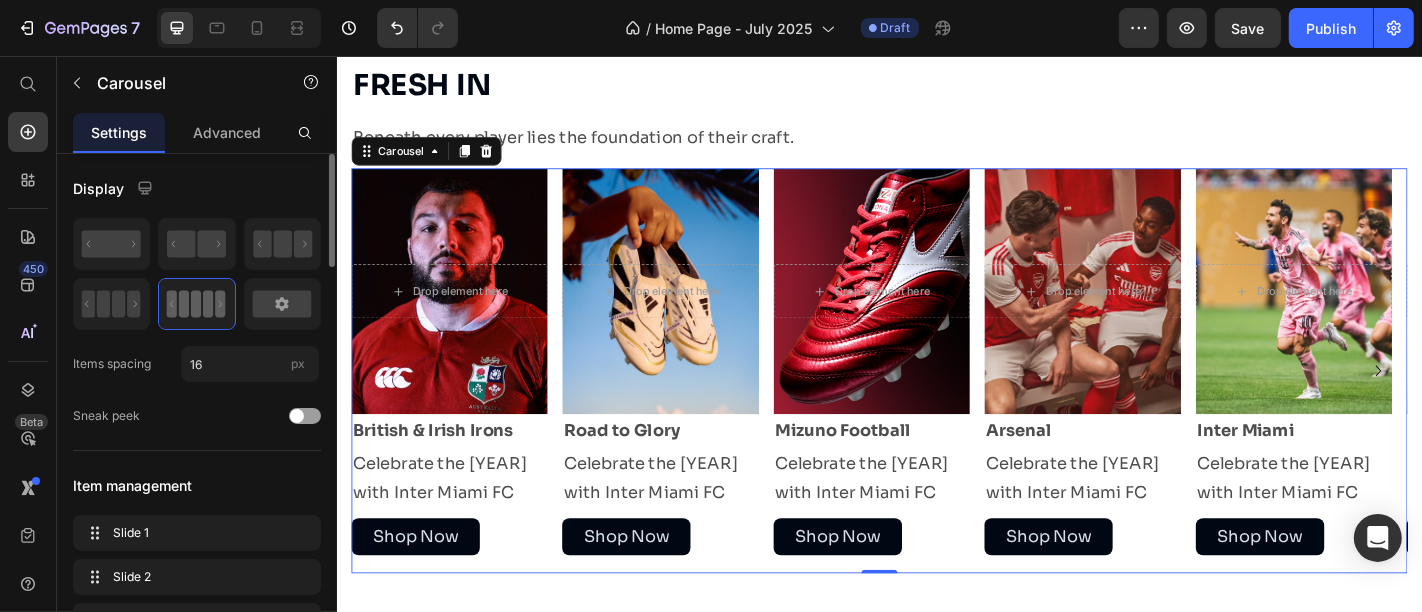 click 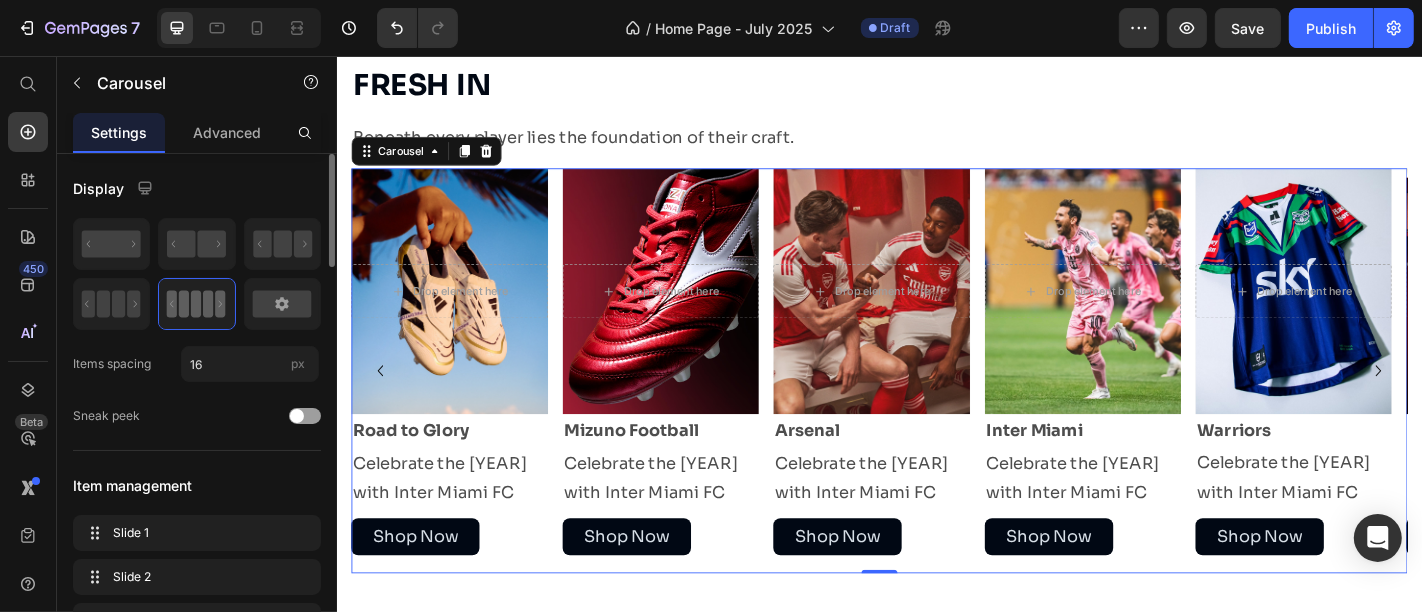 click 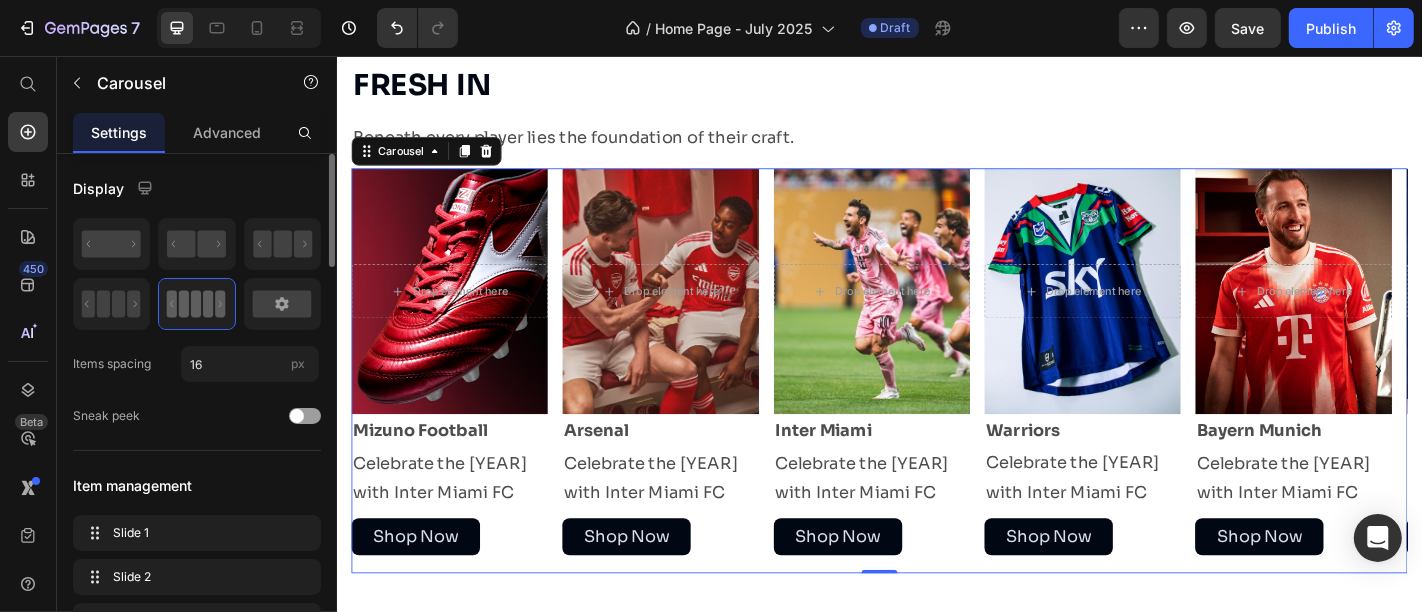 click 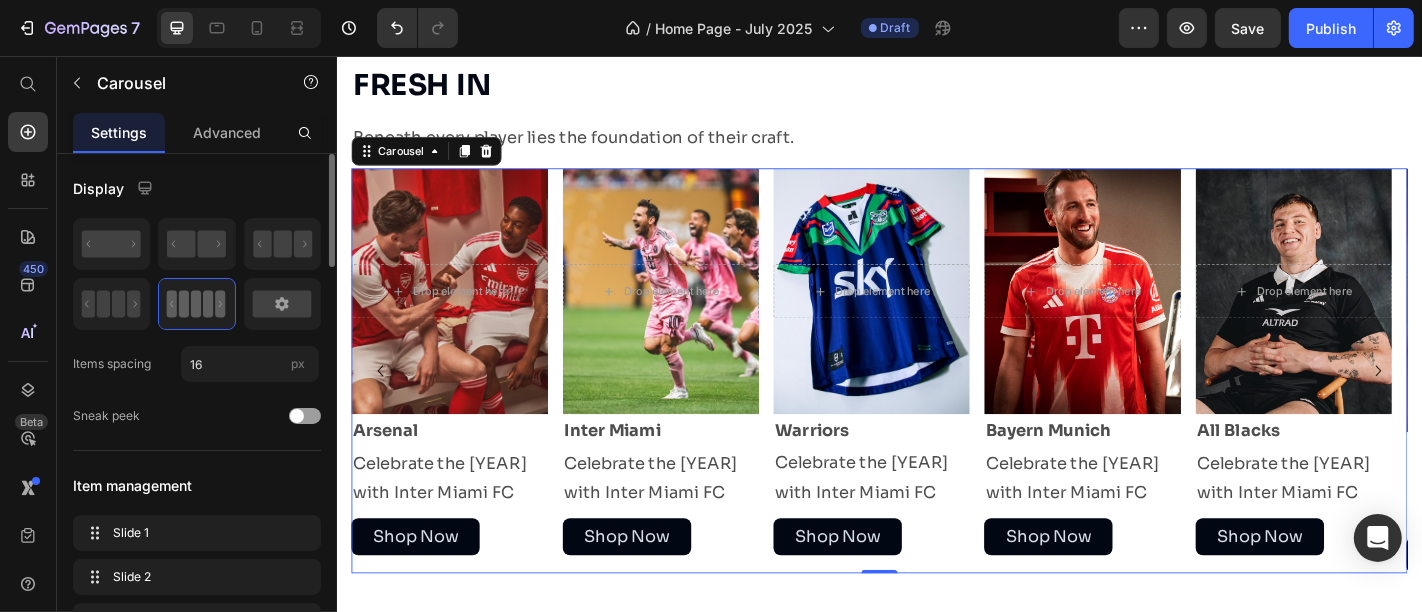 click 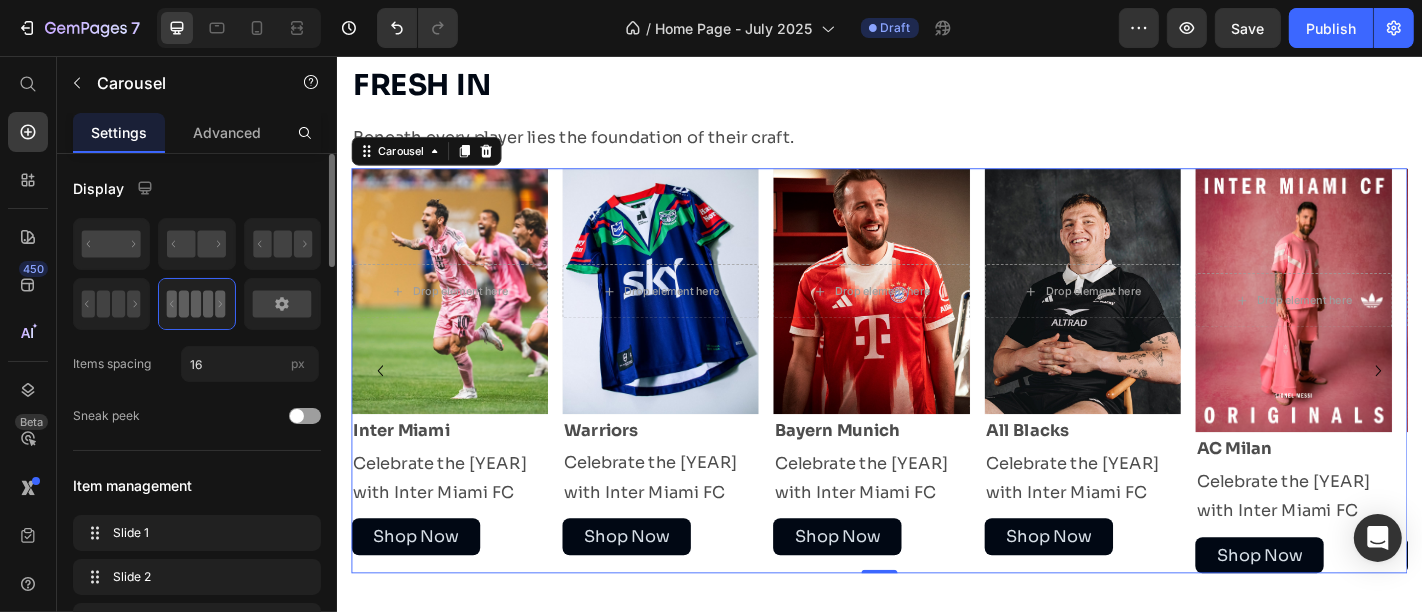 click 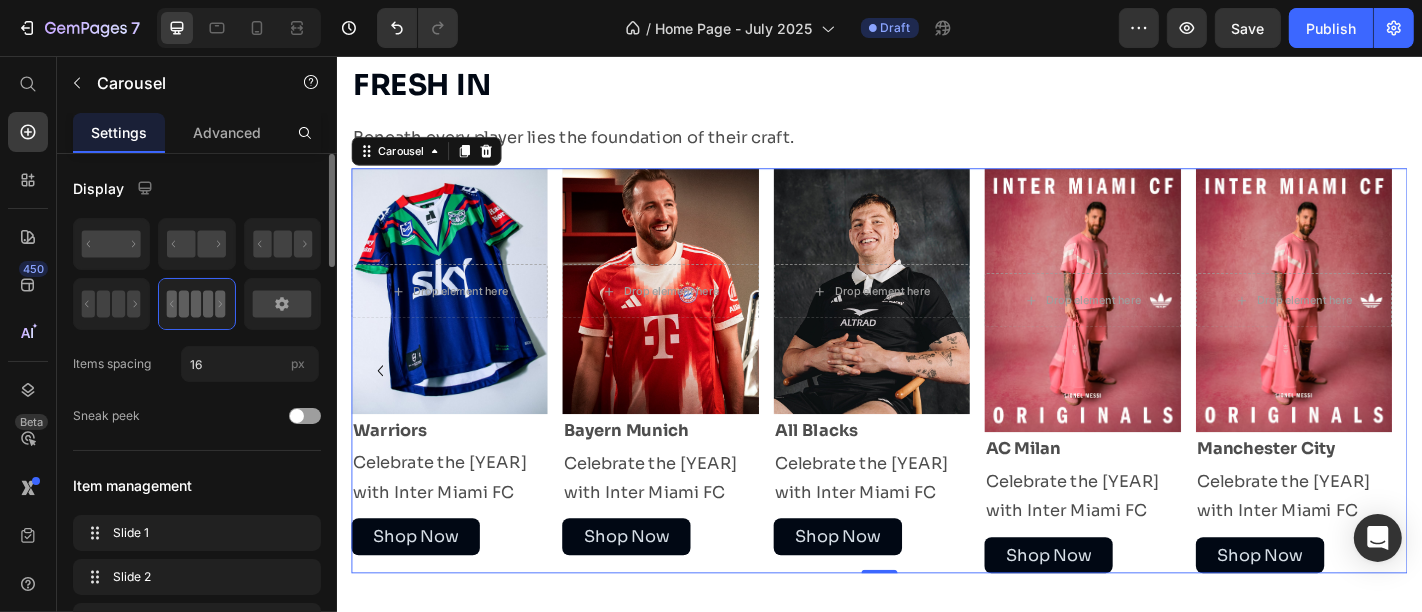 click at bounding box center (1394, 326) 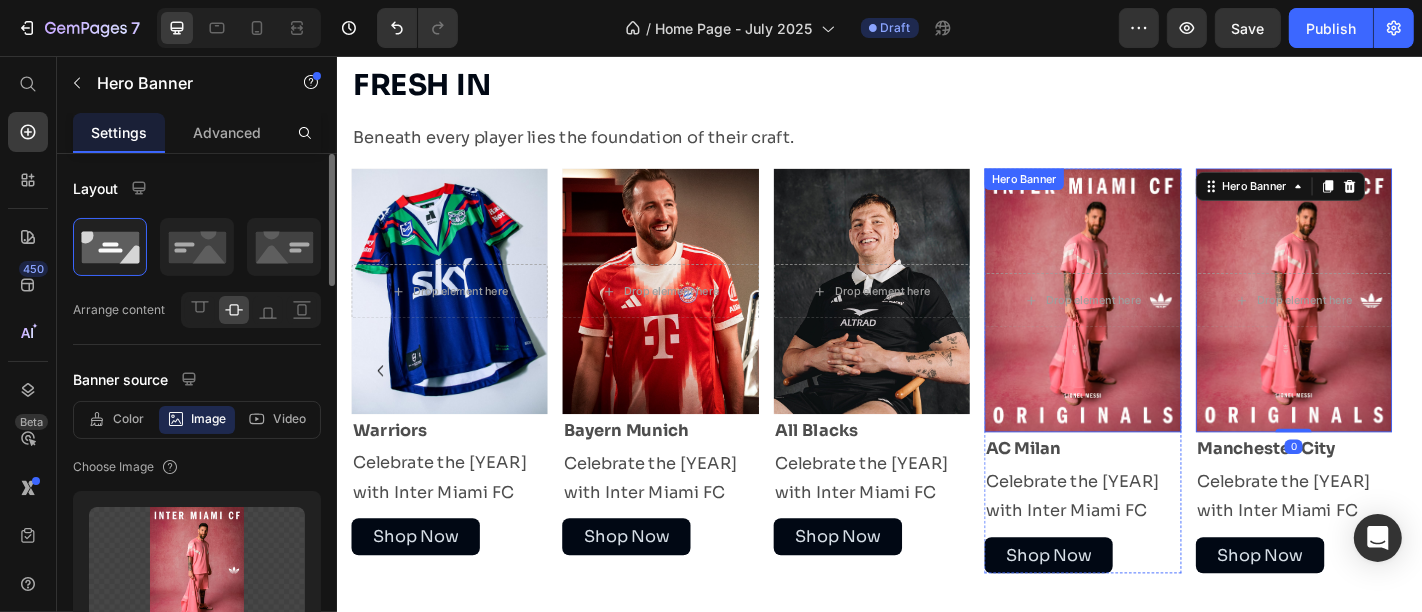 click at bounding box center (1160, 326) 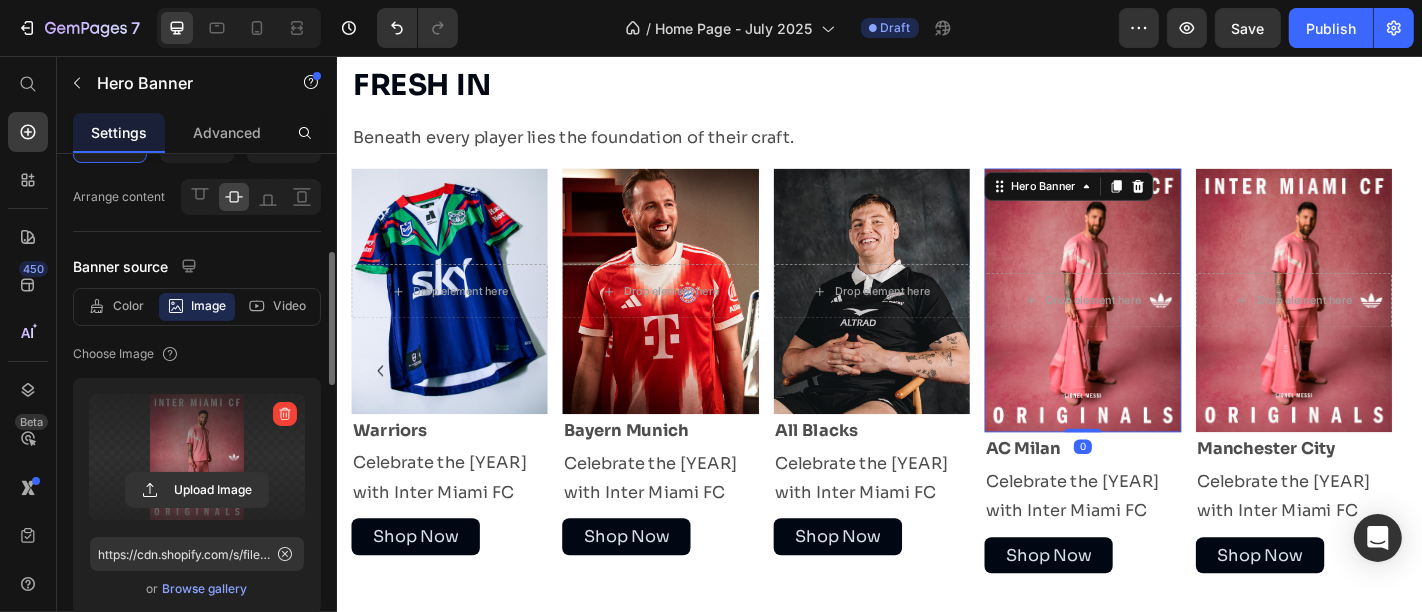scroll, scrollTop: 173, scrollLeft: 0, axis: vertical 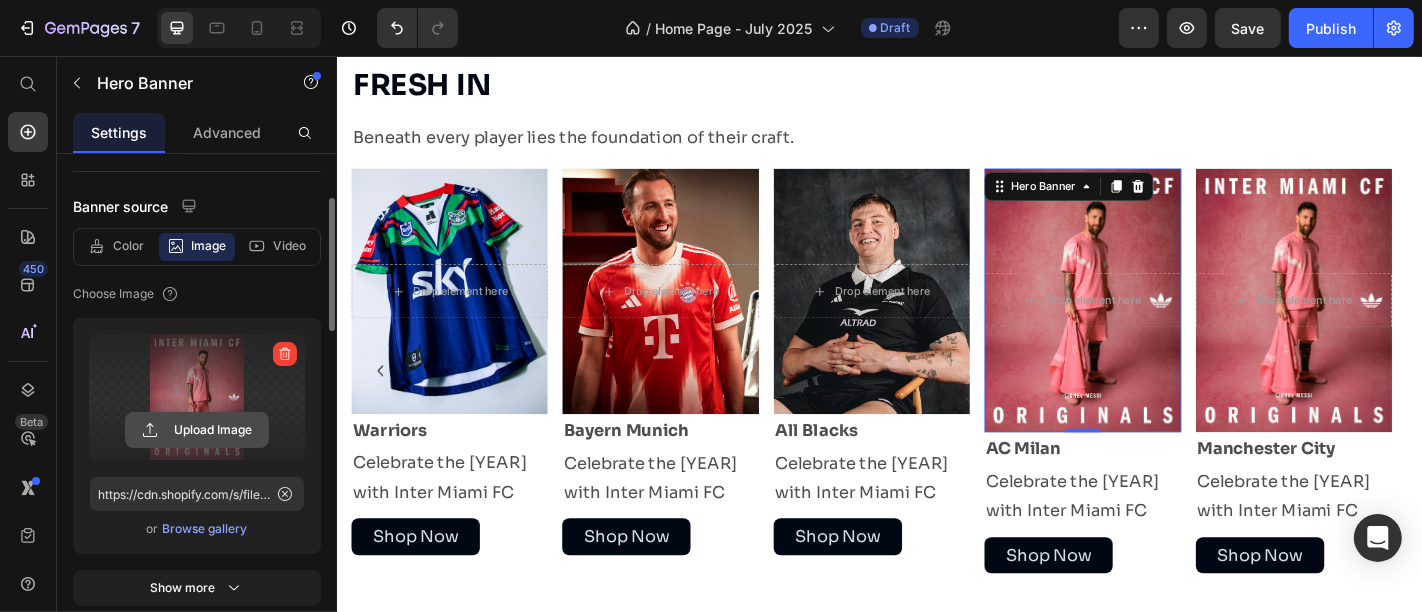 click 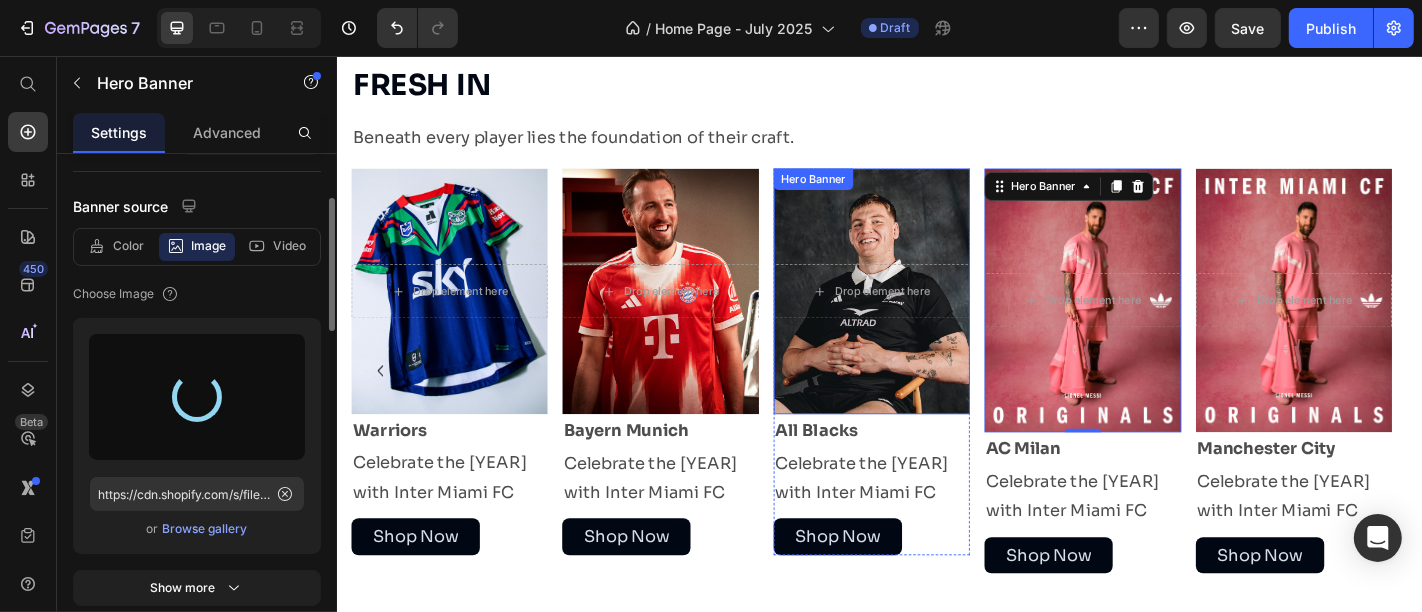 type on "https://cdn.shopify.com/s/files/1/0355/7441/5495/files/gempages_491124925839442978-f15a0393-6079-430f-aaa1-f07c3cd8223b.jpg" 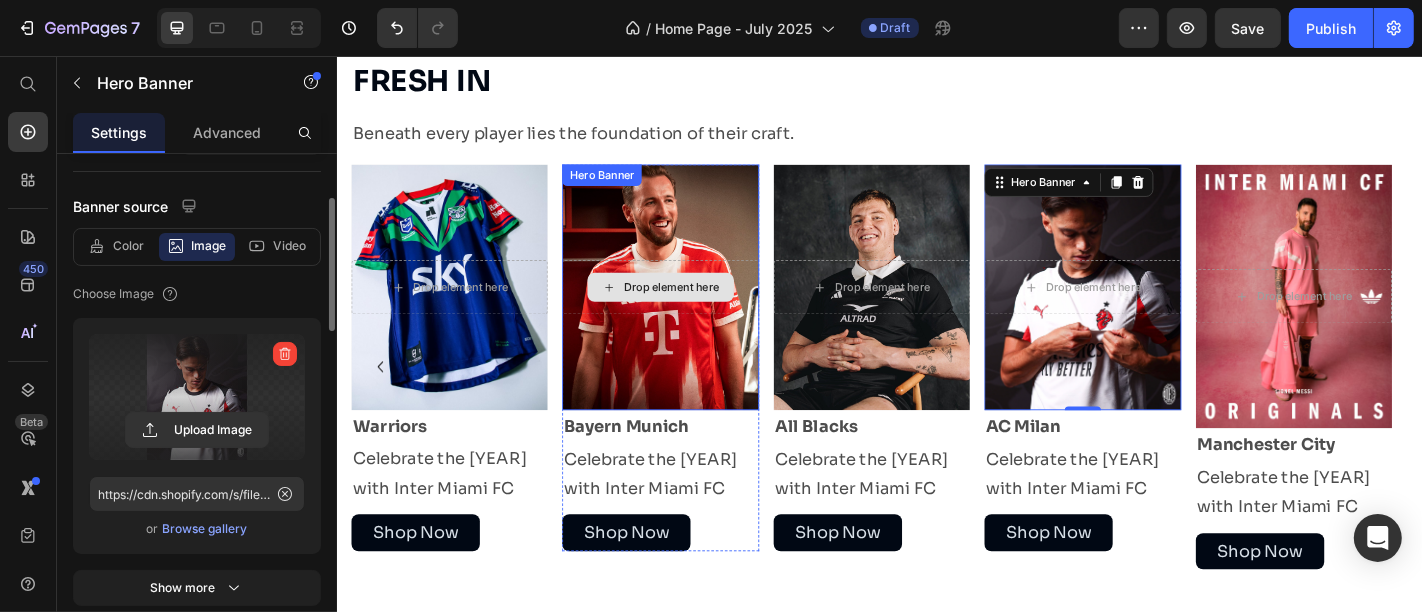 scroll, scrollTop: 653, scrollLeft: 0, axis: vertical 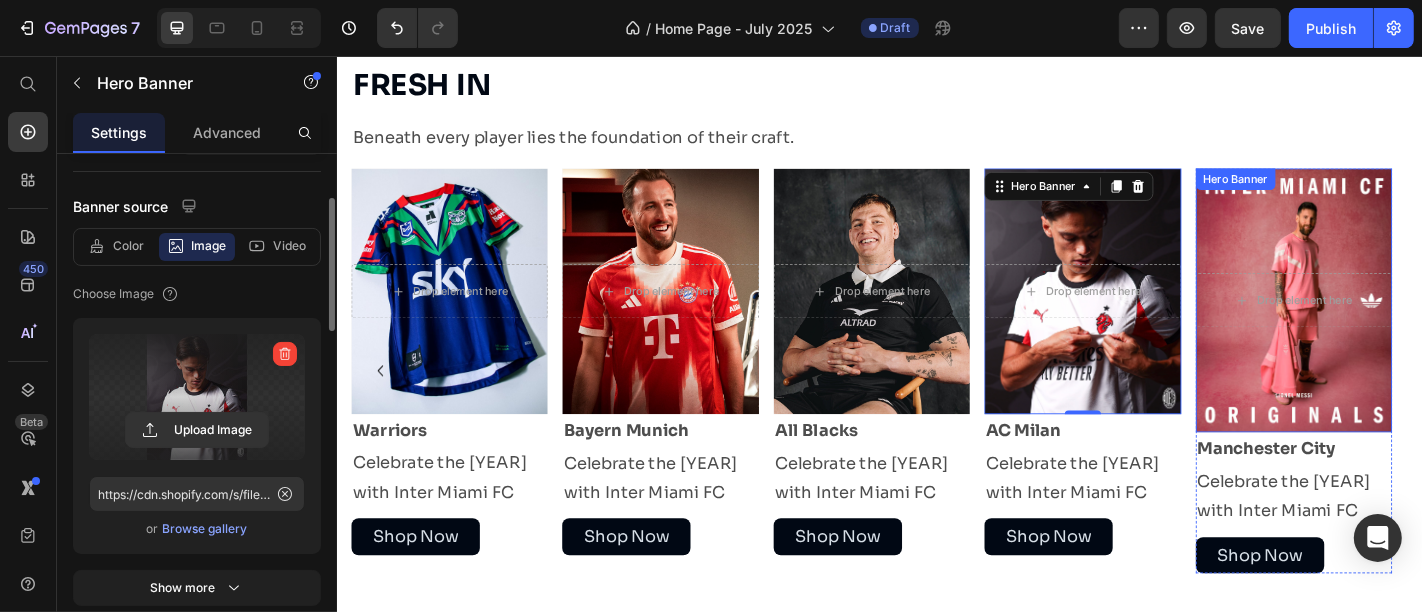 click at bounding box center (1394, 326) 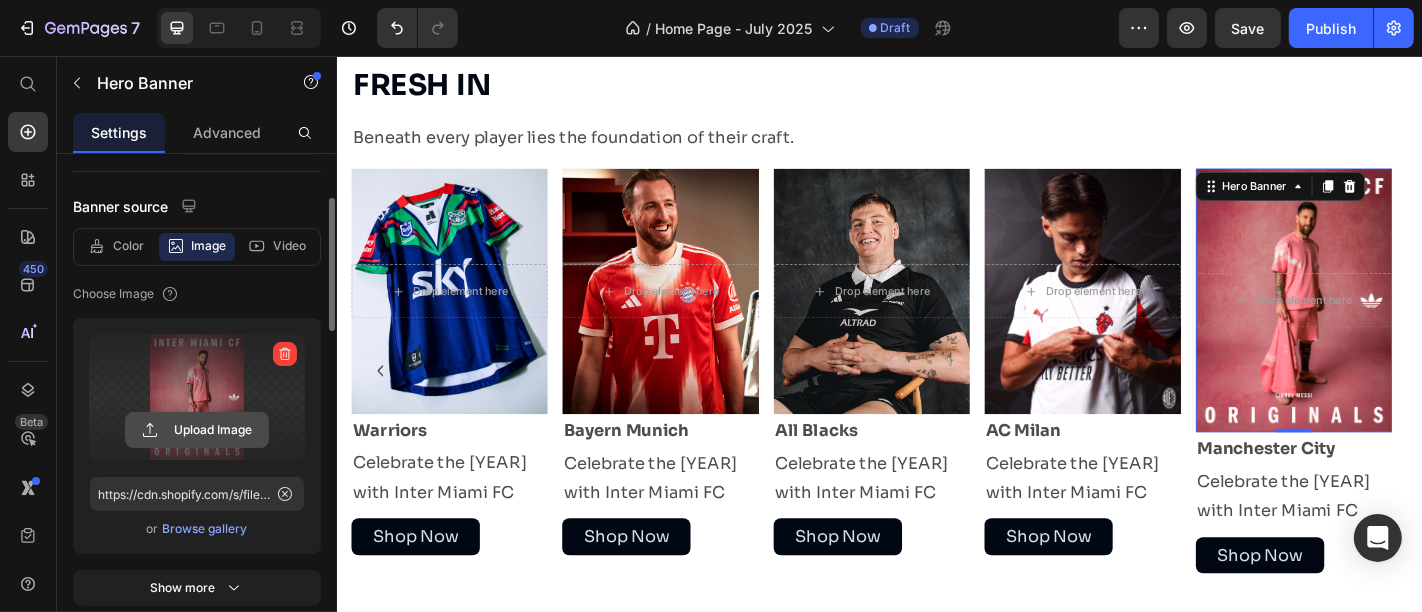 click 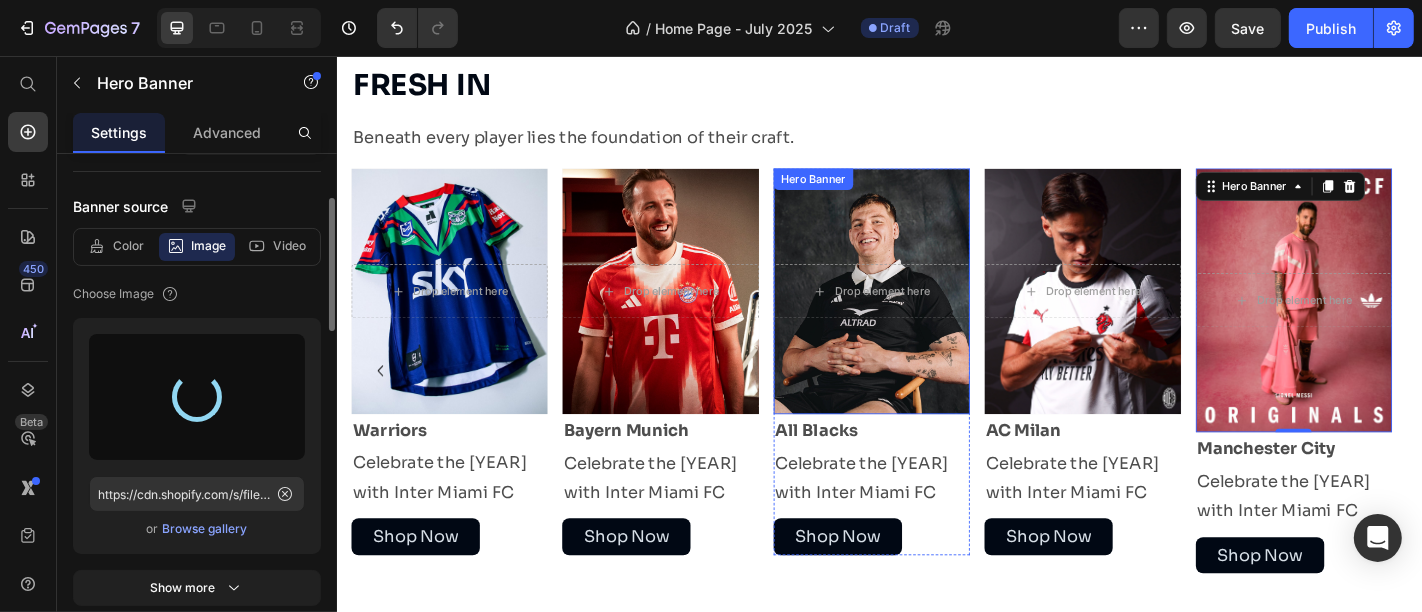 type on "https://cdn.shopify.com/s/files/1/0355/7441/5495/files/gempages_491124925839442978-684e8f0b-2b5b-43f7-8dcf-d0671e217420.jpg" 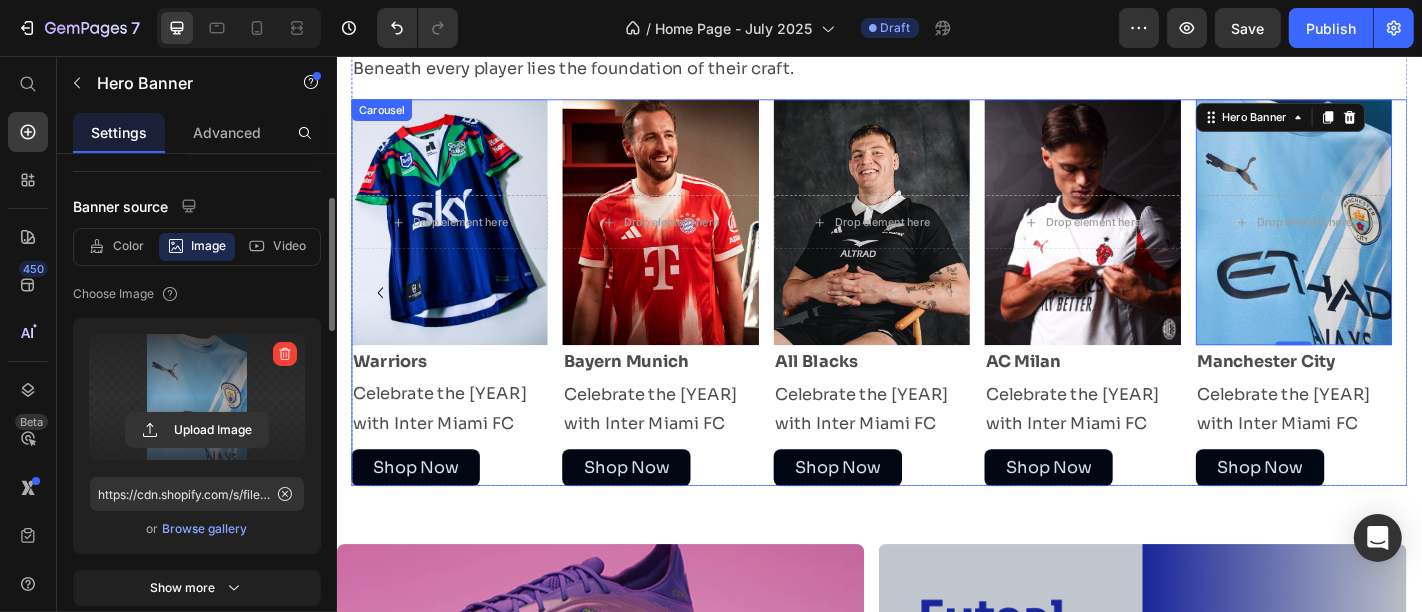 scroll, scrollTop: 718, scrollLeft: 0, axis: vertical 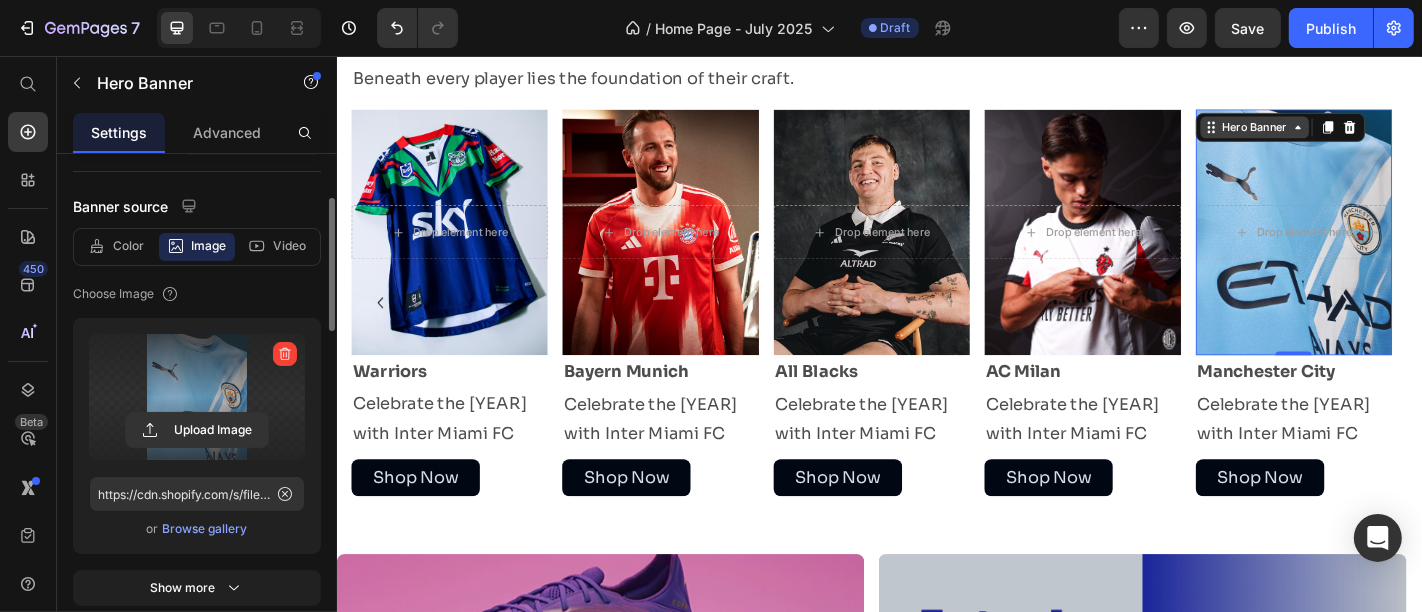 click on "Hero Banner" at bounding box center (1351, 135) 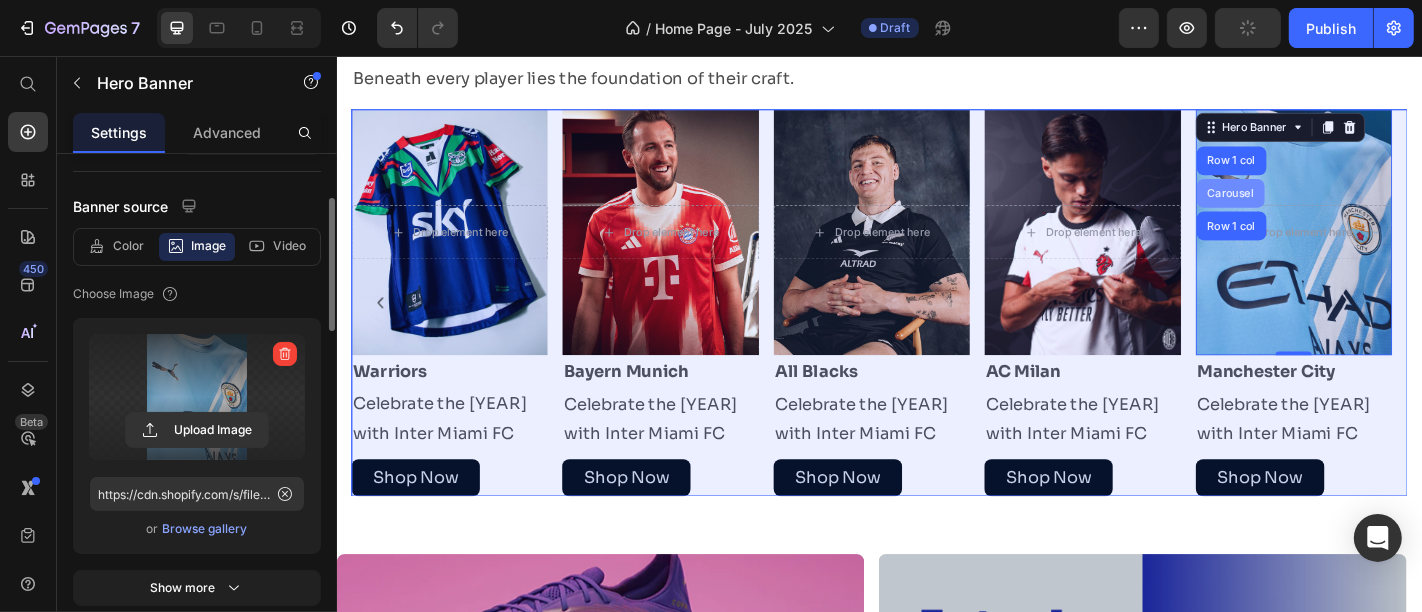 click on "Carousel" at bounding box center (1324, 208) 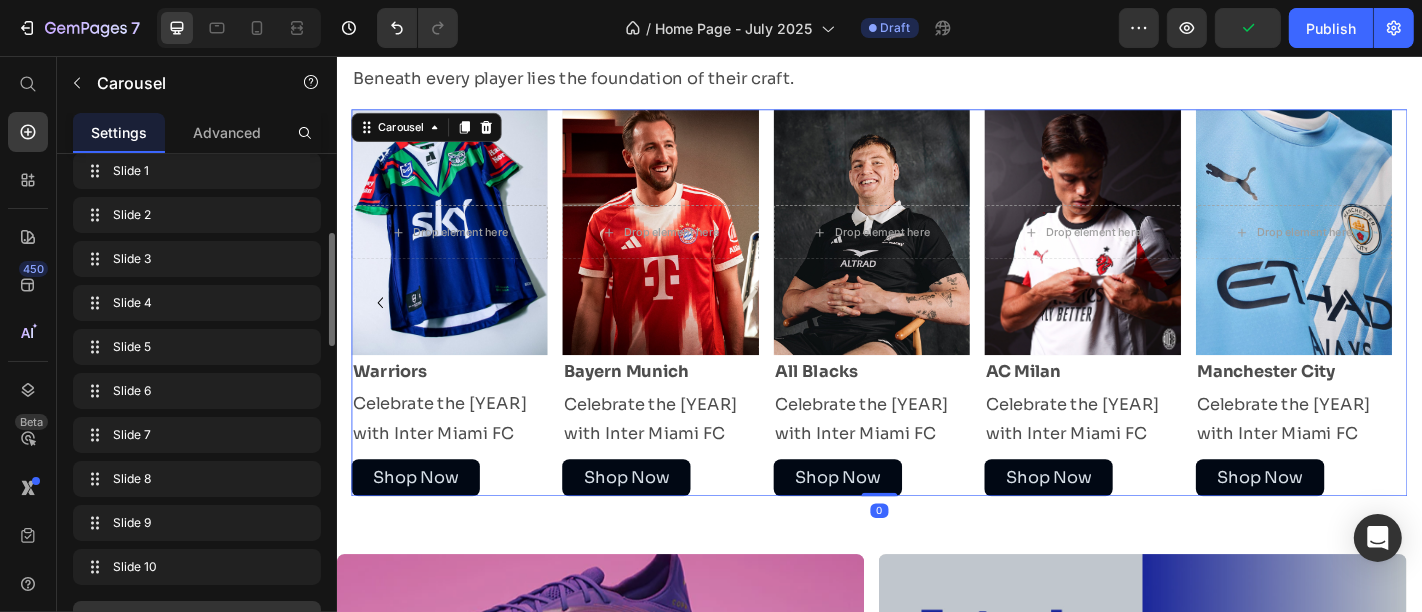scroll, scrollTop: 592, scrollLeft: 0, axis: vertical 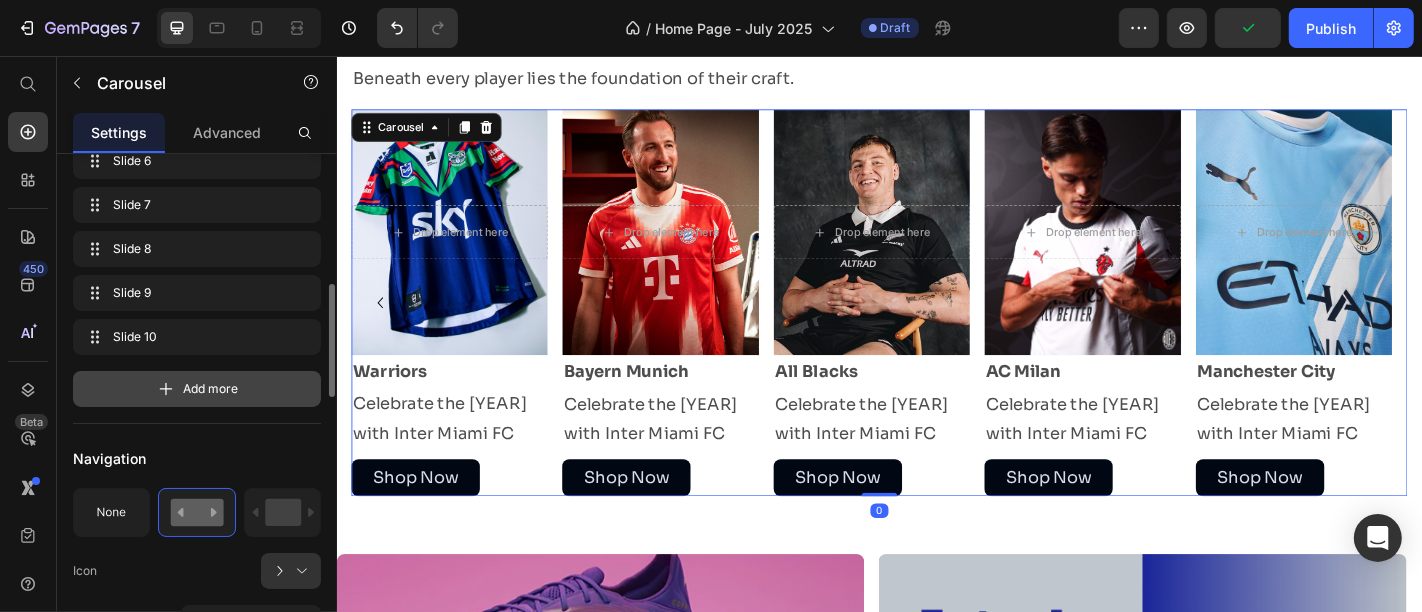 click on "Add more" at bounding box center (211, 389) 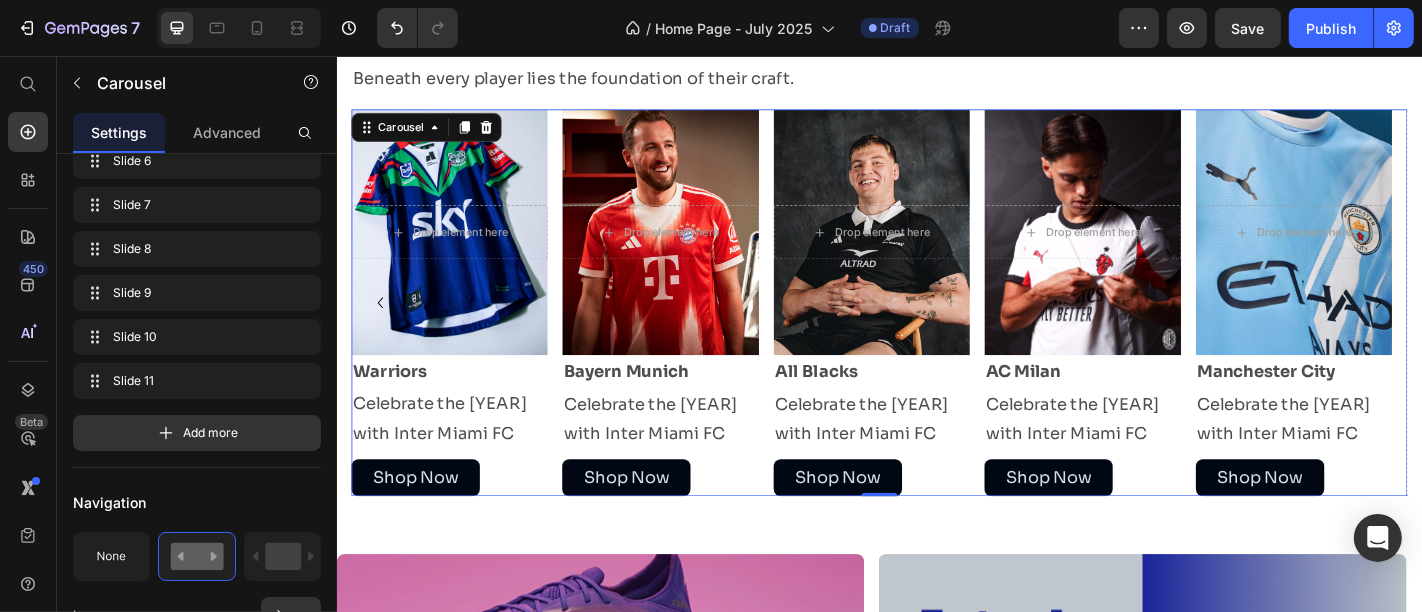 click 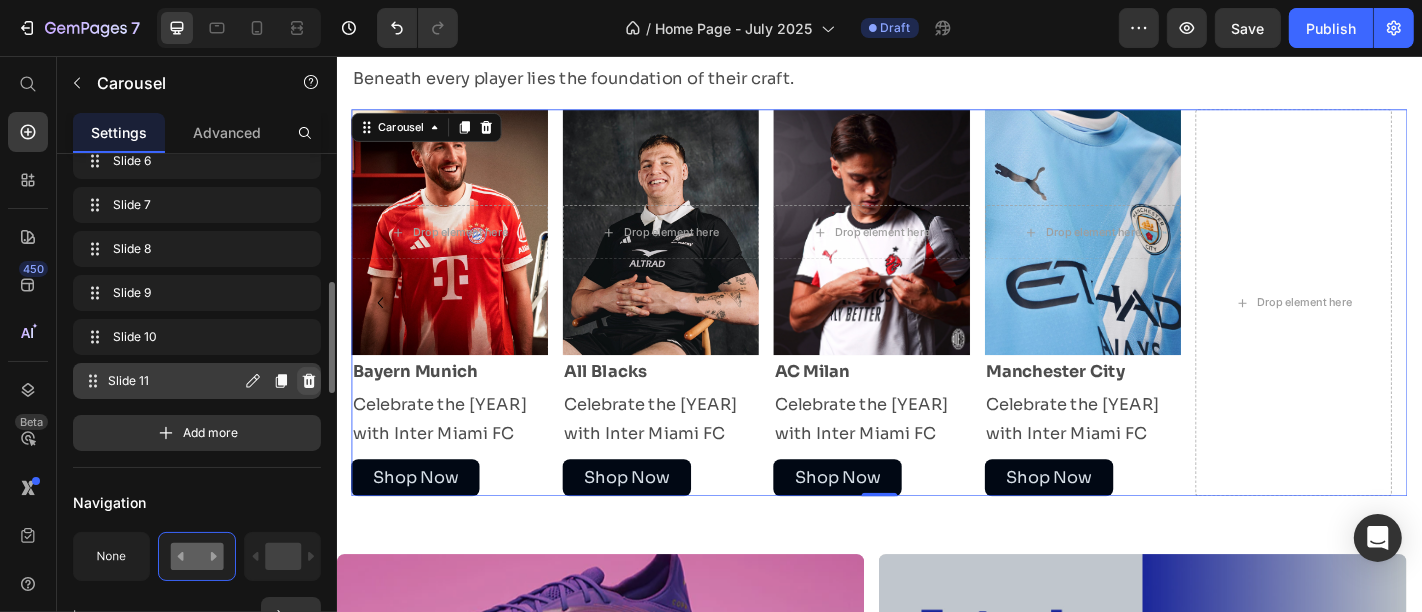 click 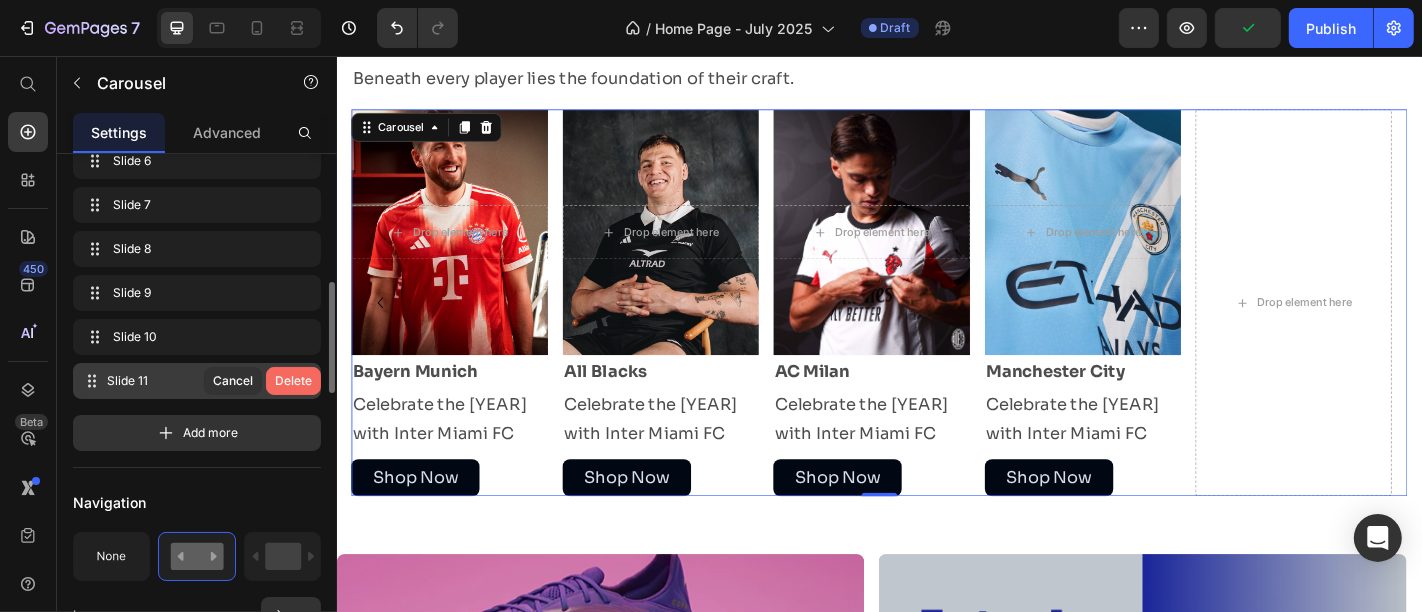 click on "Delete" at bounding box center (293, 381) 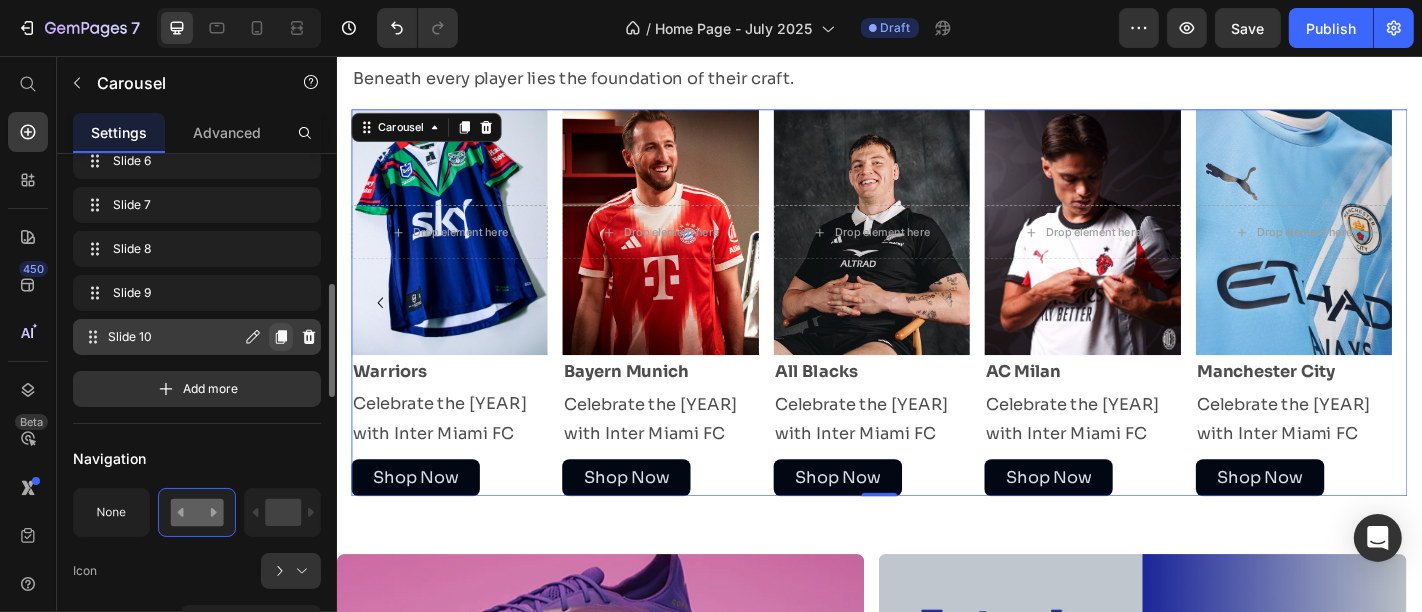 click 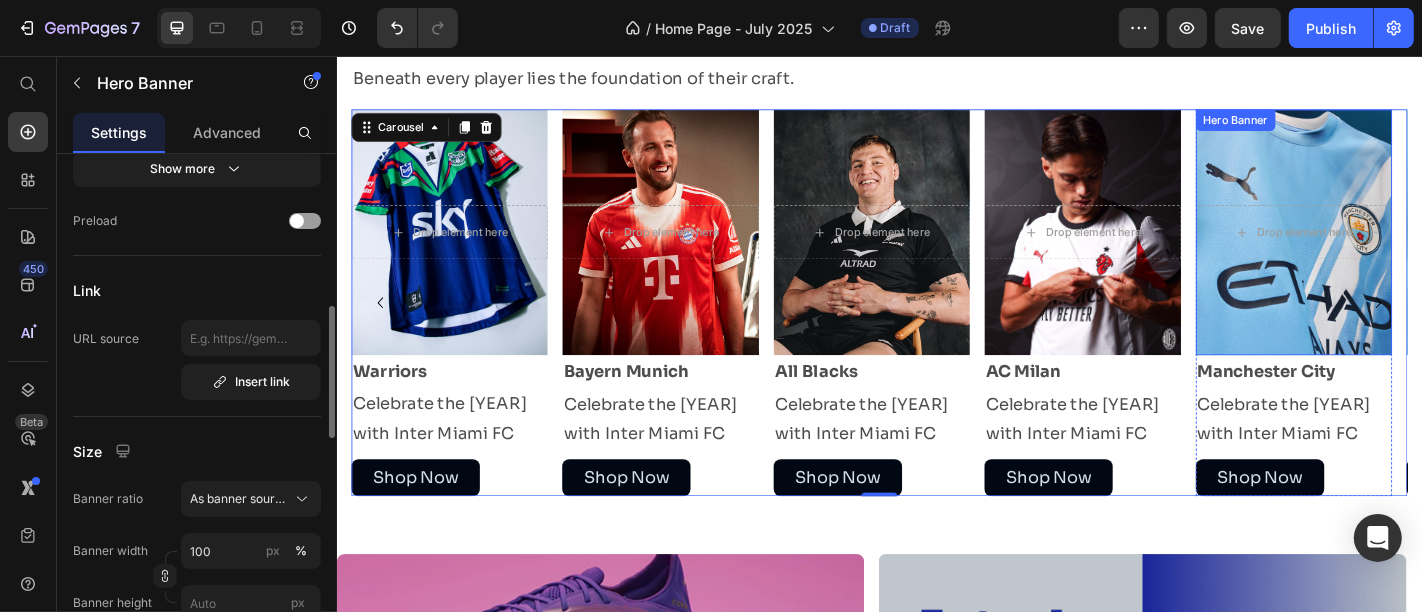 click on "Drop element here" at bounding box center (1394, 251) 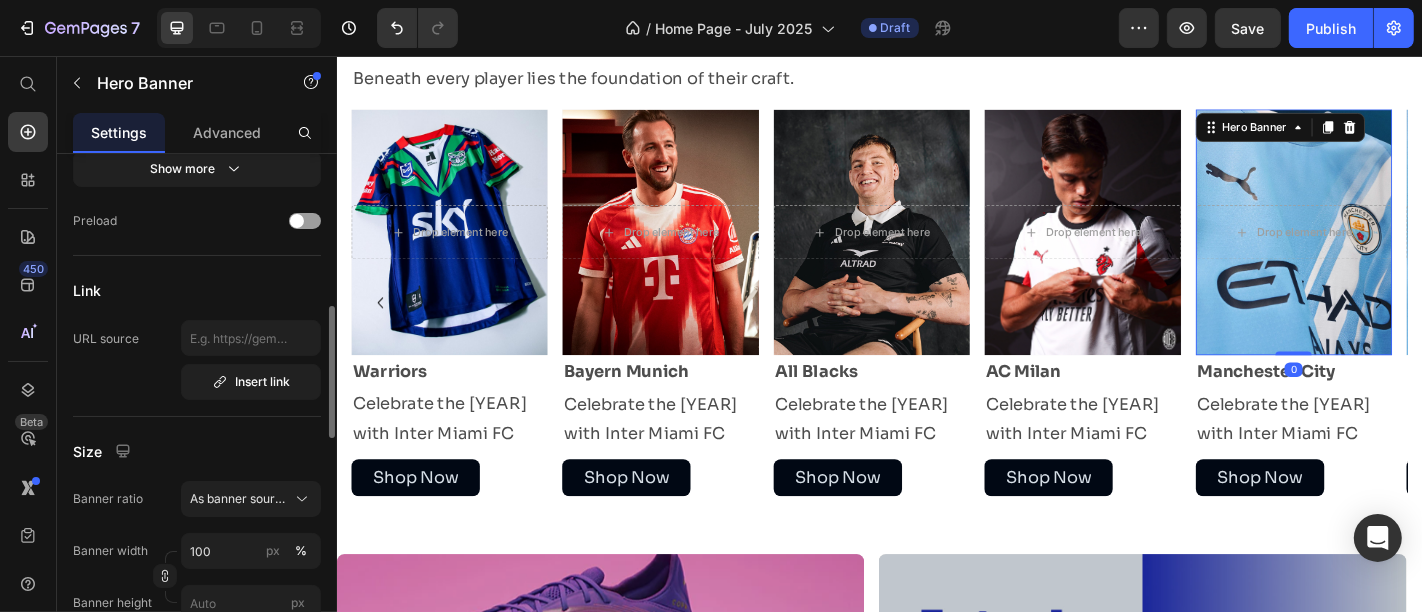 scroll, scrollTop: 0, scrollLeft: 0, axis: both 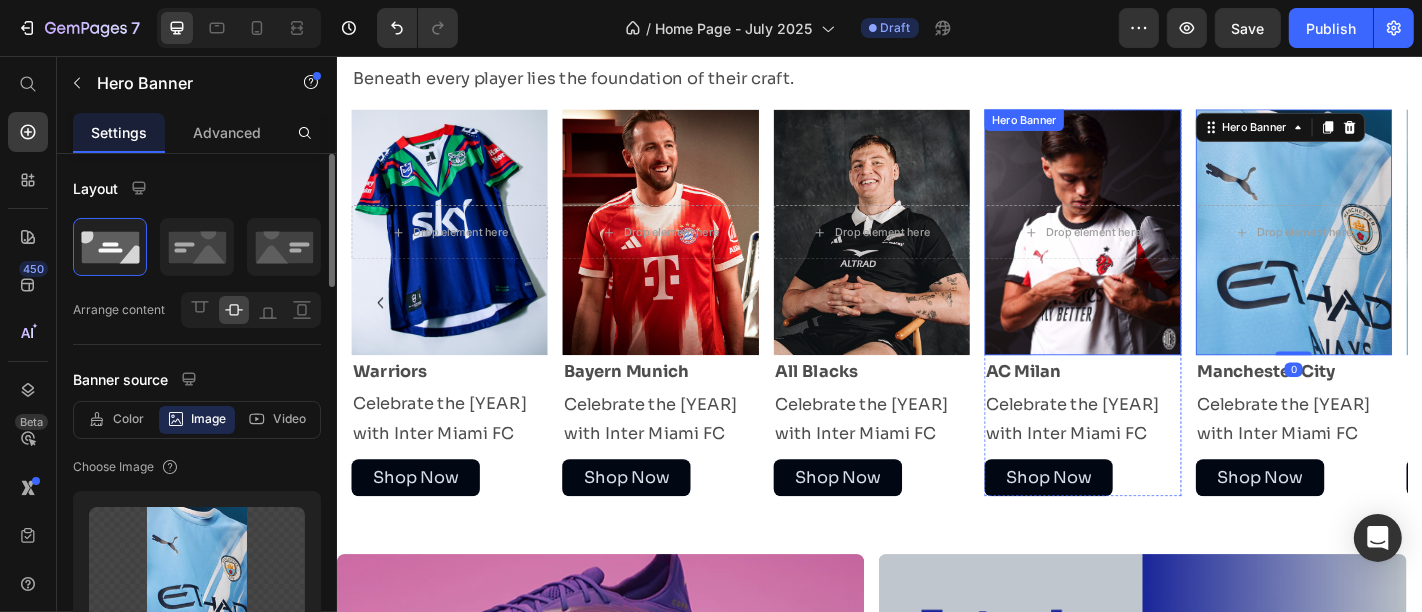 click on "Drop element here" at bounding box center (1160, 251) 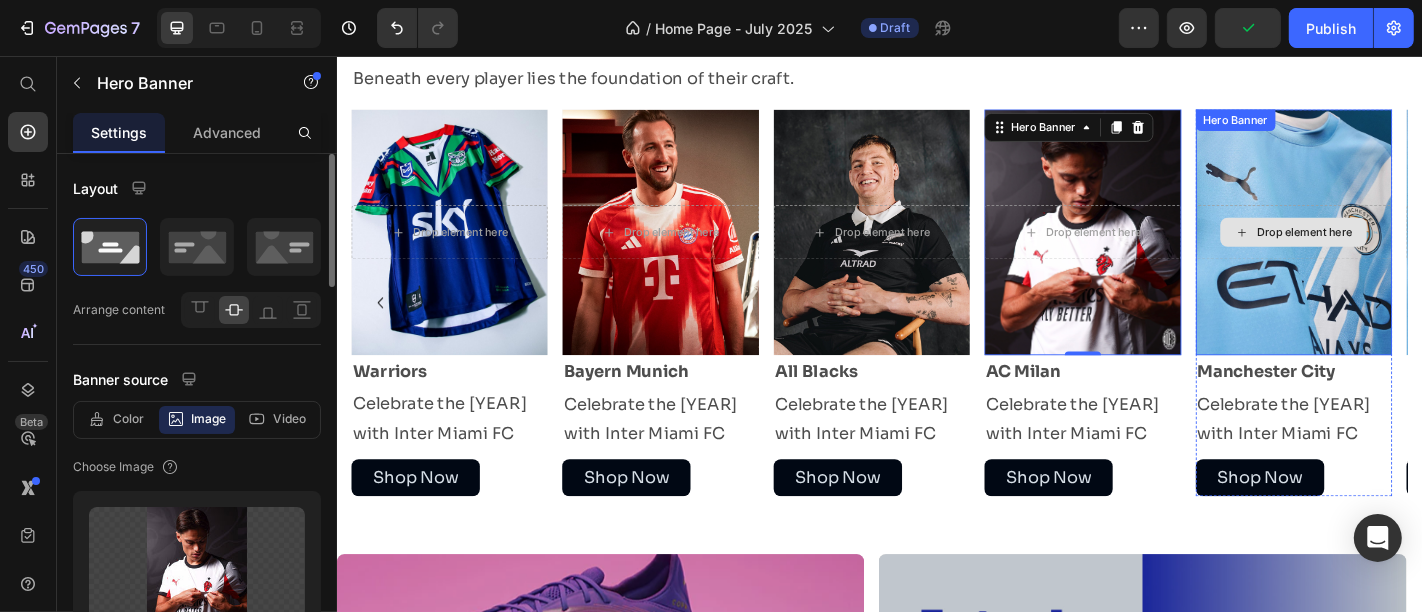 click at bounding box center [1394, 251] 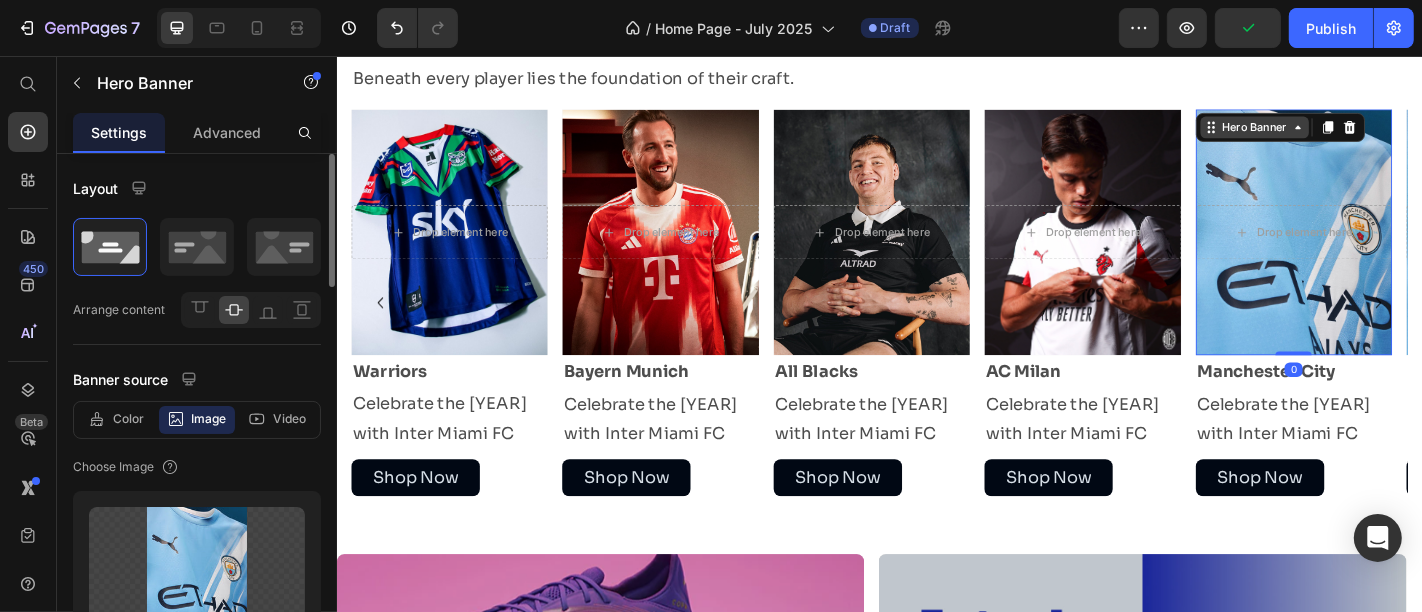 click on "Hero Banner" at bounding box center (1351, 135) 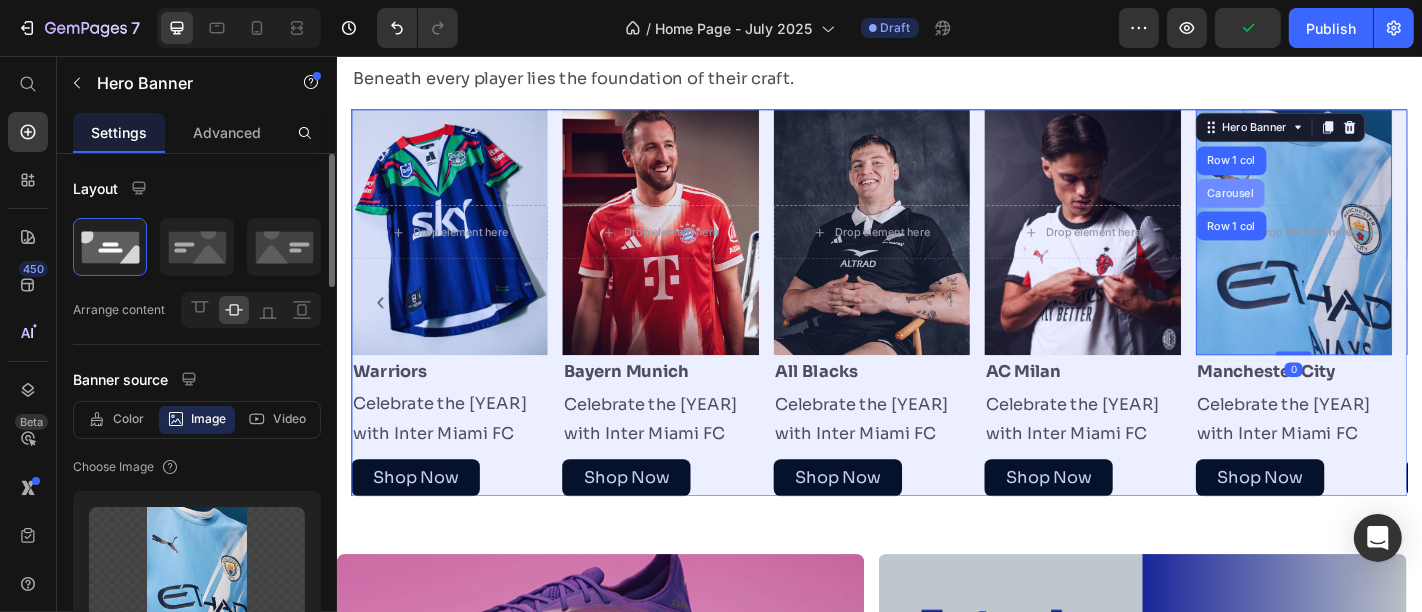 click on "Carousel" at bounding box center (1324, 208) 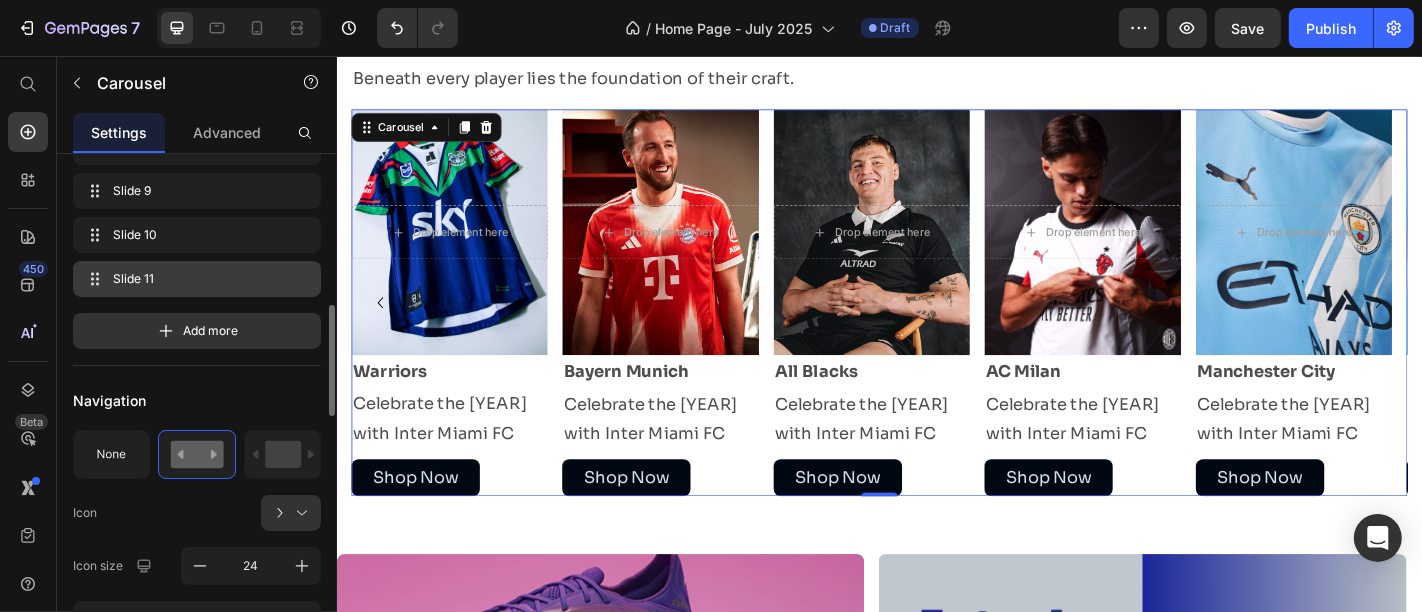 scroll, scrollTop: 694, scrollLeft: 0, axis: vertical 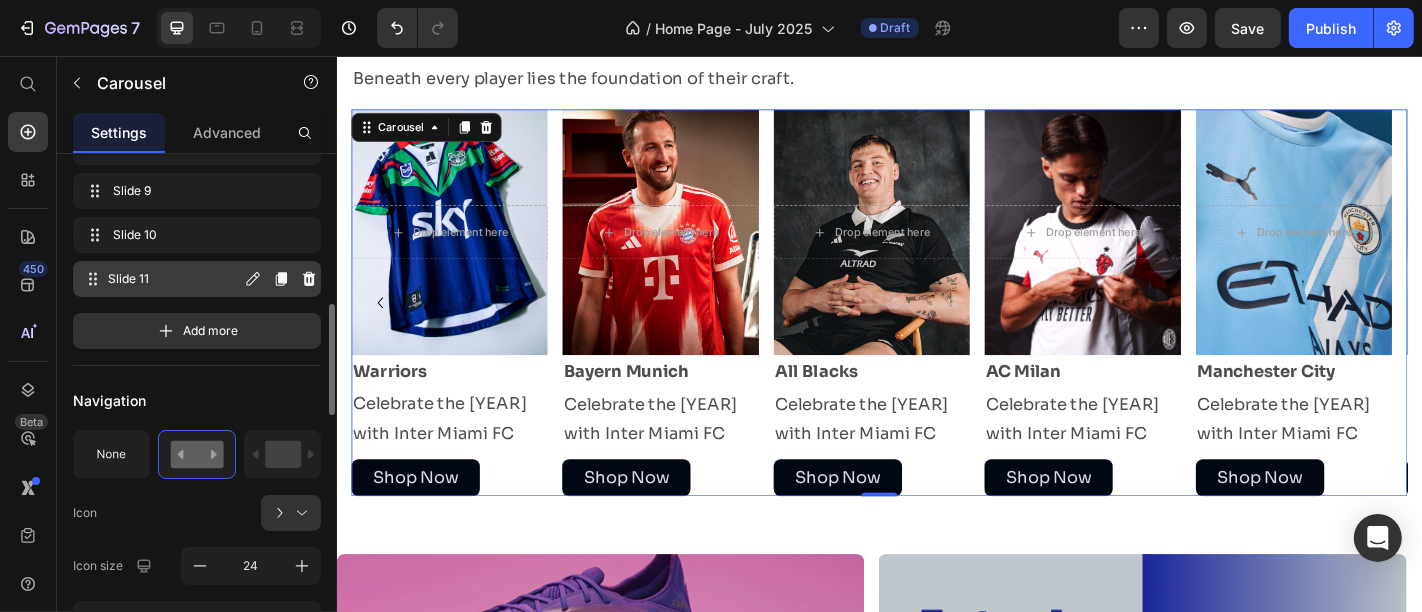 click on "Slide 11 Slide 11" at bounding box center (161, 279) 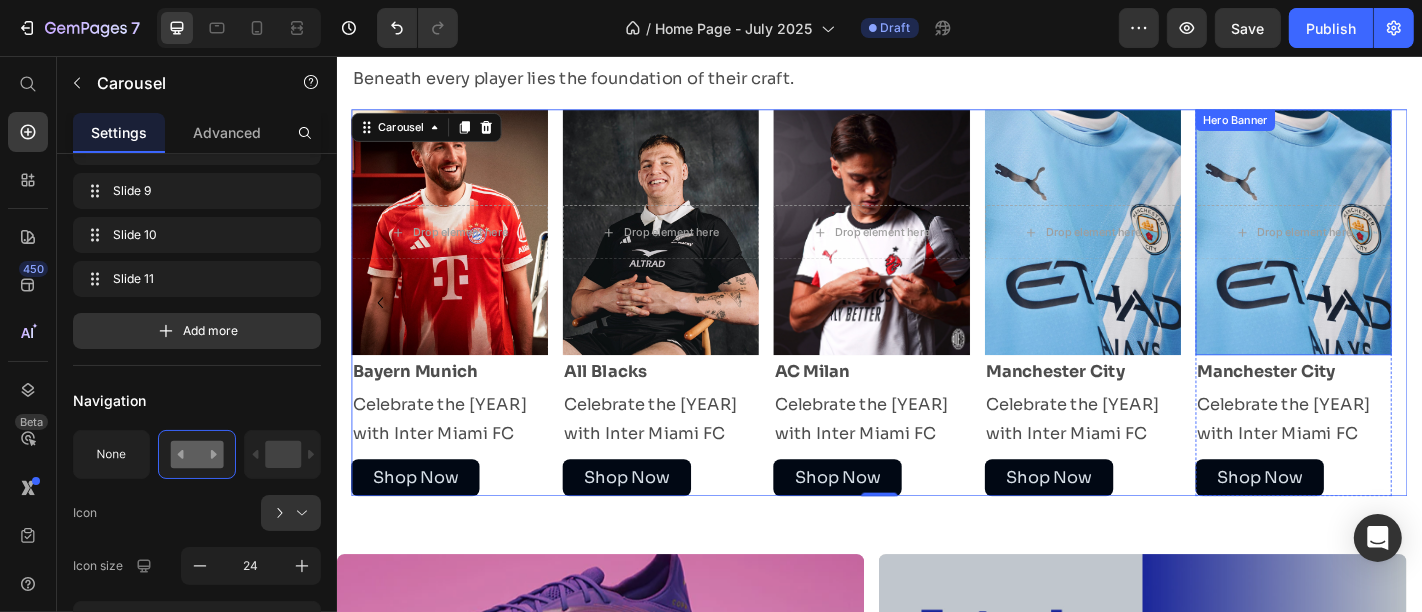 click at bounding box center [1394, 251] 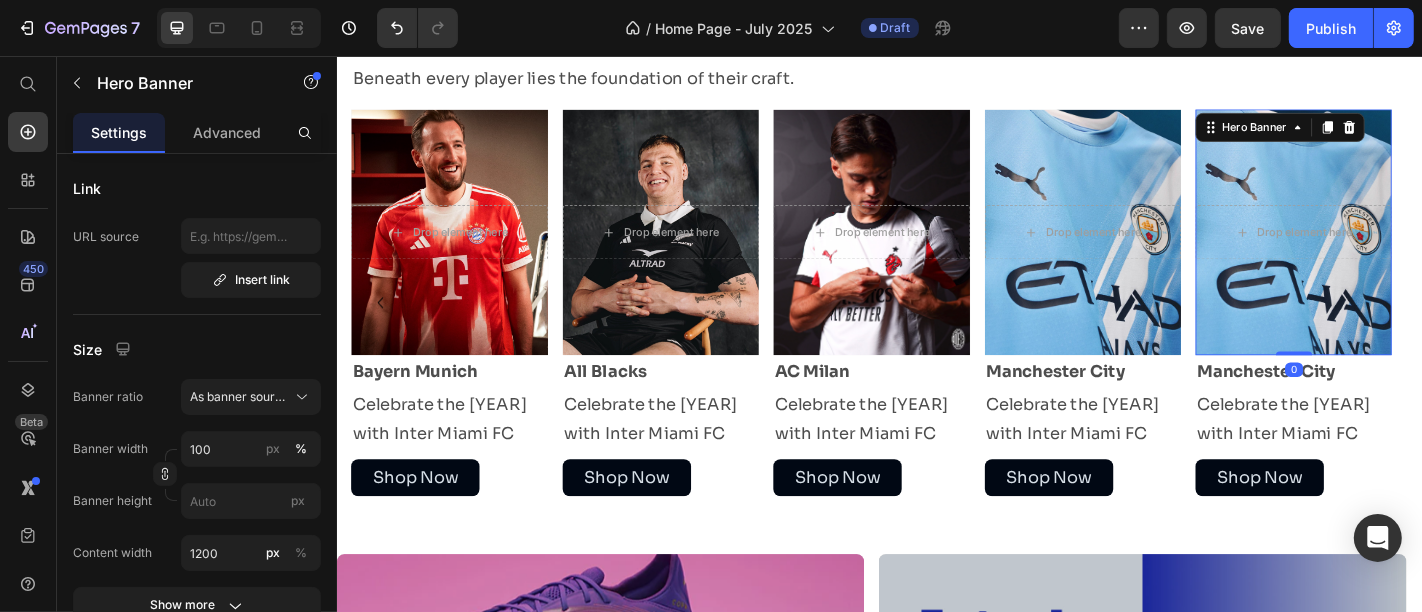 scroll, scrollTop: 0, scrollLeft: 0, axis: both 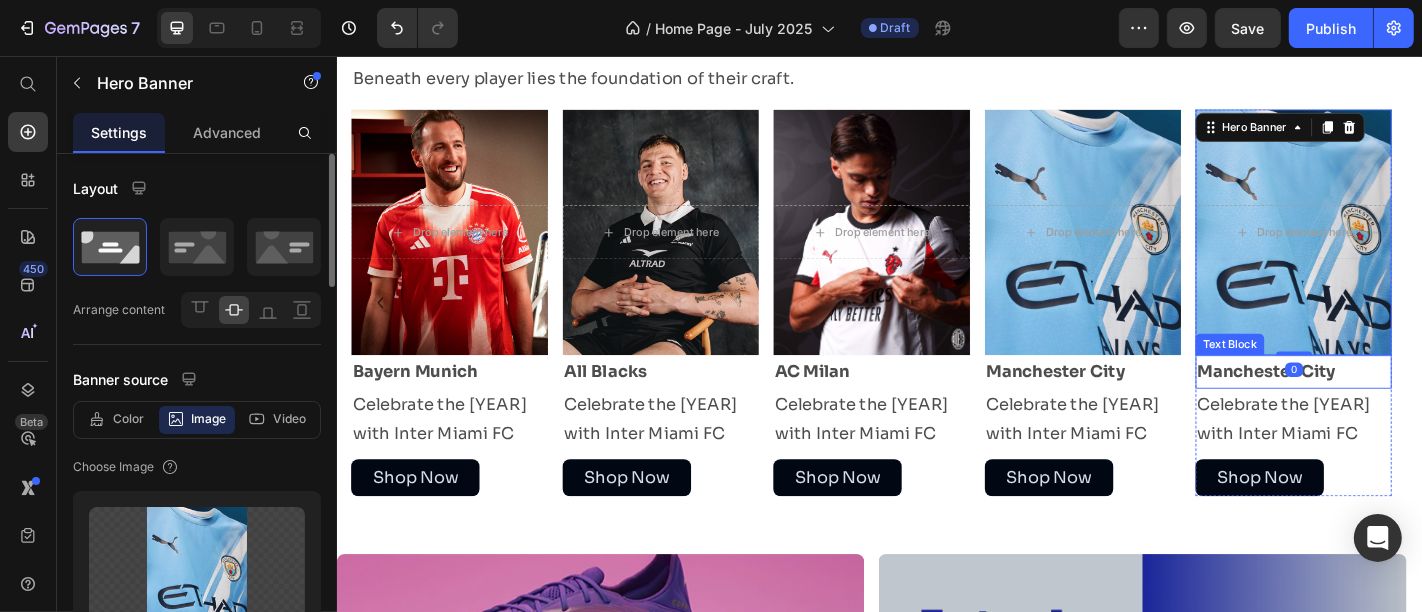 click on "Manchester City" at bounding box center (1364, 405) 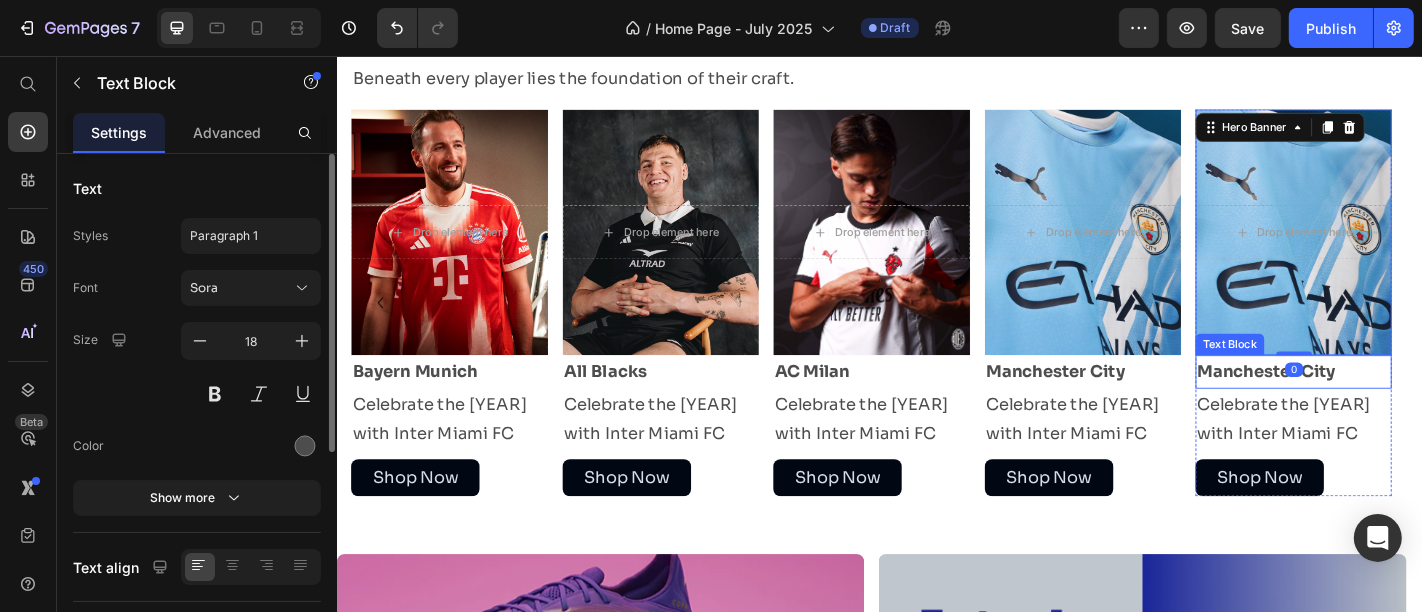 click on "Manchester City" at bounding box center (1364, 405) 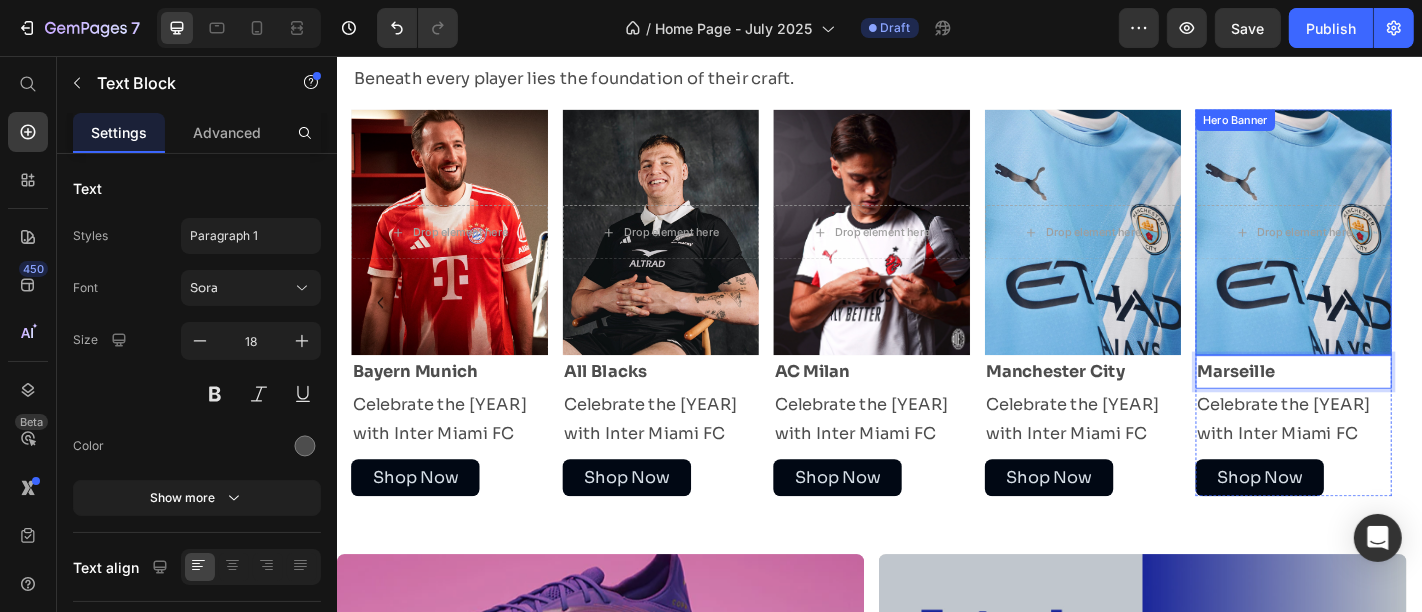 click at bounding box center [1394, 251] 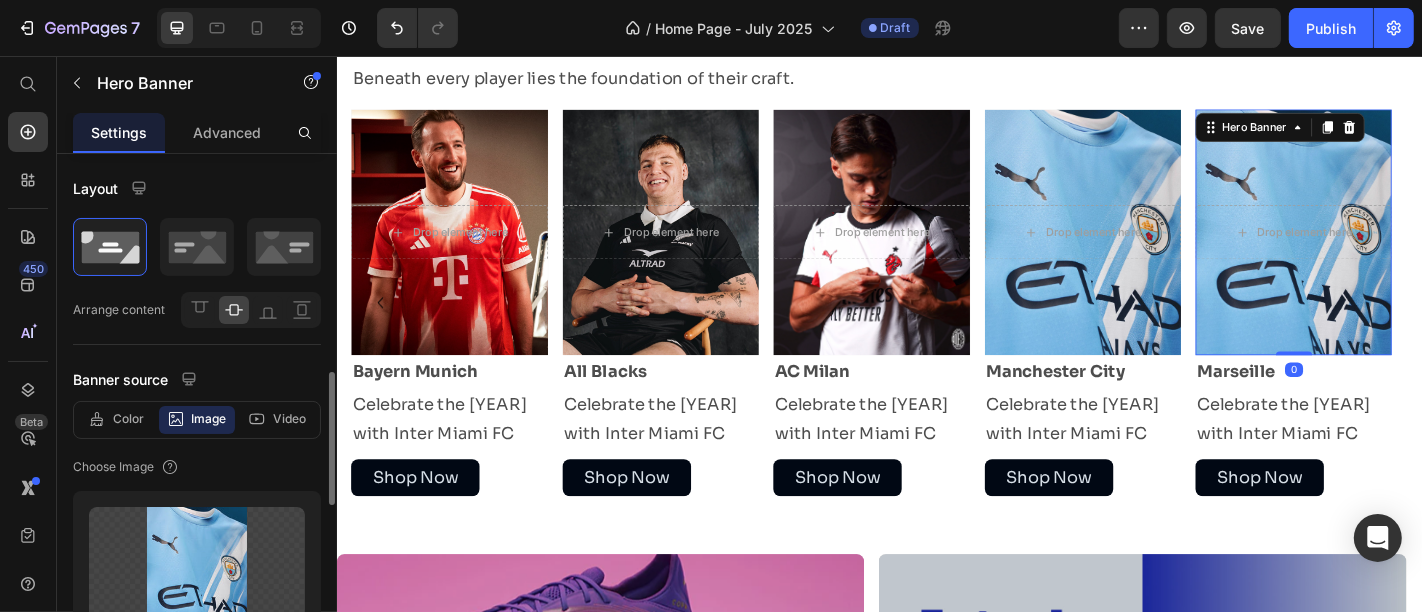 scroll, scrollTop: 195, scrollLeft: 0, axis: vertical 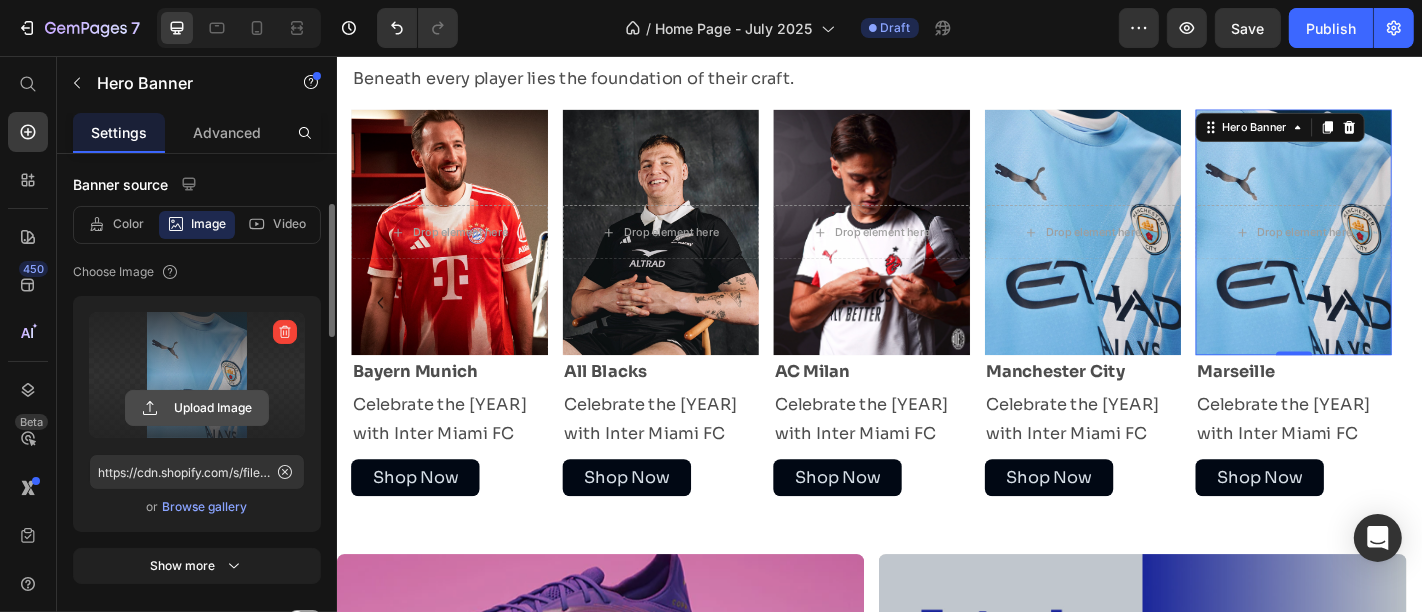 click 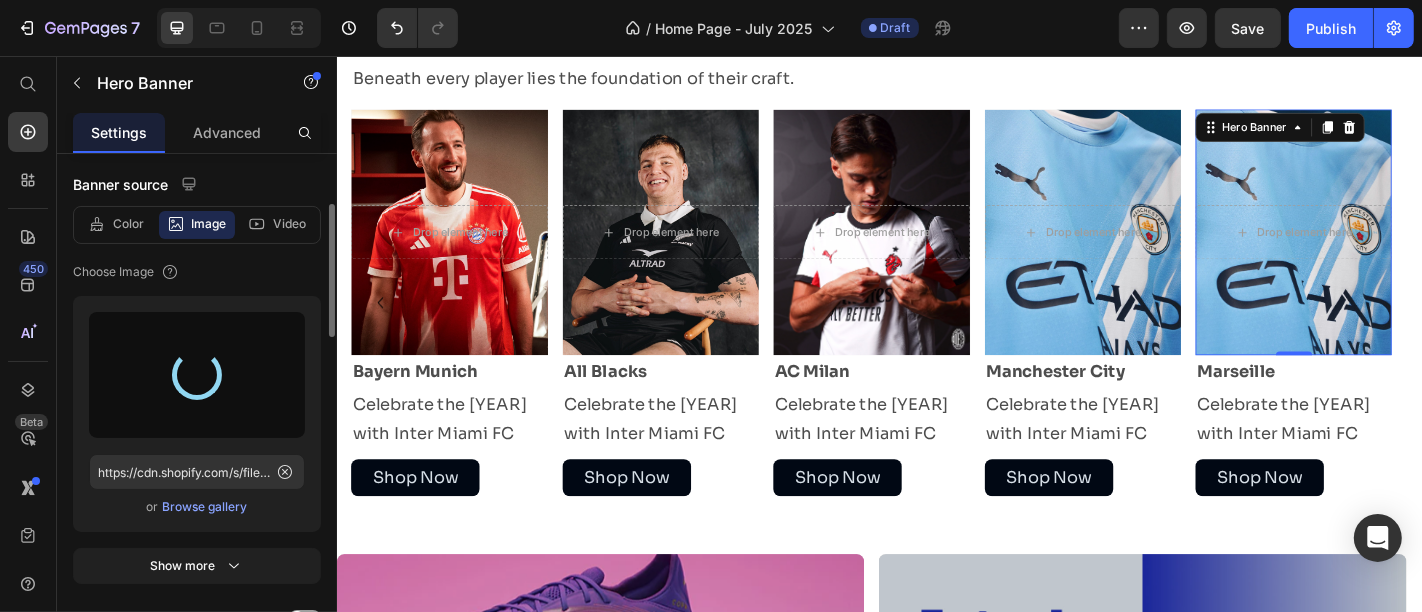 type on "https://cdn.shopify.com/s/files/1/0355/7441/5495/files/gempages_491124925839442978-76360531-9ce8-40cc-92ac-bb61bce893dd.jpg" 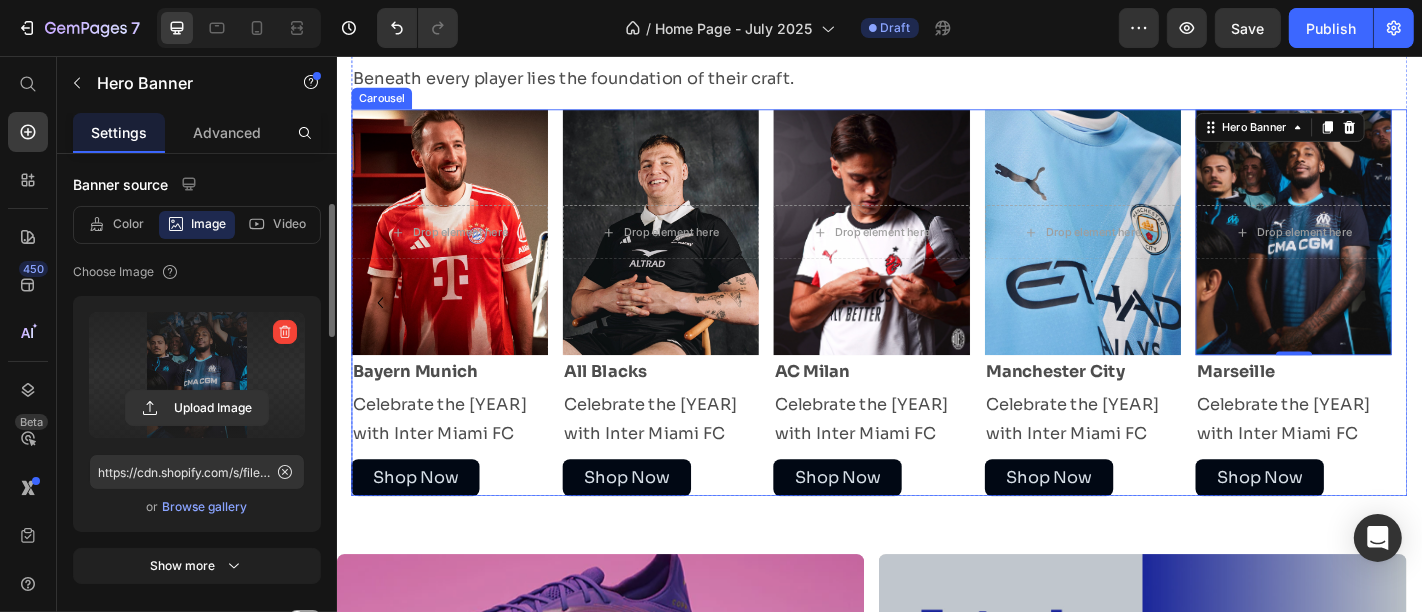 click 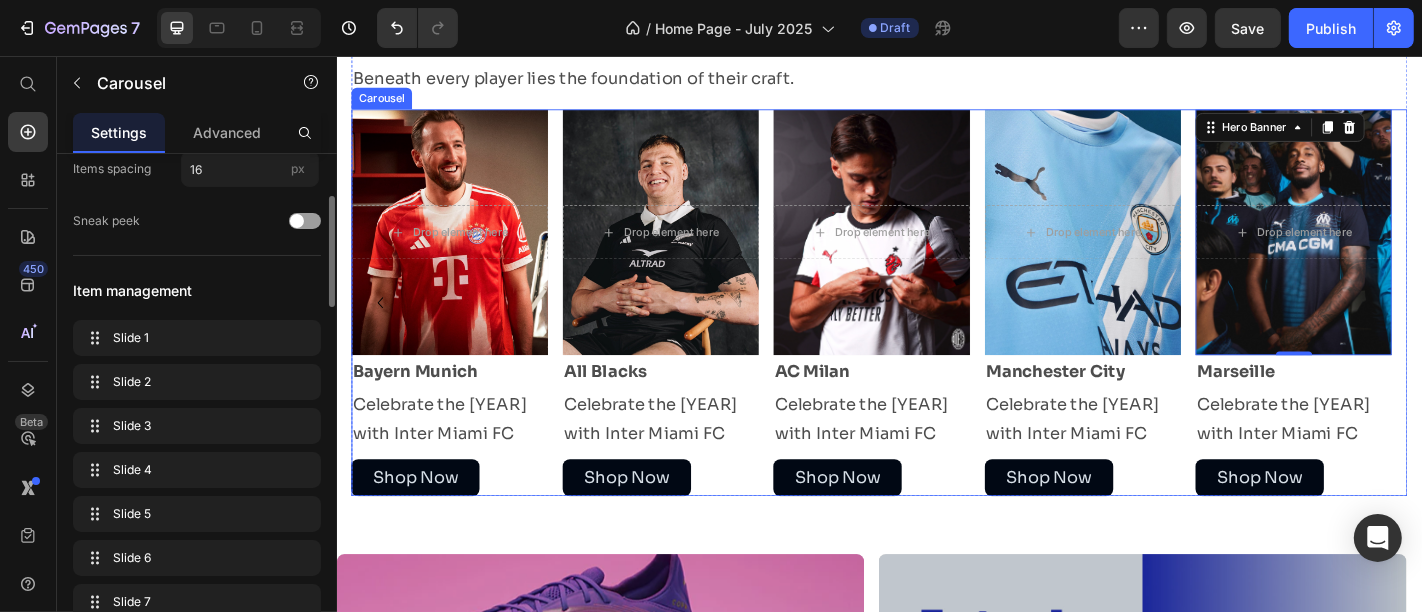 click 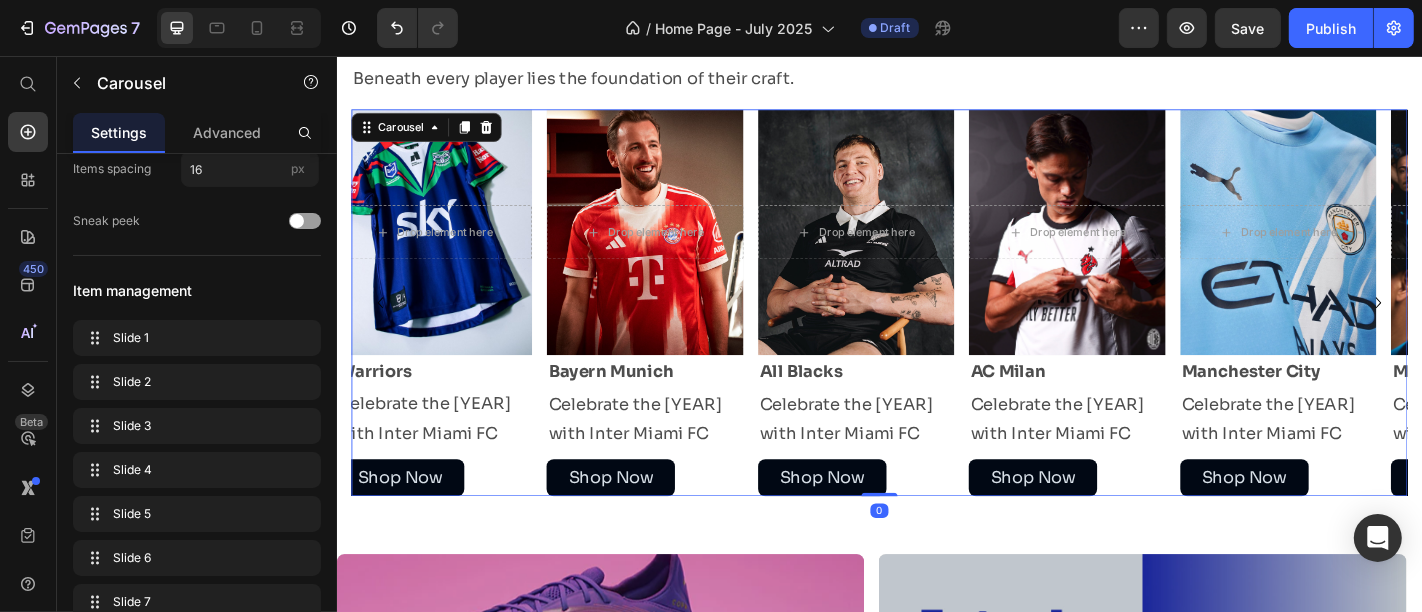 scroll, scrollTop: 0, scrollLeft: 0, axis: both 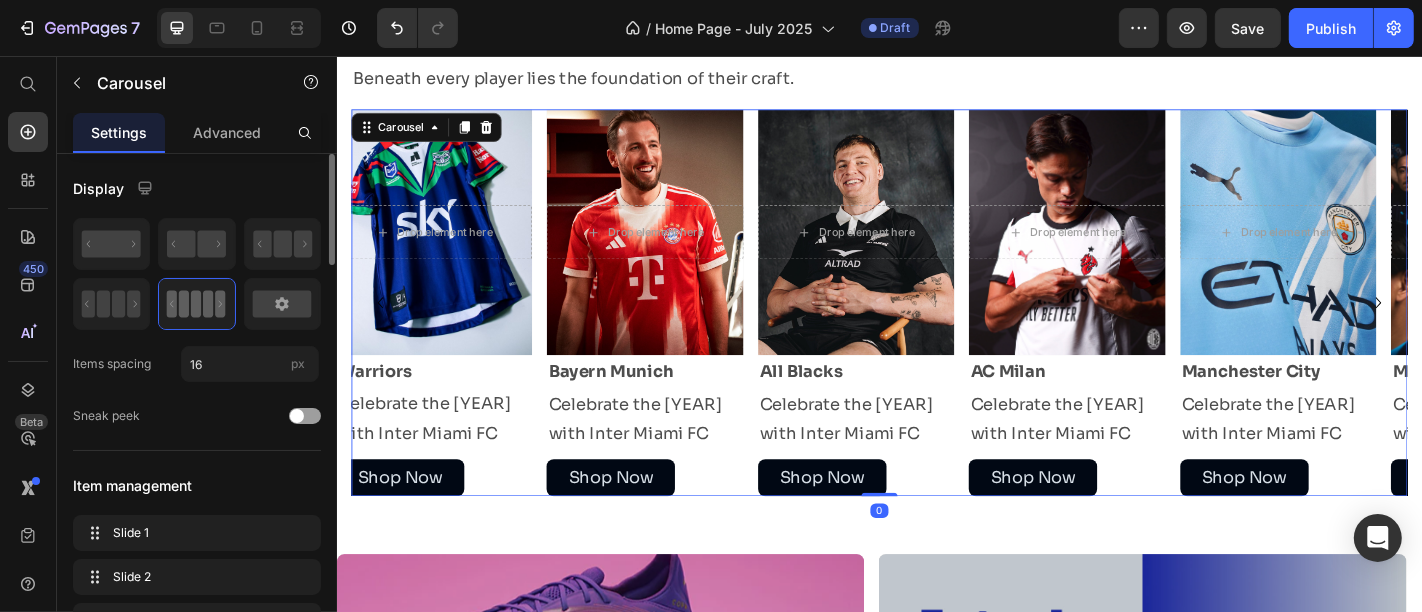 click 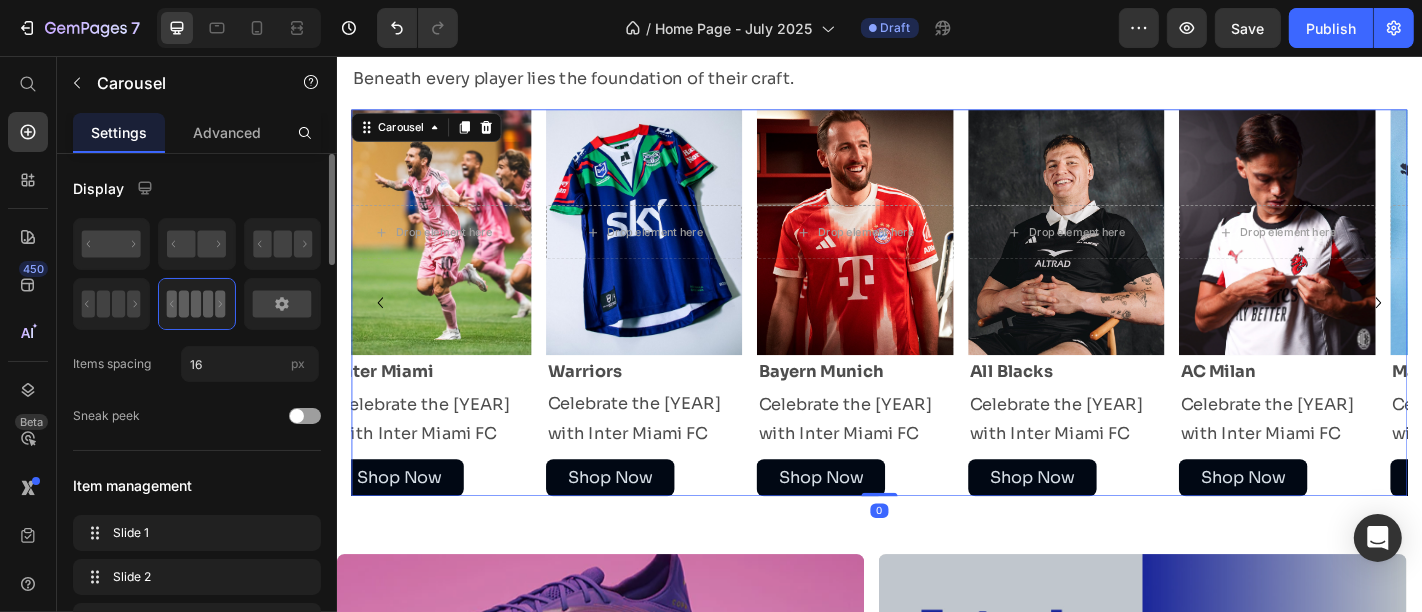 click 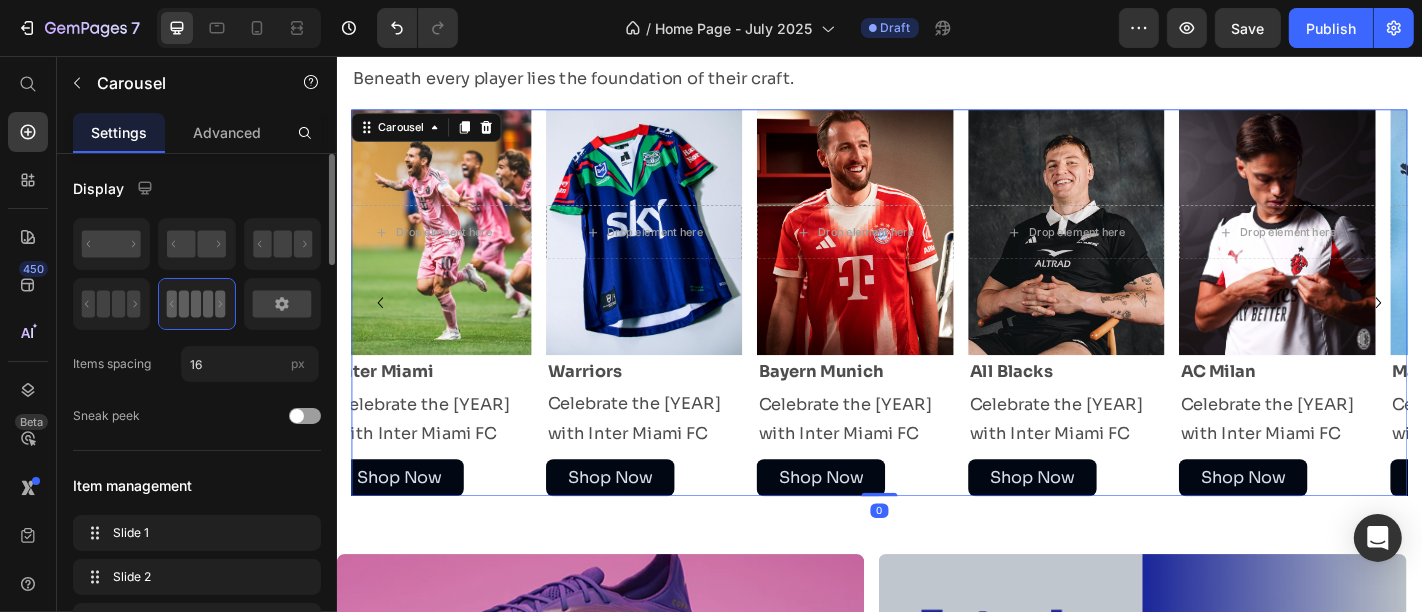 click 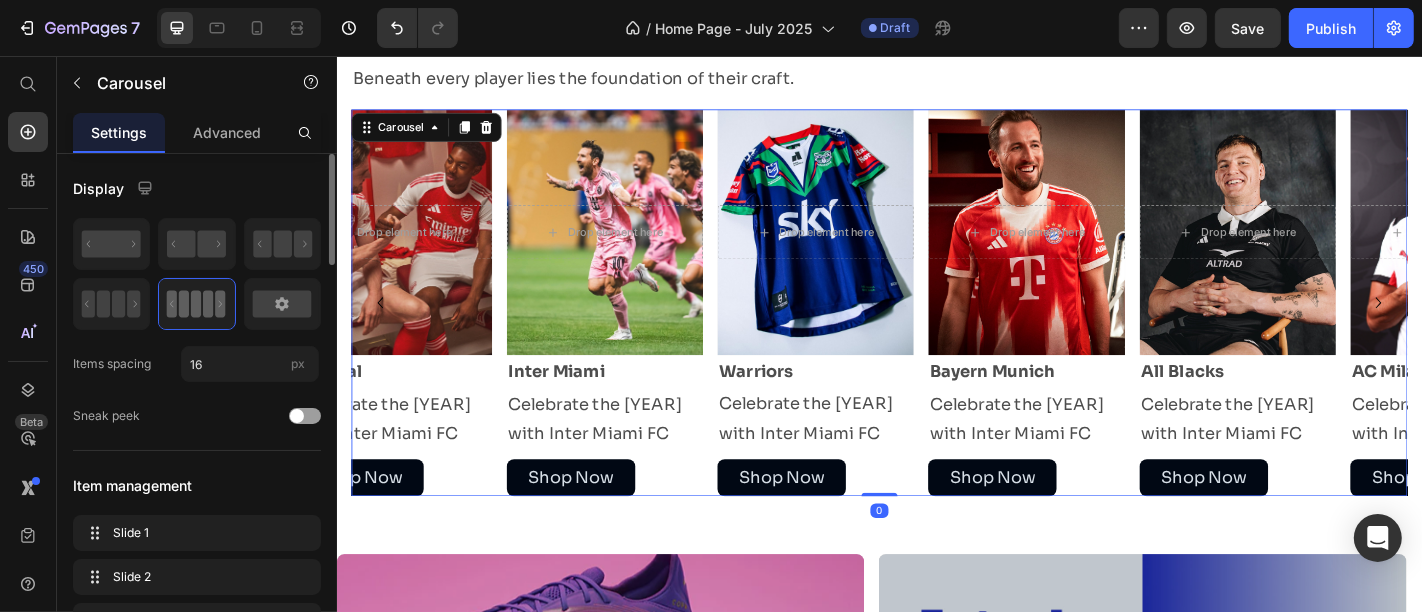 click 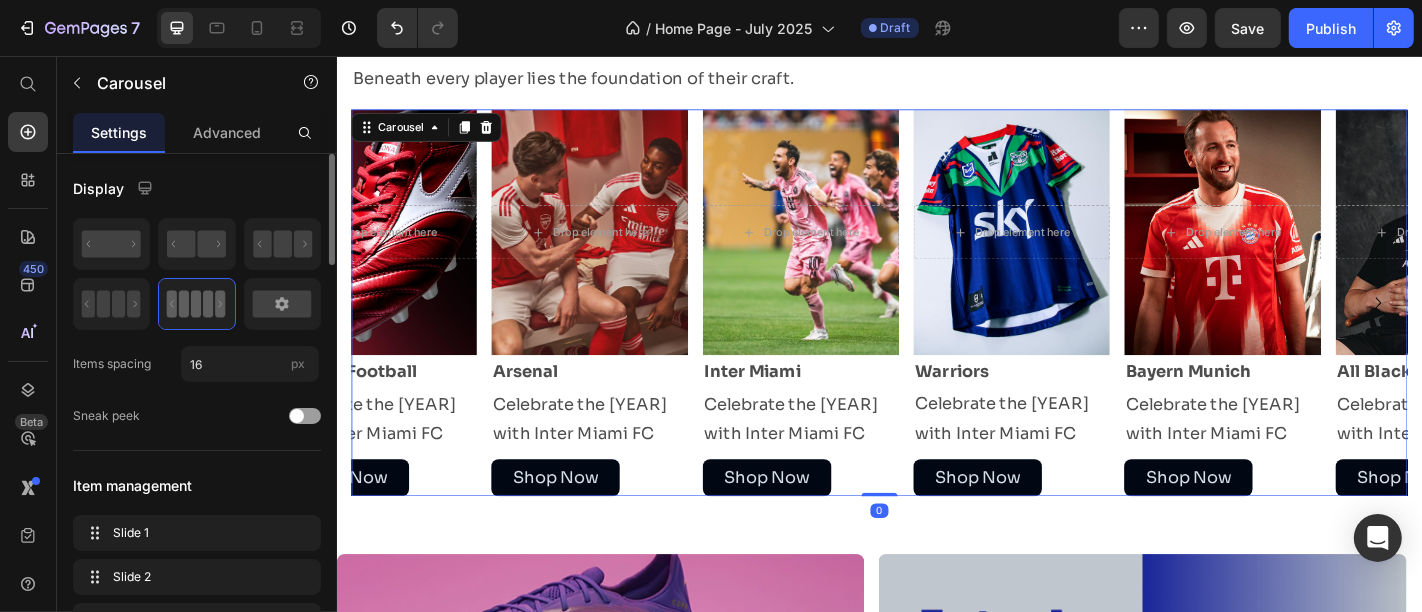 click 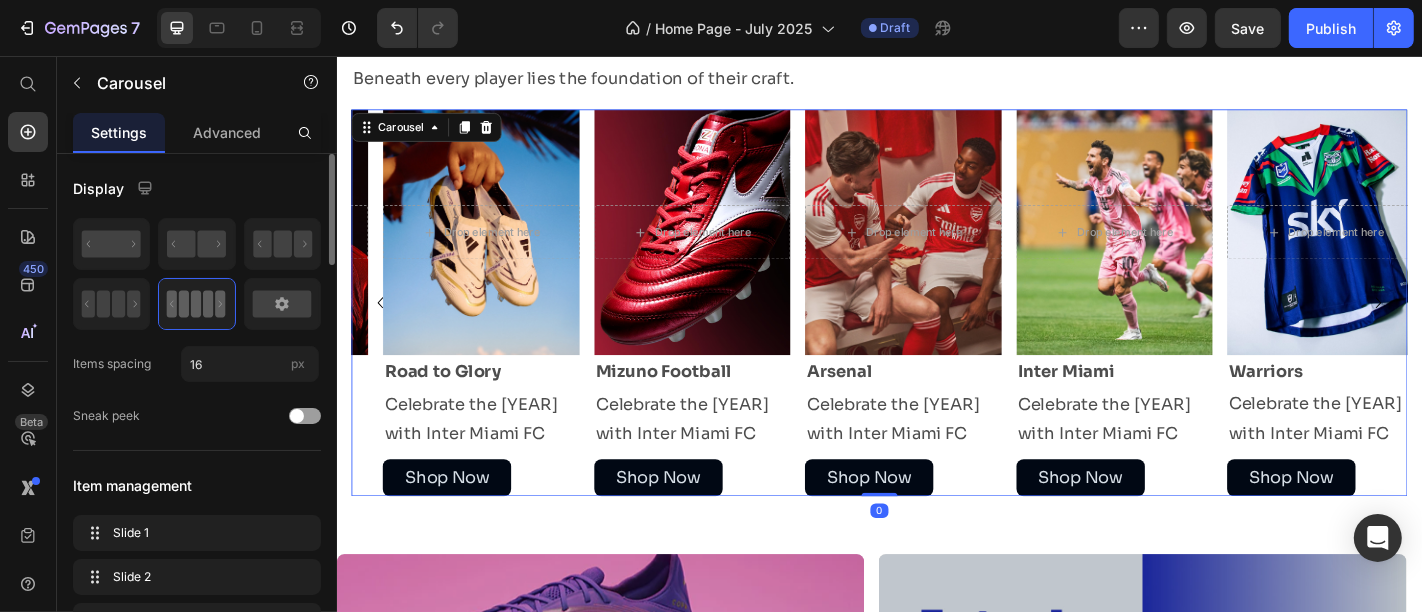 click at bounding box center (262, 251) 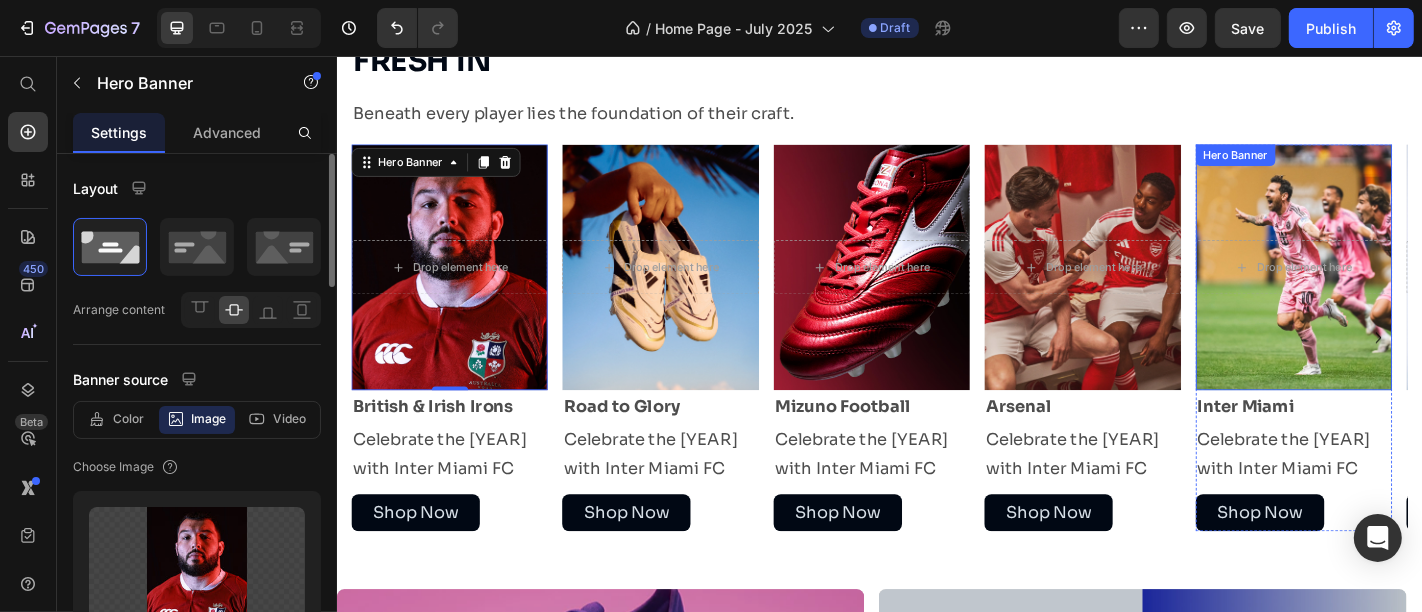 scroll, scrollTop: 680, scrollLeft: 0, axis: vertical 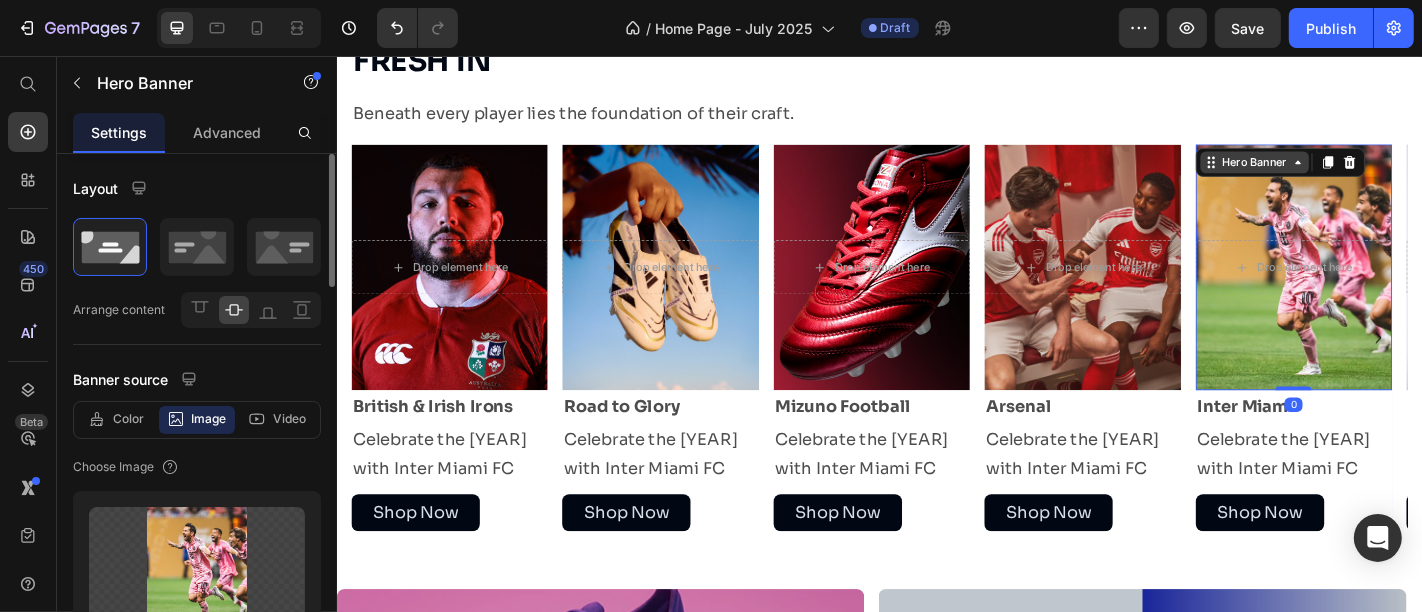click on "Hero Banner" at bounding box center [1351, 173] 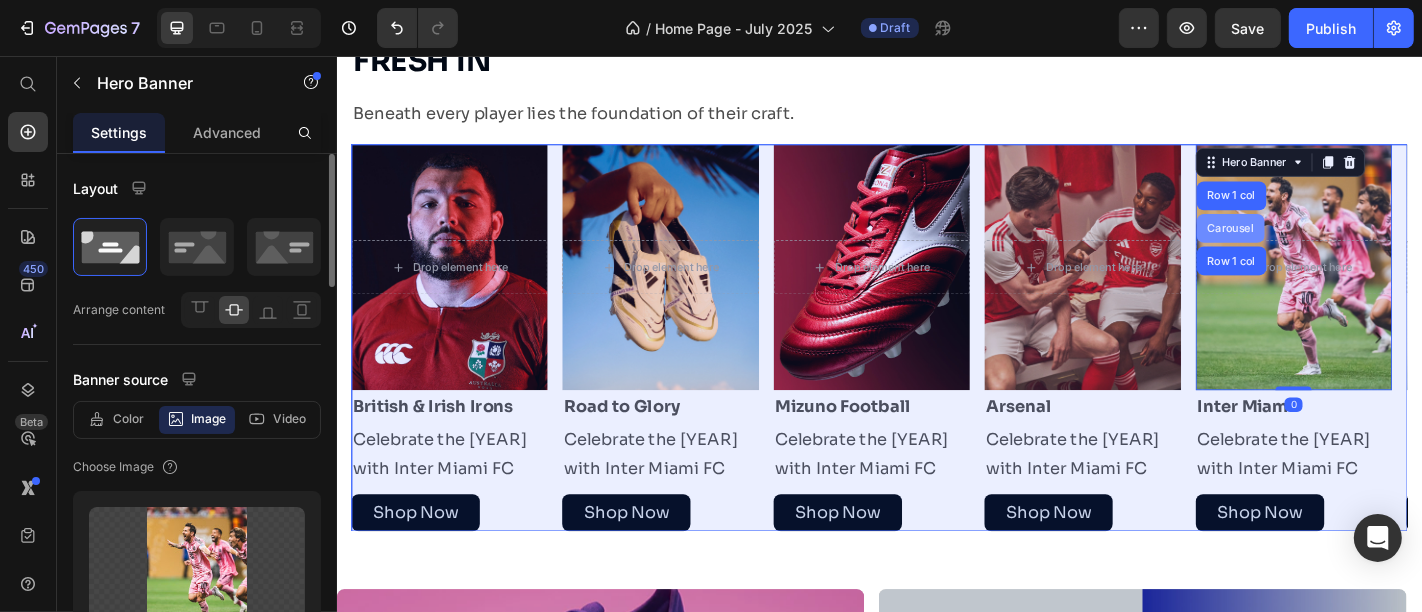 click on "Carousel" at bounding box center [1324, 246] 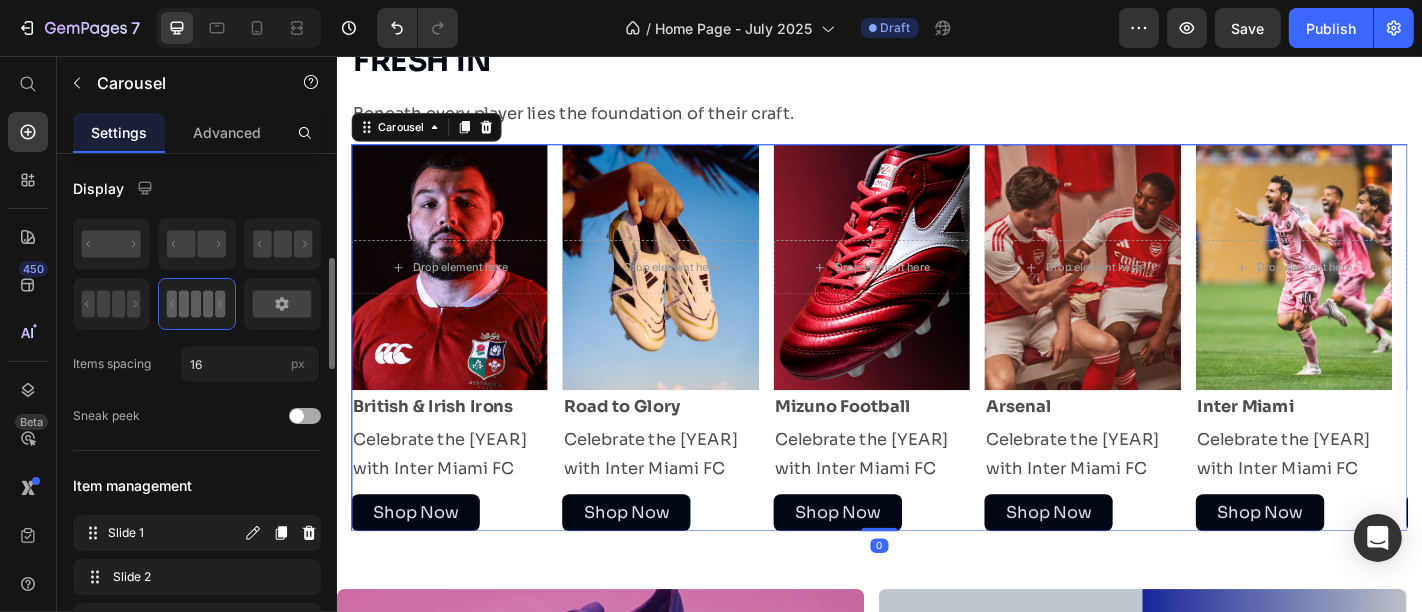 scroll, scrollTop: 89, scrollLeft: 0, axis: vertical 